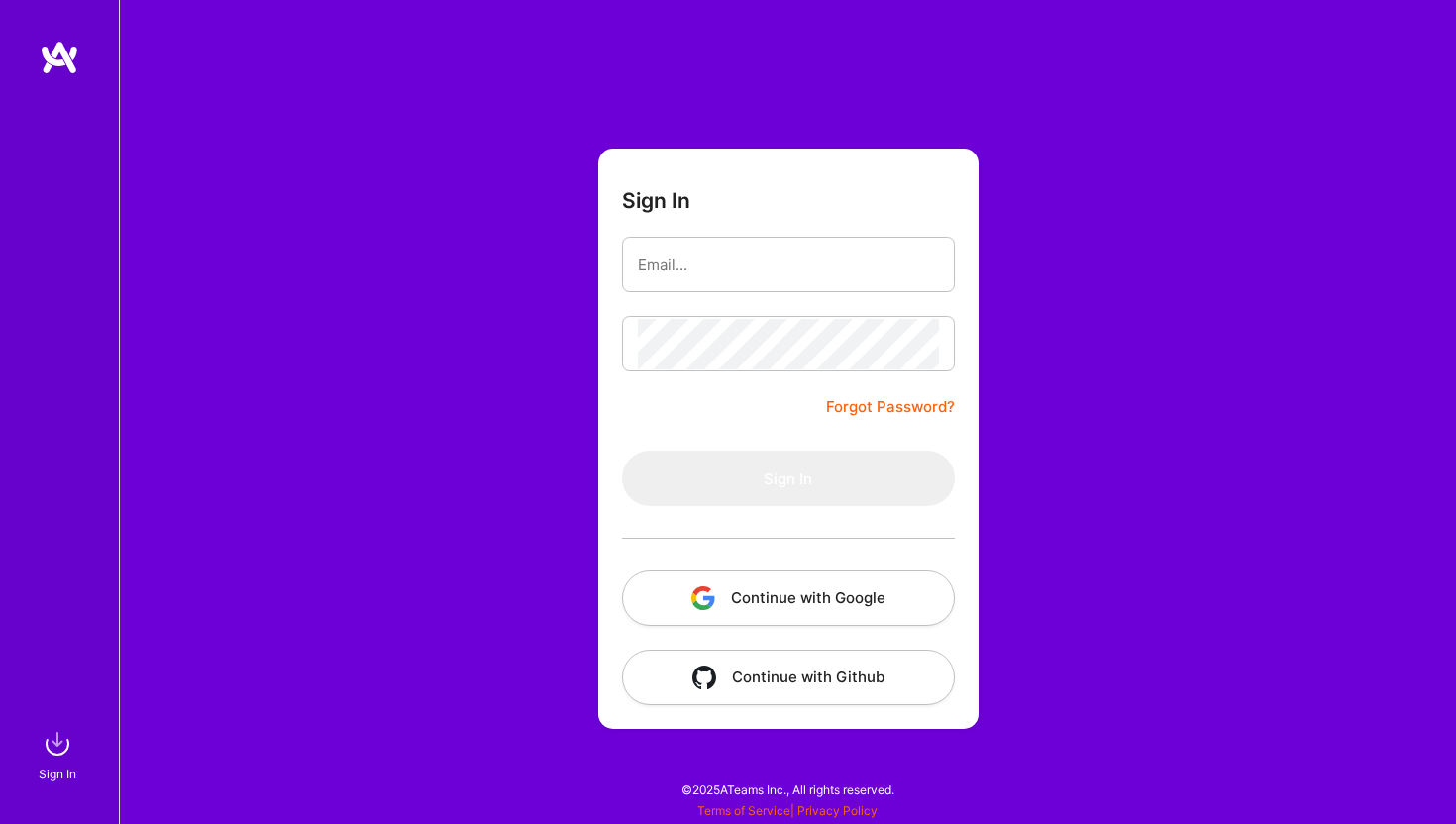 scroll, scrollTop: 0, scrollLeft: 0, axis: both 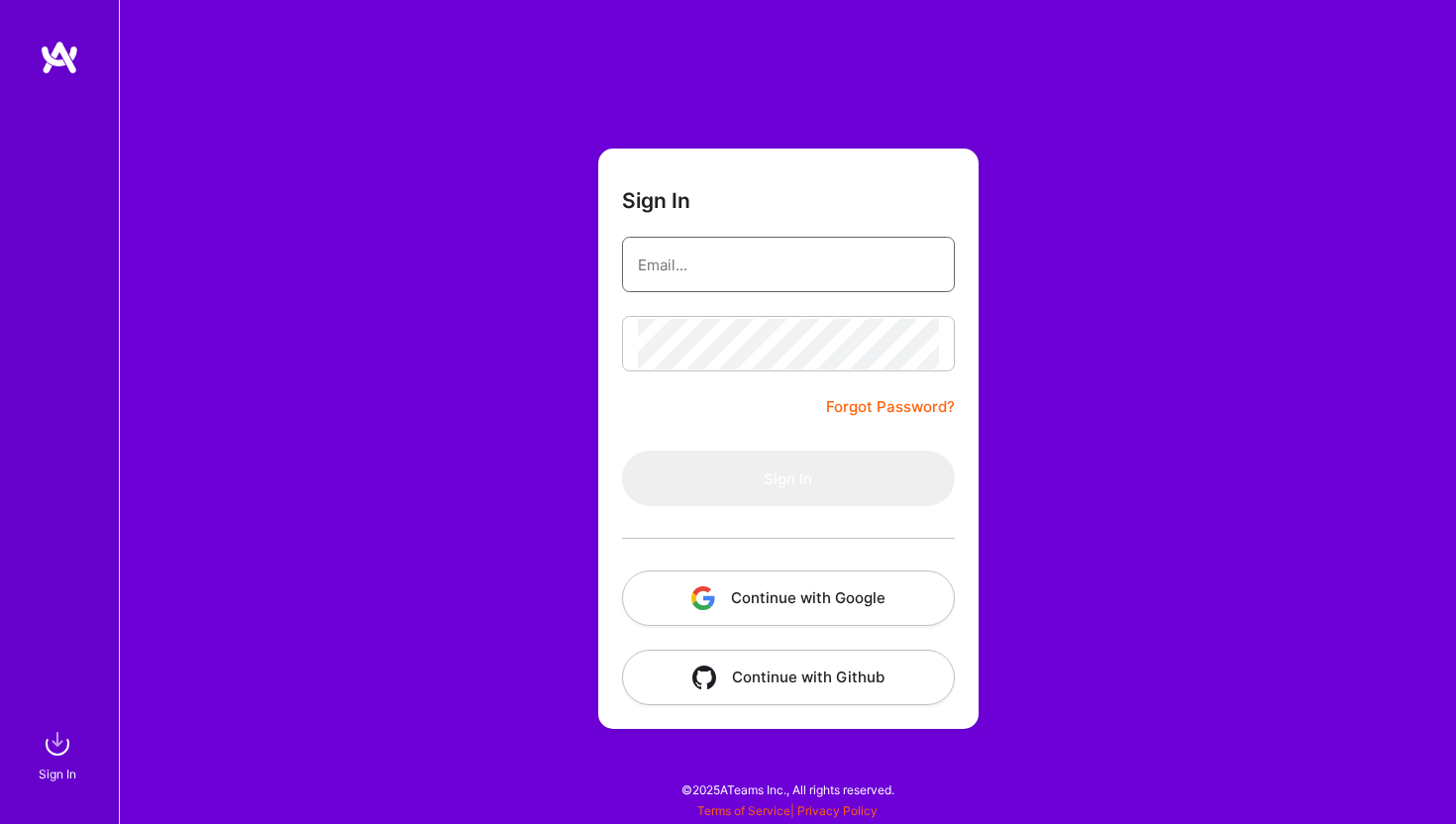 click at bounding box center (788, 264) 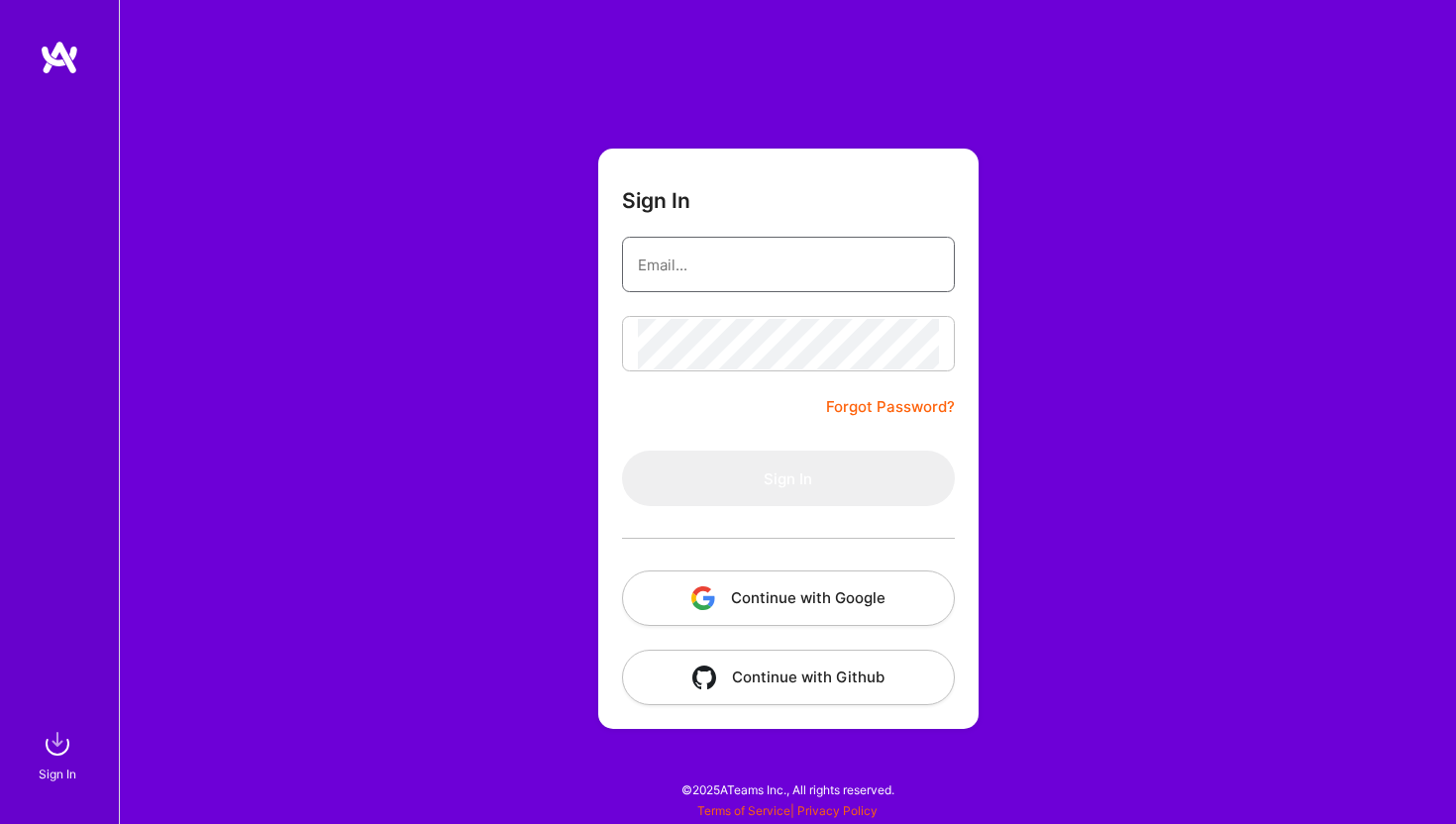 type on "[NAME]@[EXAMPLE].COM" 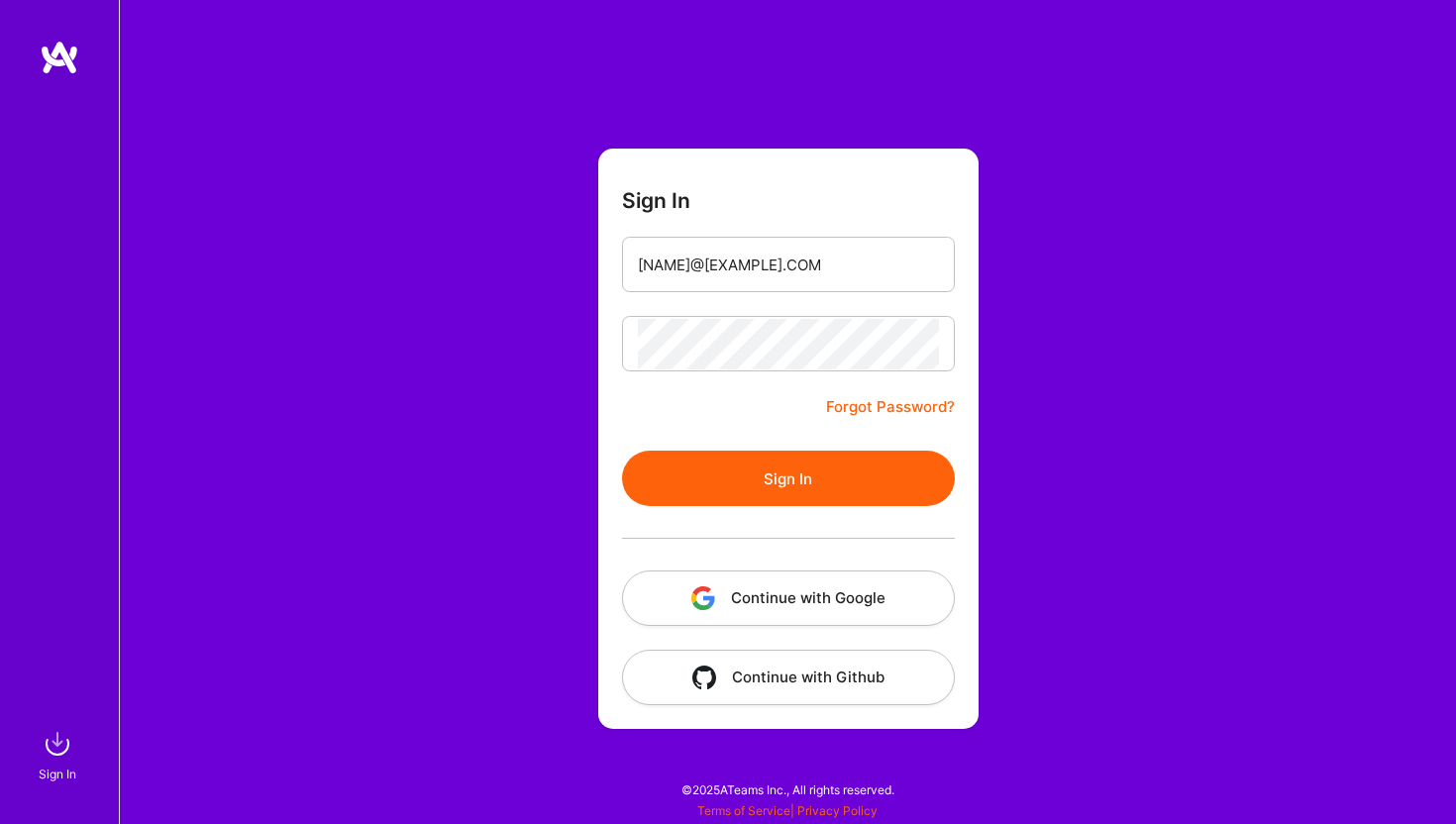 click on "Sign In" at bounding box center [788, 478] 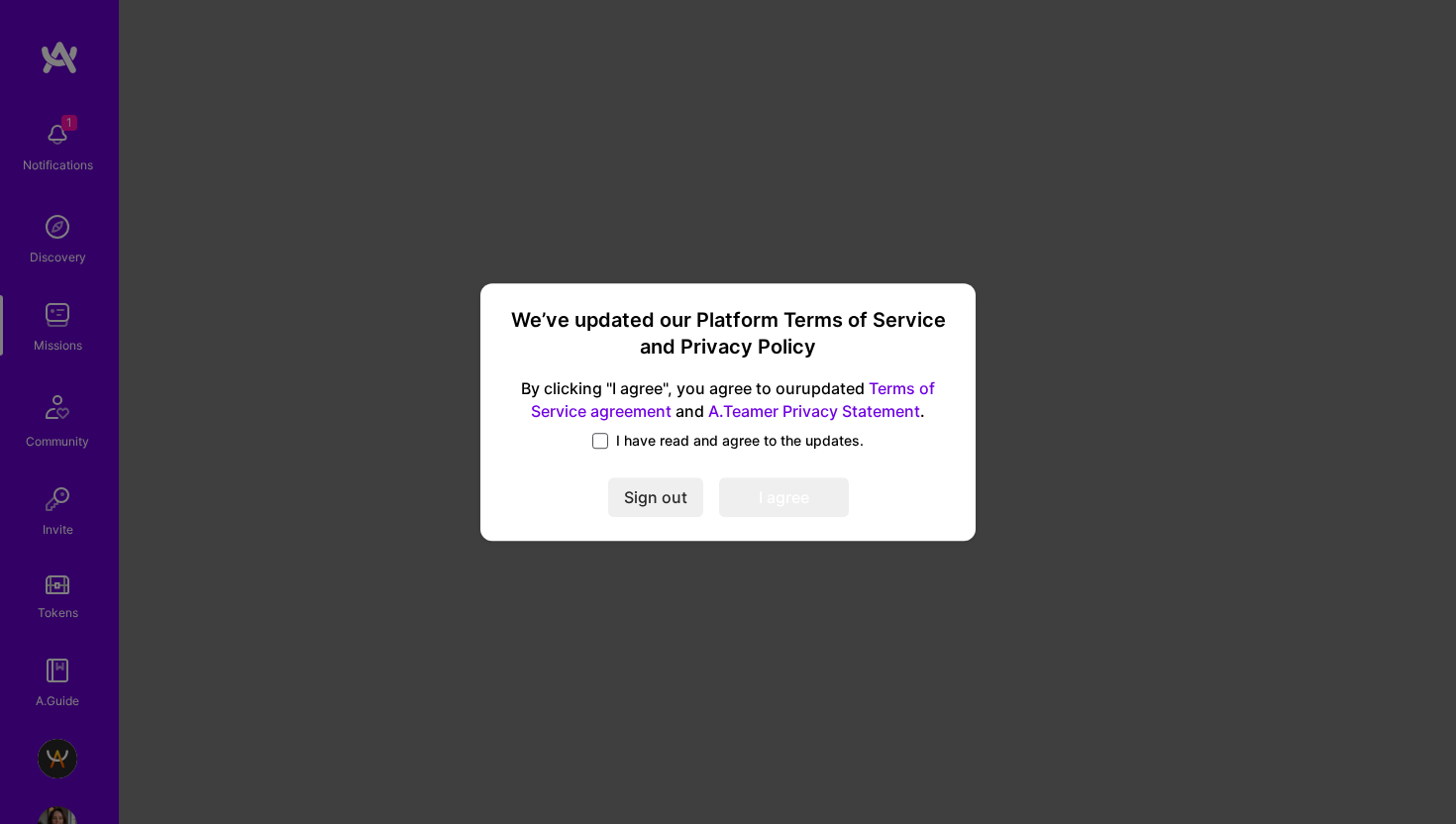 click at bounding box center [600, 441] 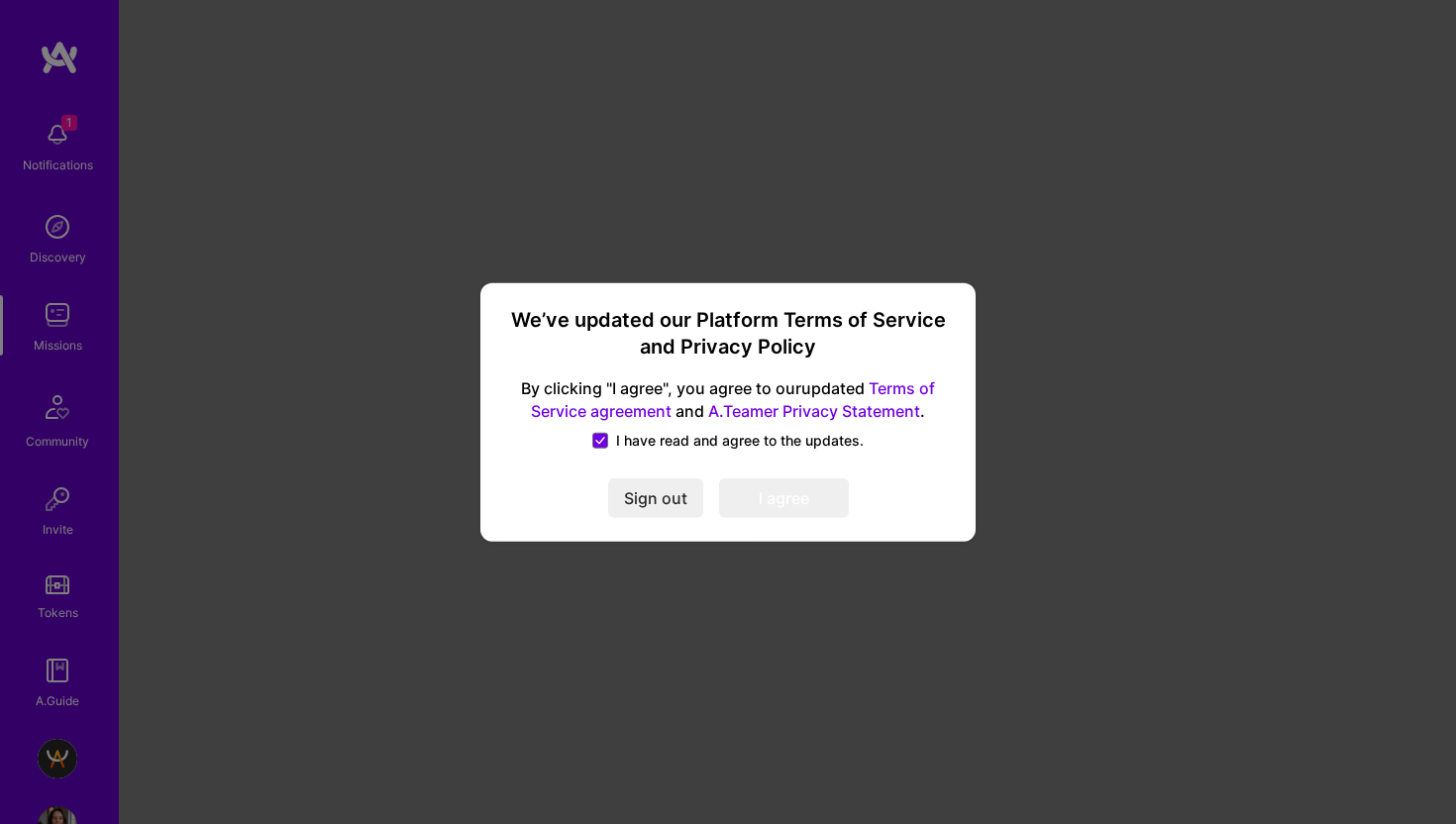 click on "I agree" at bounding box center [783, 497] 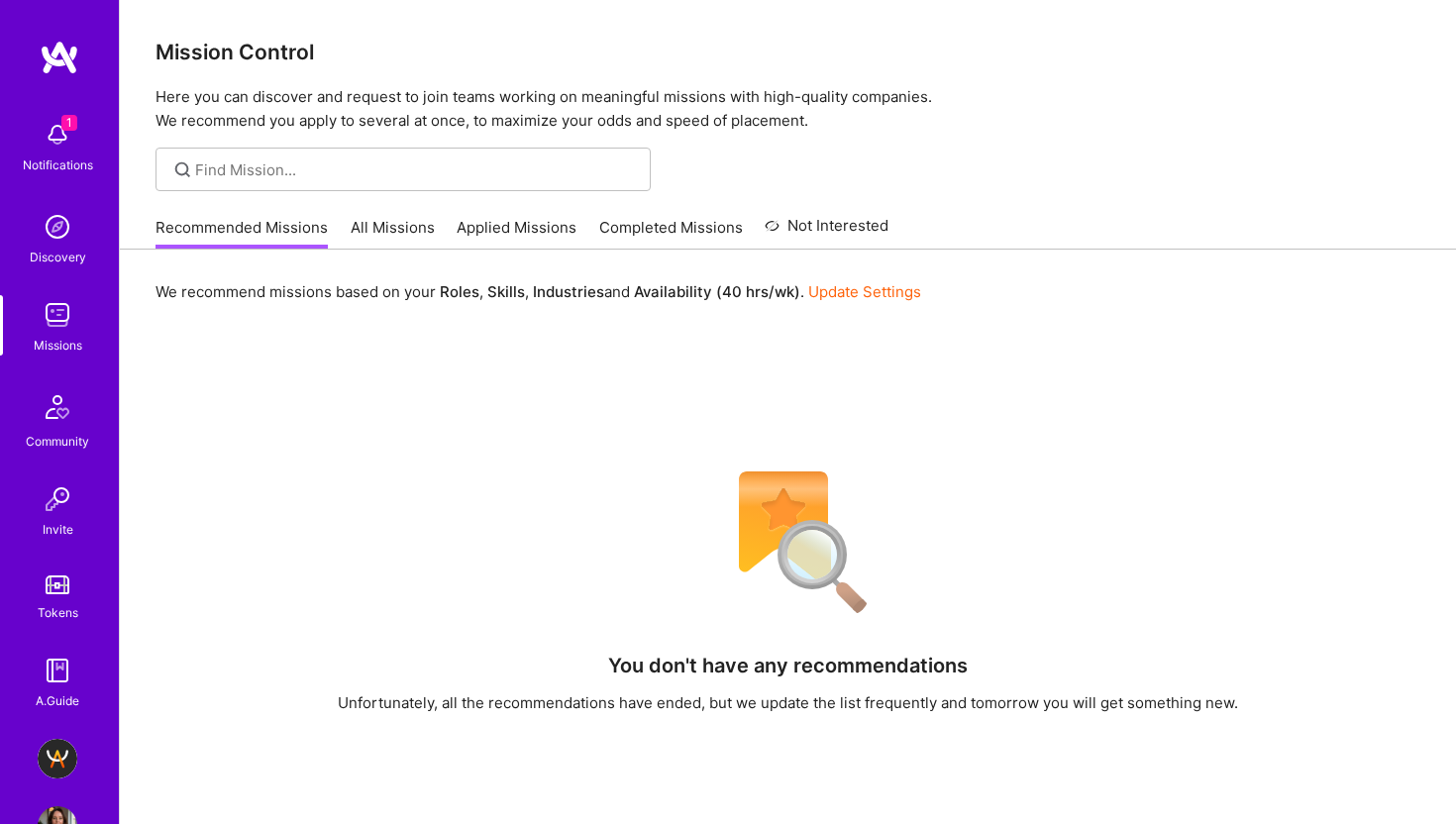 click at bounding box center [57, 759] 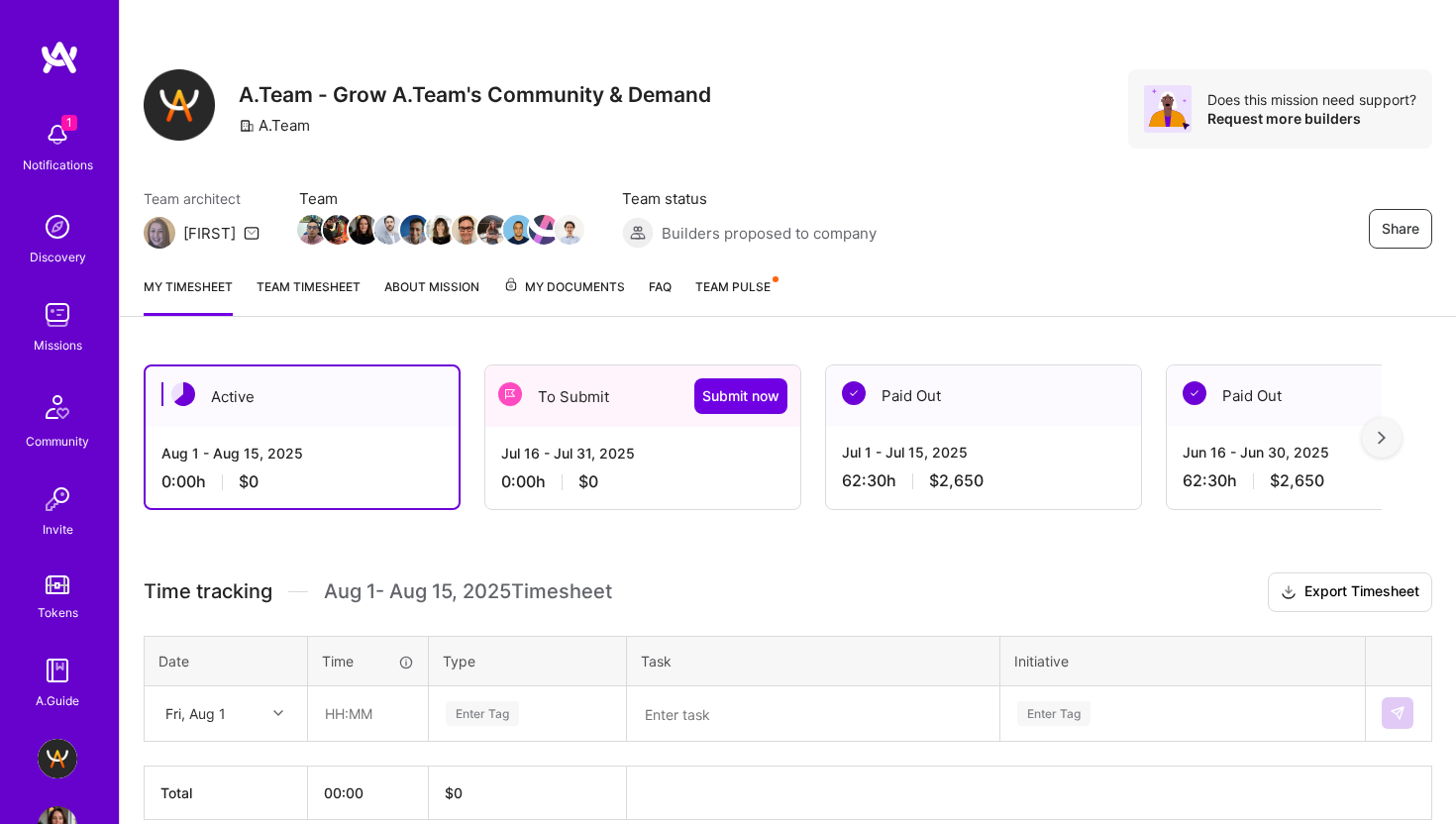 scroll, scrollTop: 60, scrollLeft: 0, axis: vertical 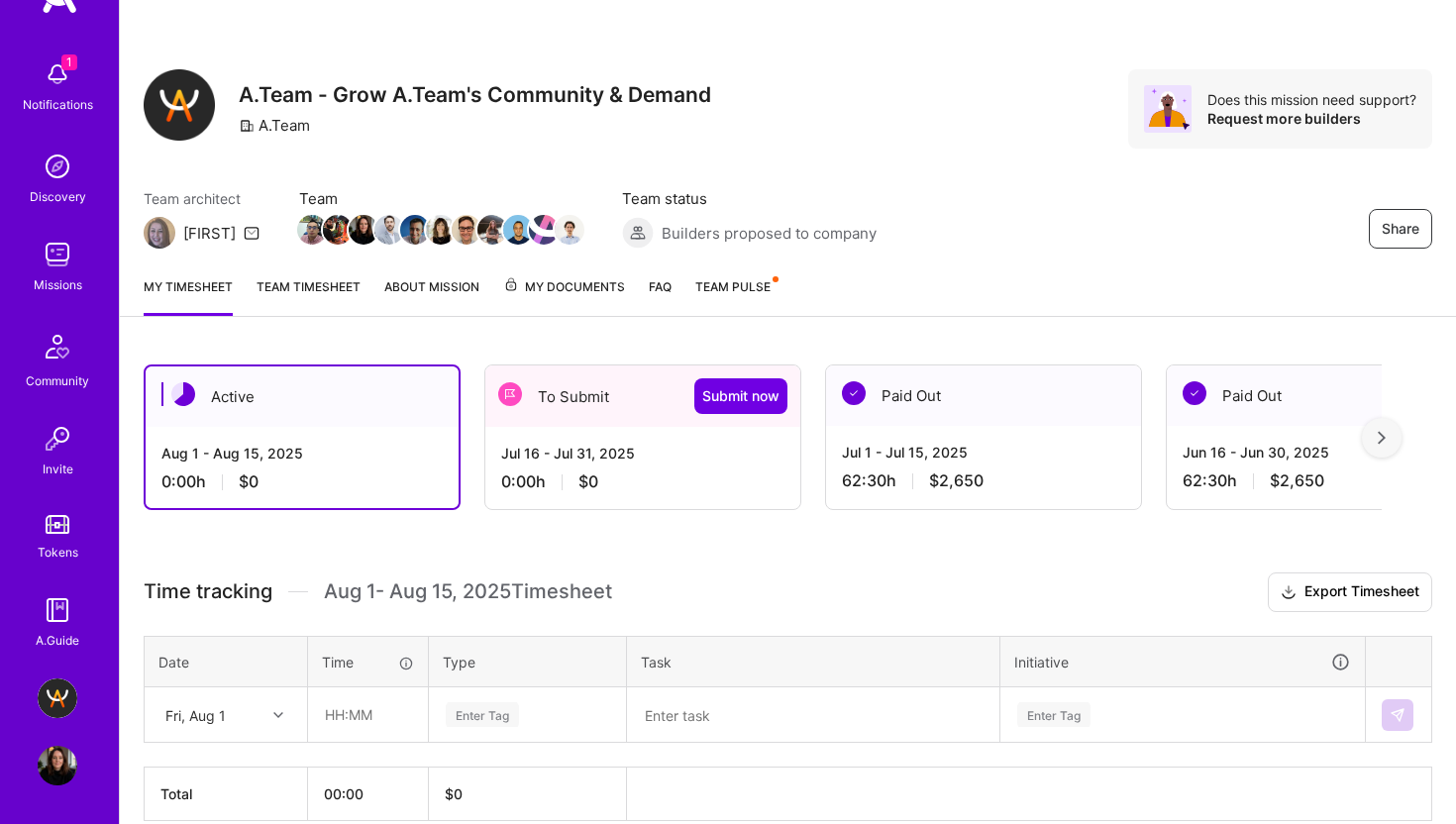 click on "Jul 16 - Jul 31, 2025" at bounding box center [643, 453] 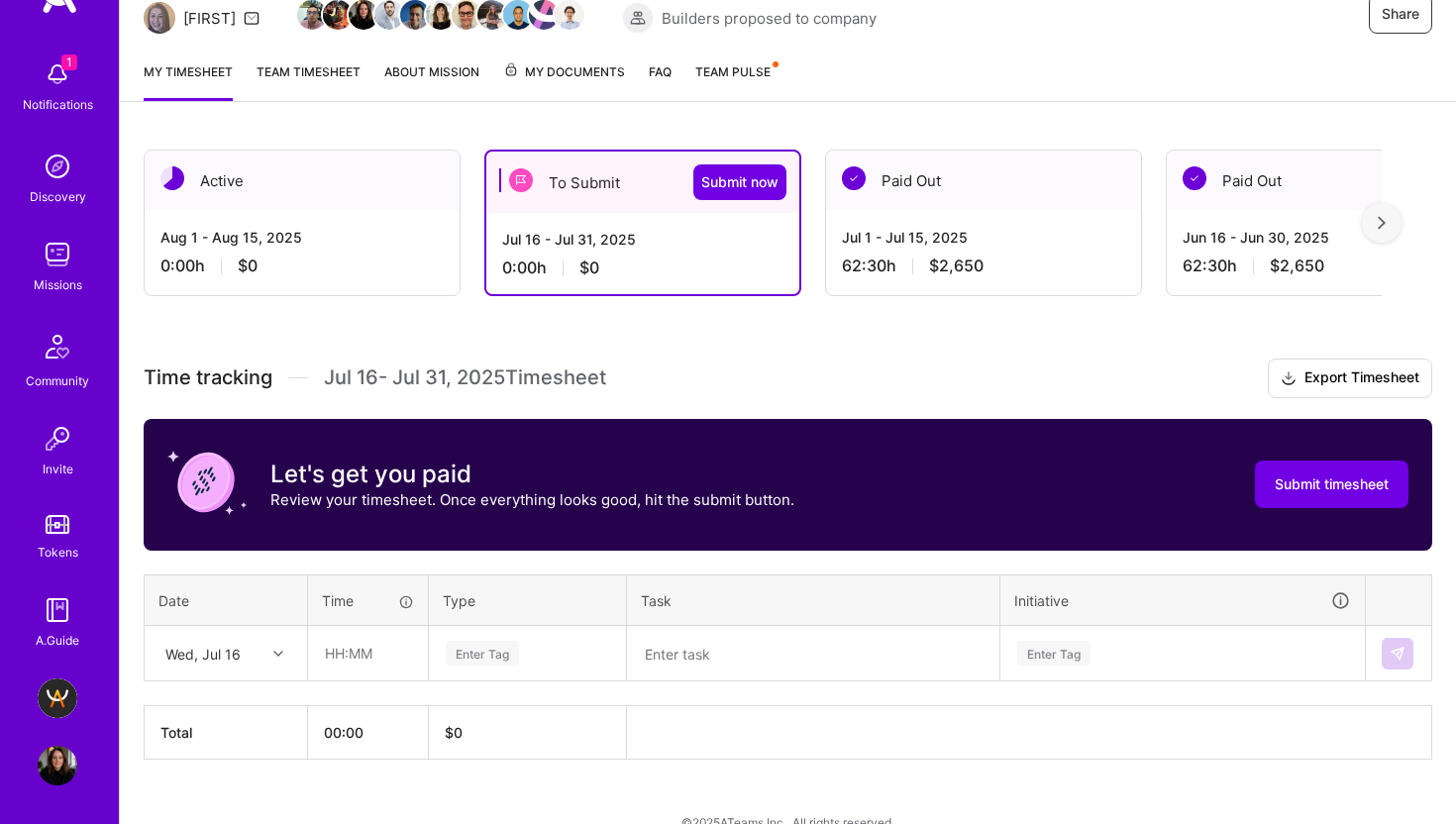 scroll, scrollTop: 247, scrollLeft: 0, axis: vertical 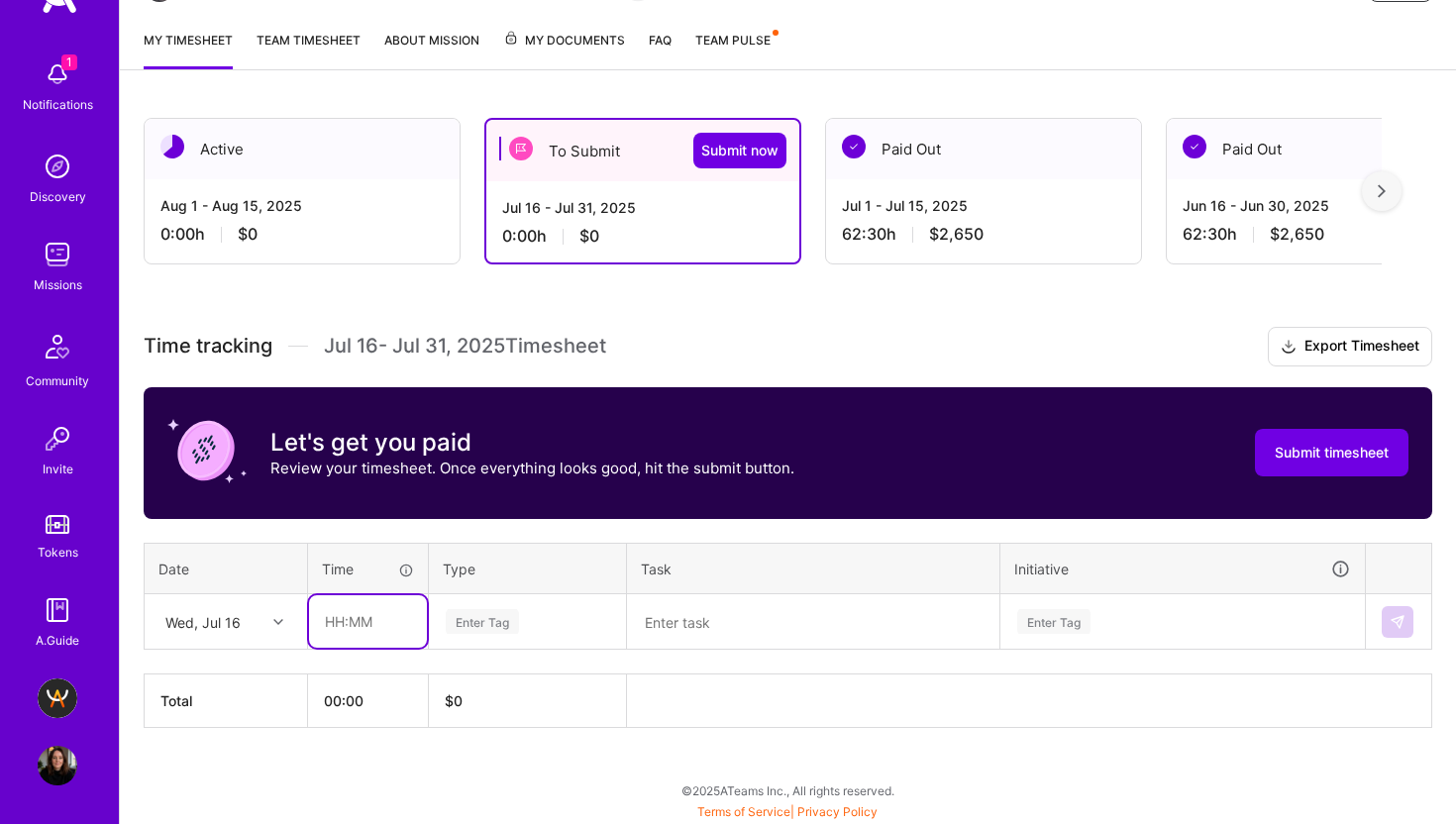 click at bounding box center (367, 621) 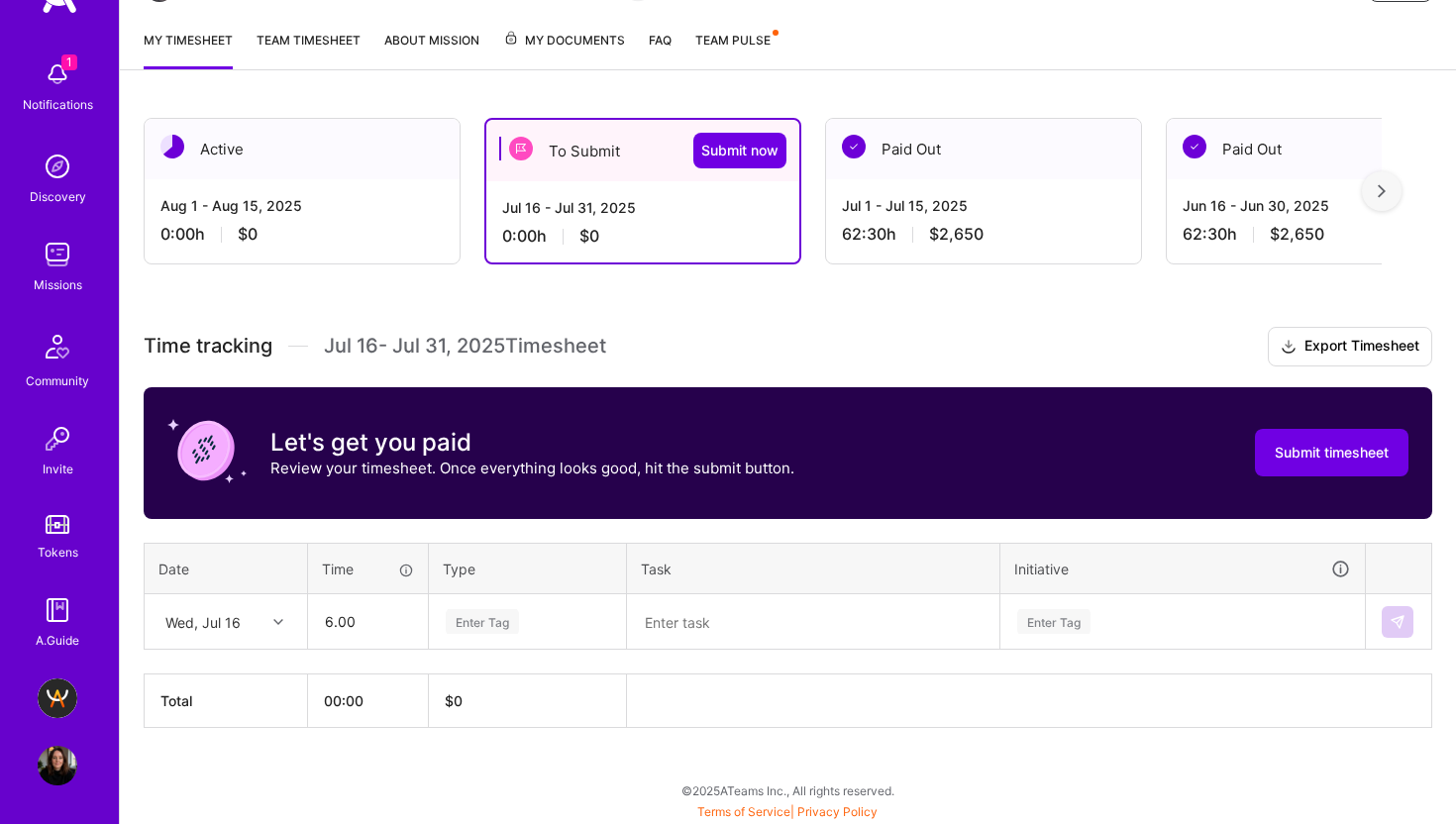 type on "06:00" 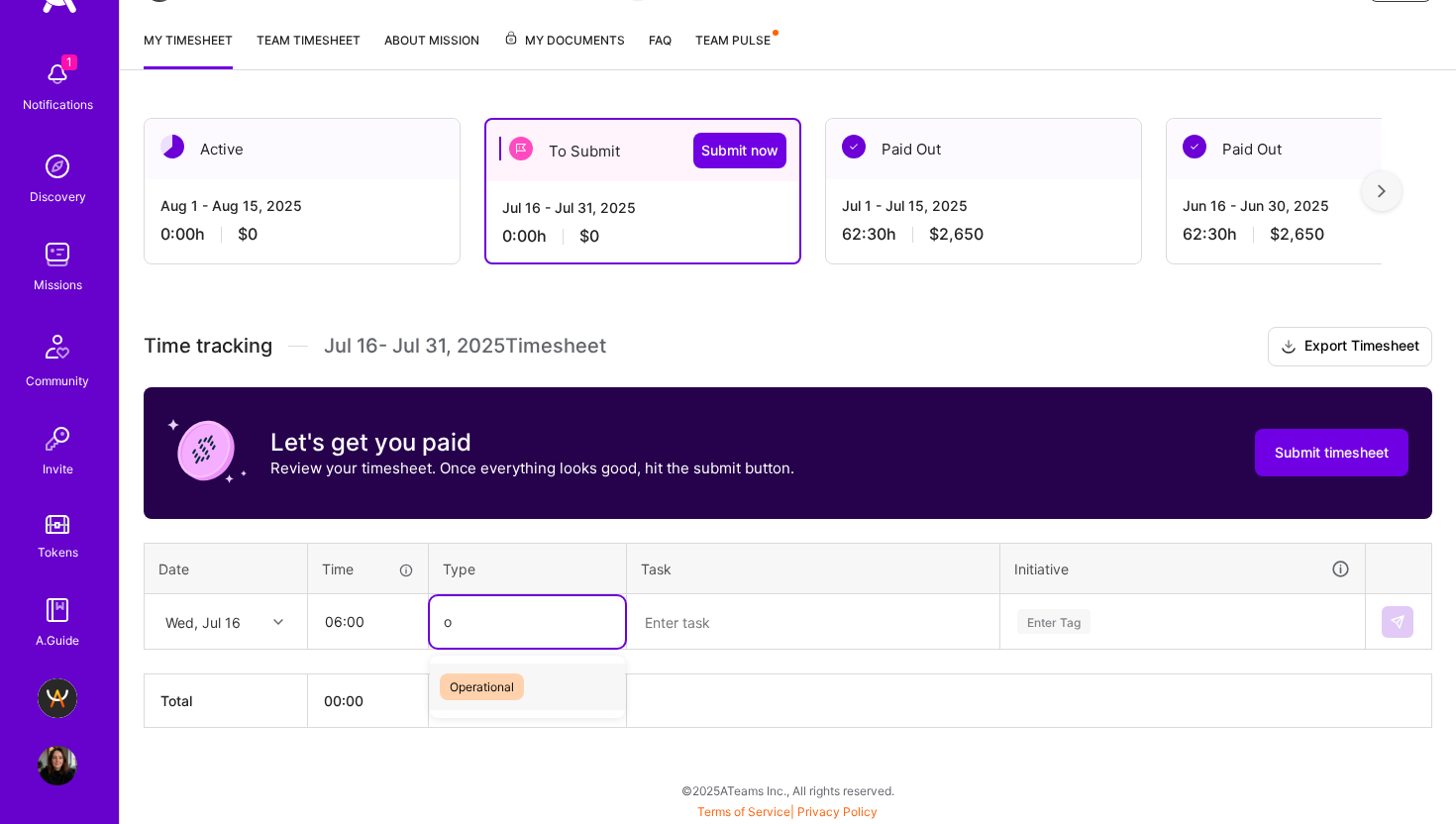 type on "op" 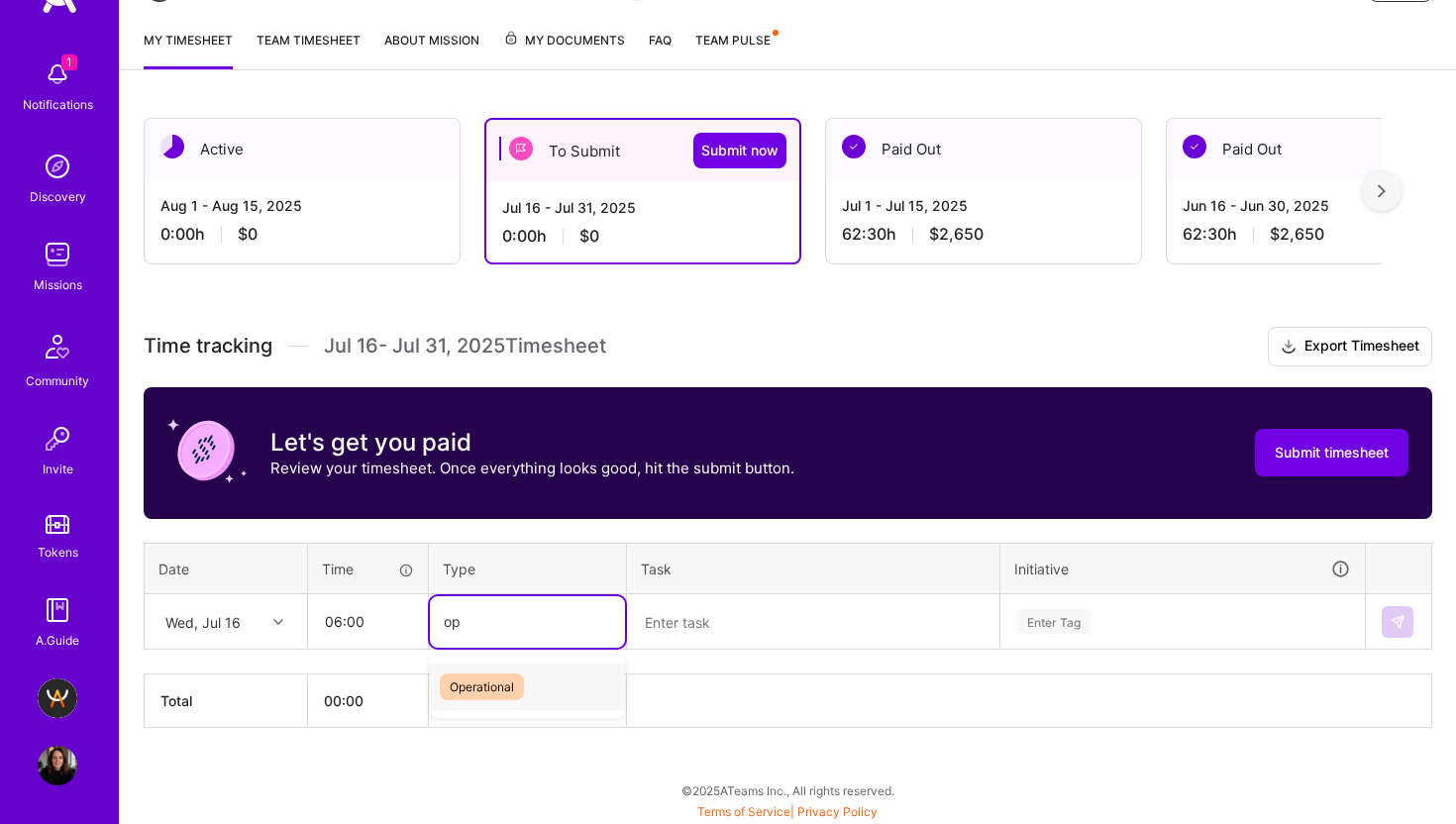 type 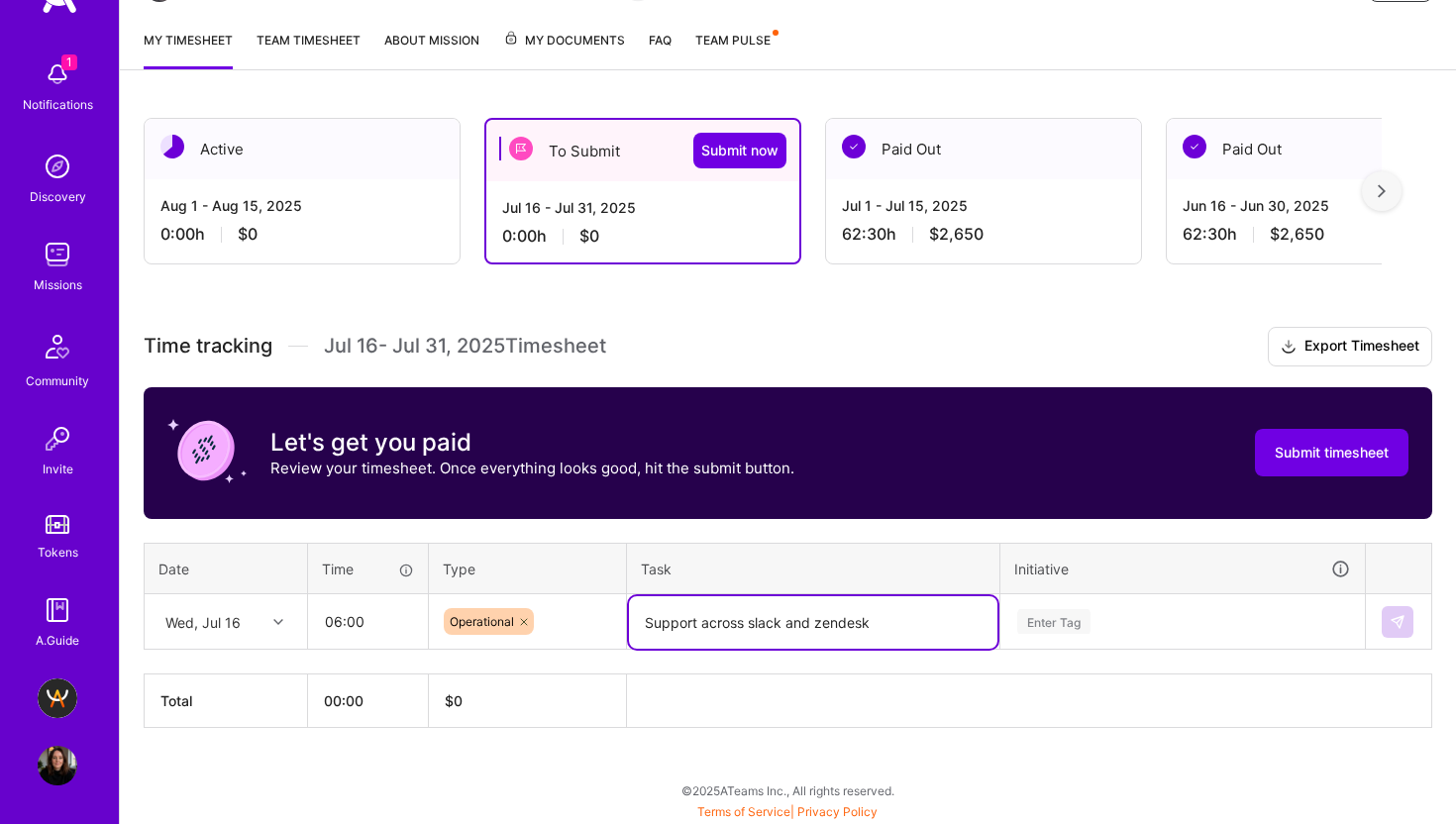 type on "Support across slack and zendesk" 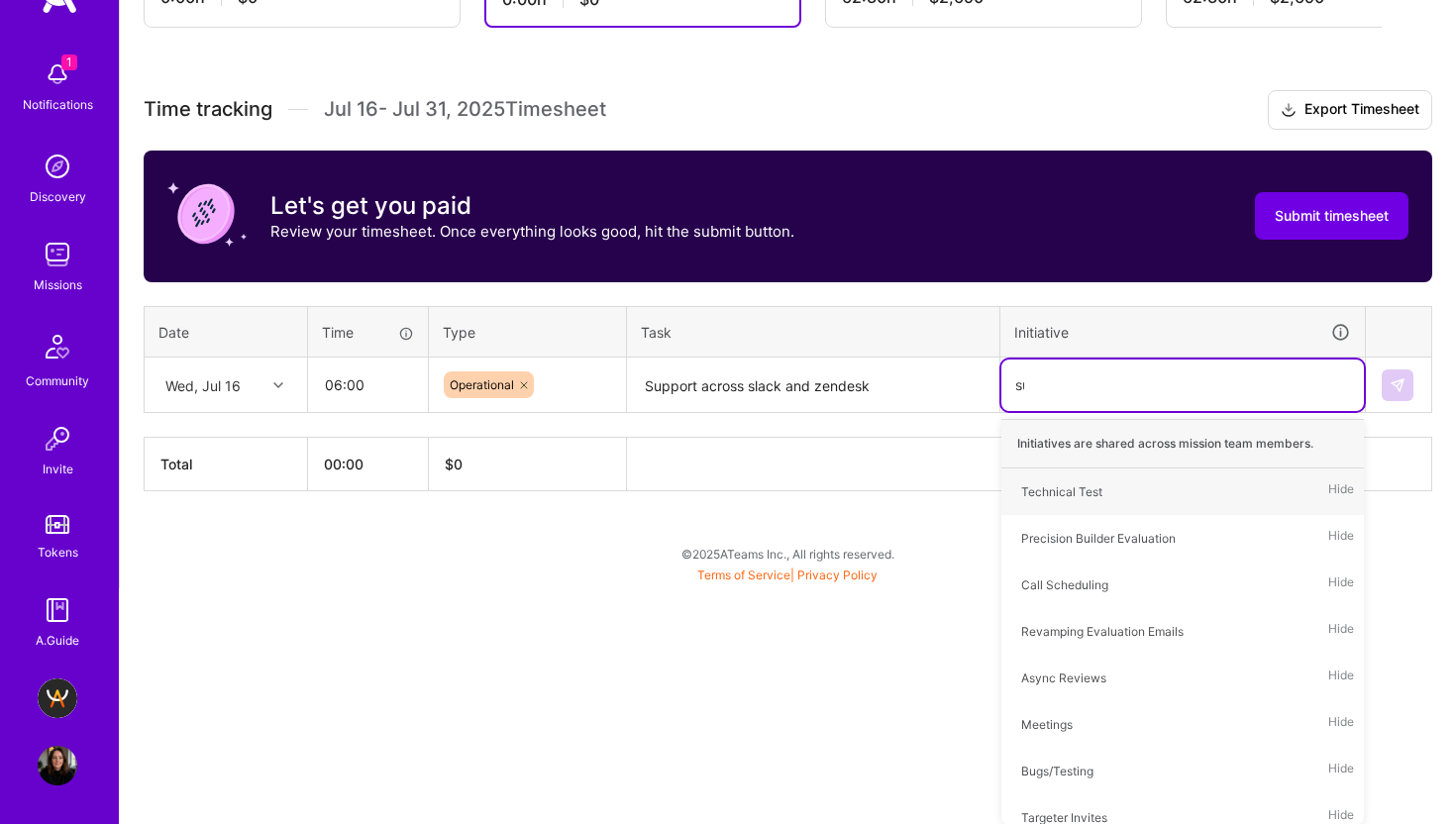 scroll, scrollTop: 286, scrollLeft: 0, axis: vertical 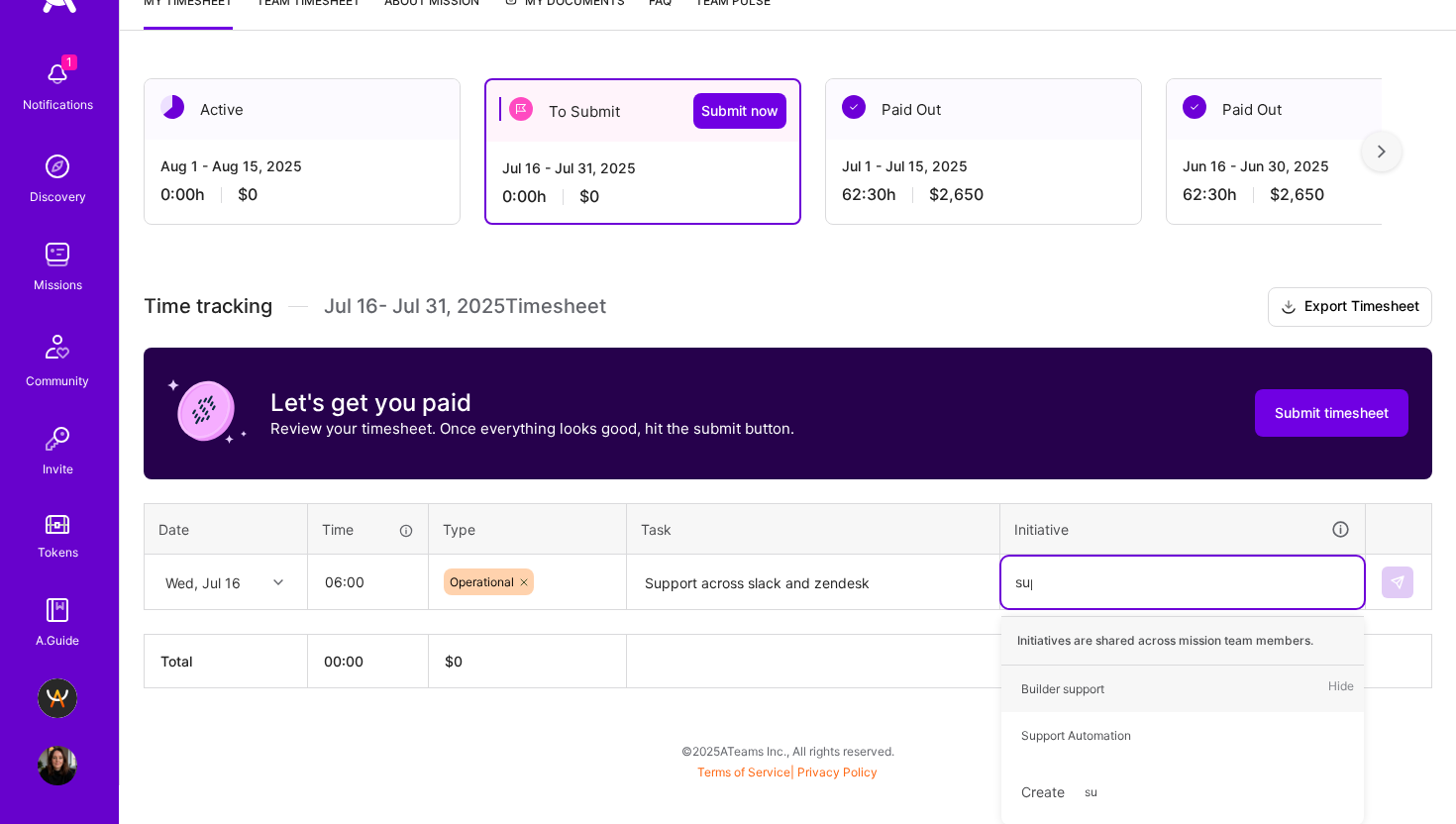 type on "supp" 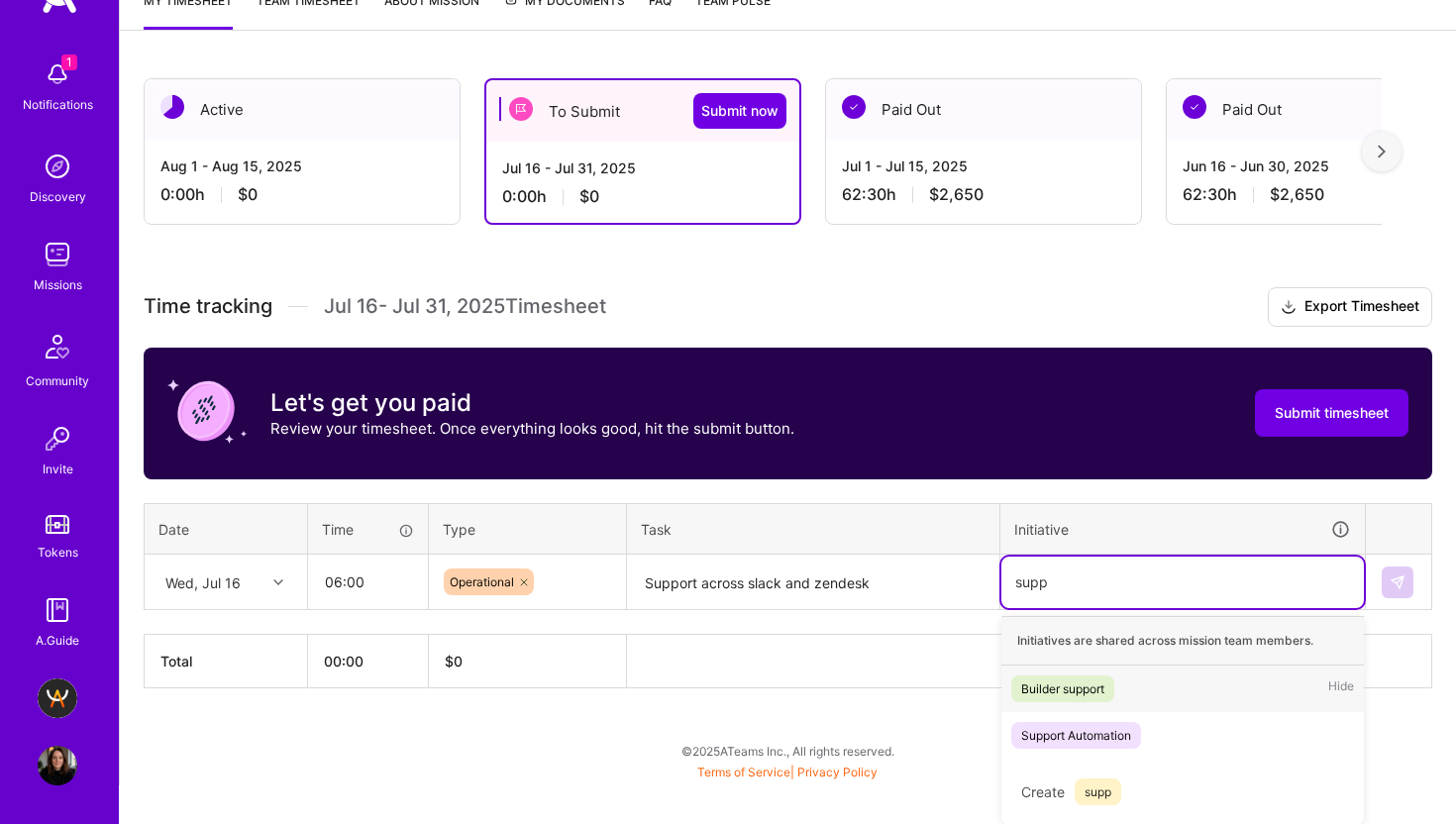 click on "Builder support" at bounding box center (1063, 688) 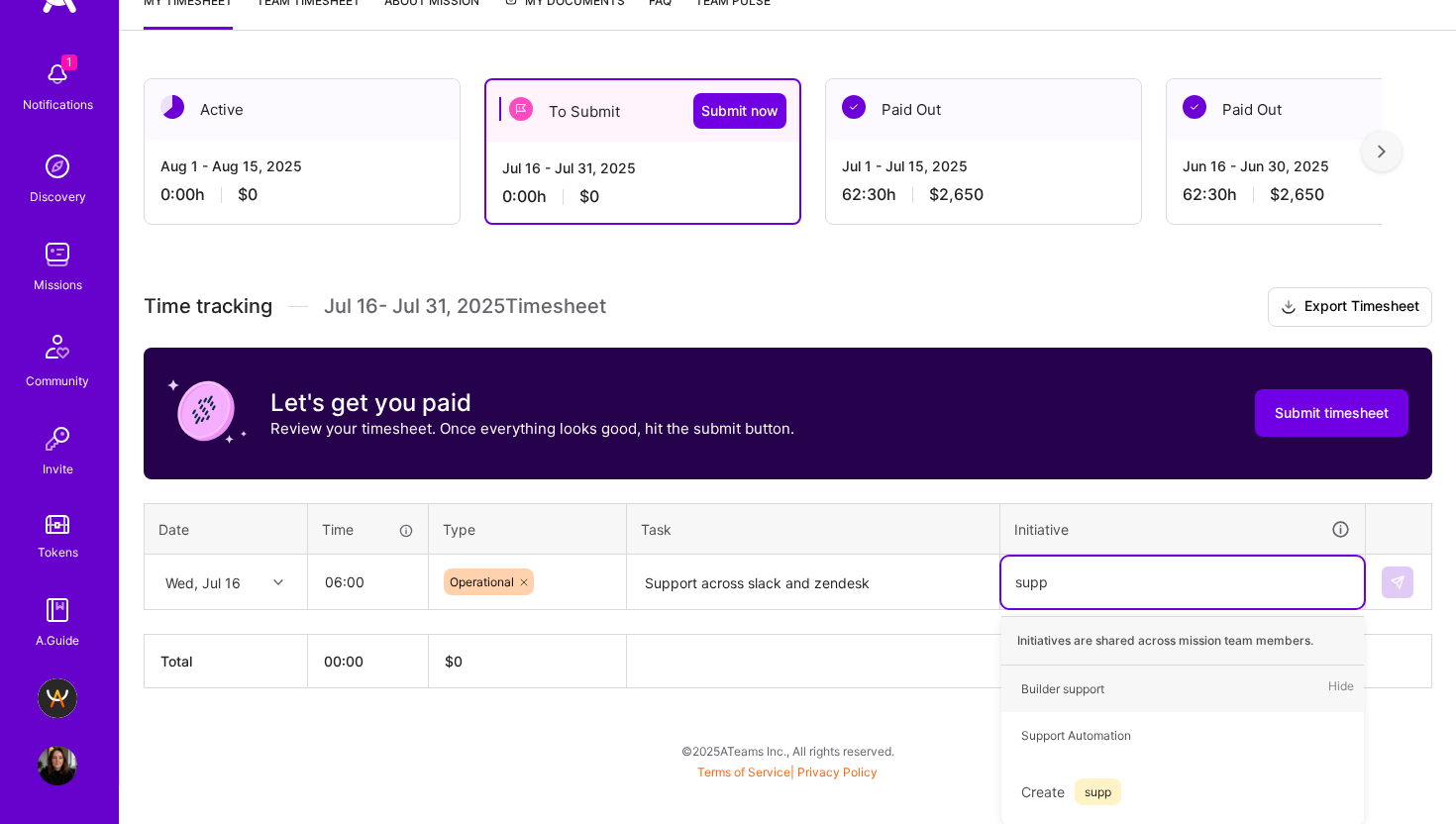 type 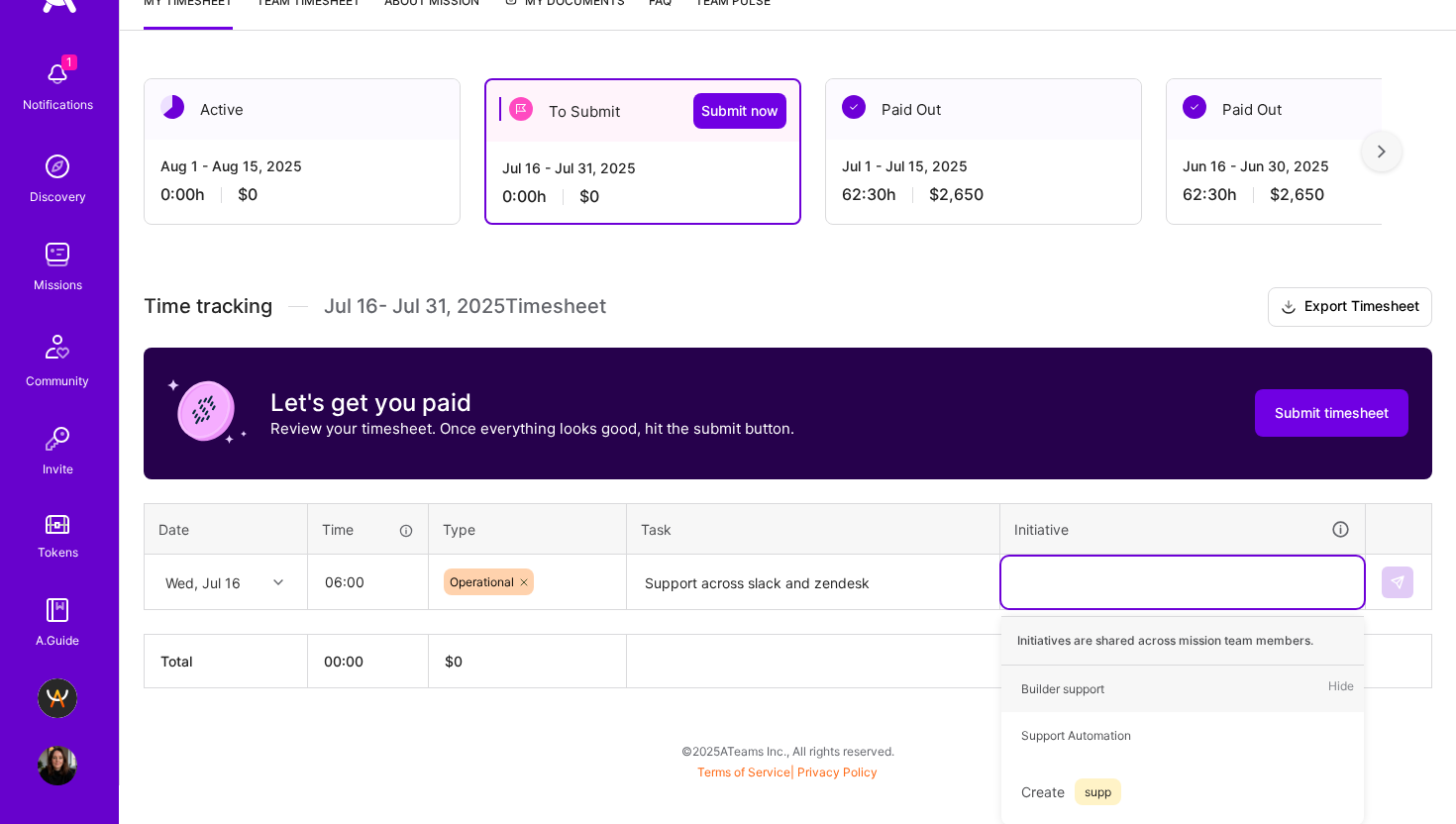 scroll, scrollTop: 247, scrollLeft: 0, axis: vertical 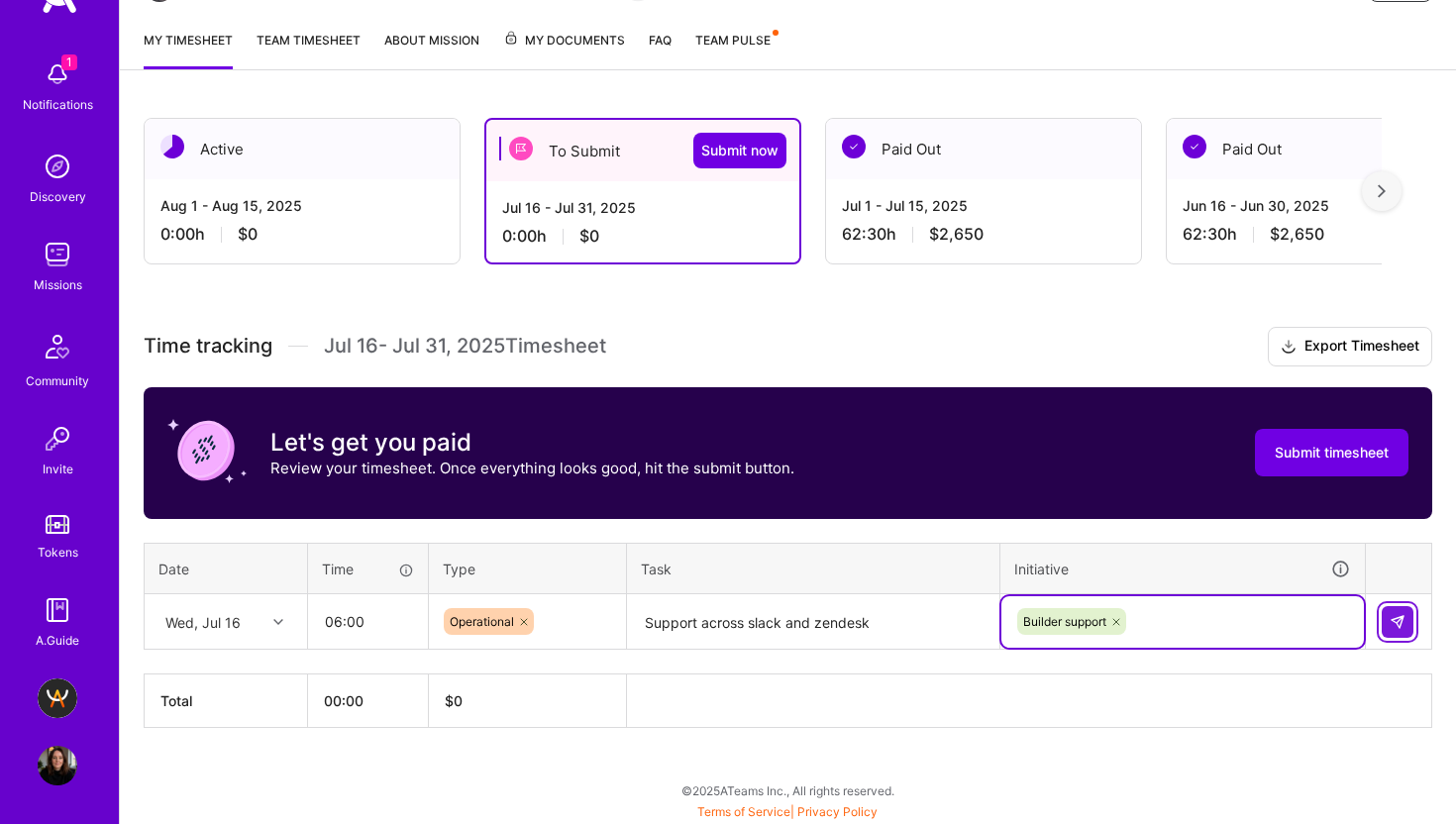 click at bounding box center (1398, 622) 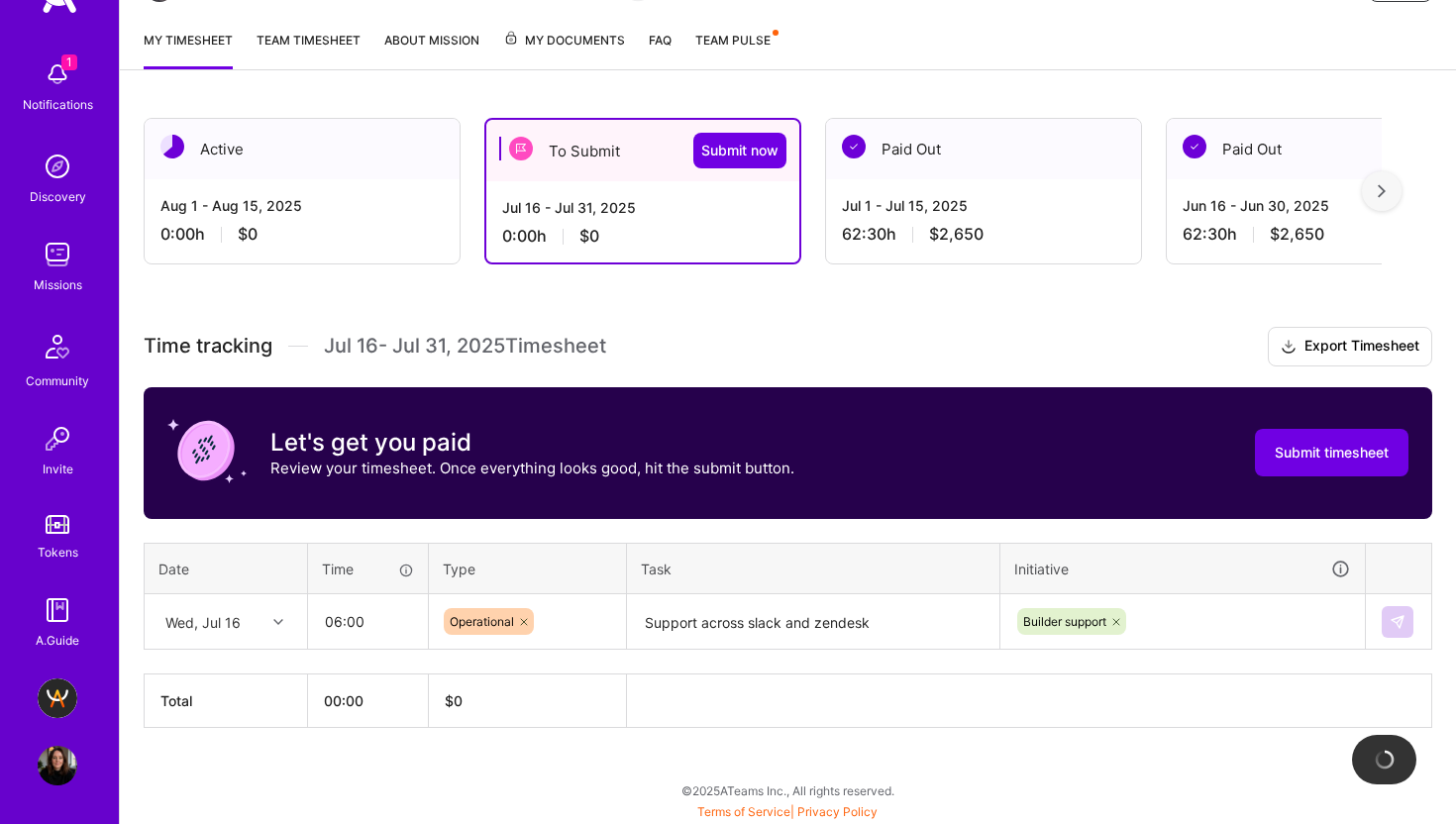 type 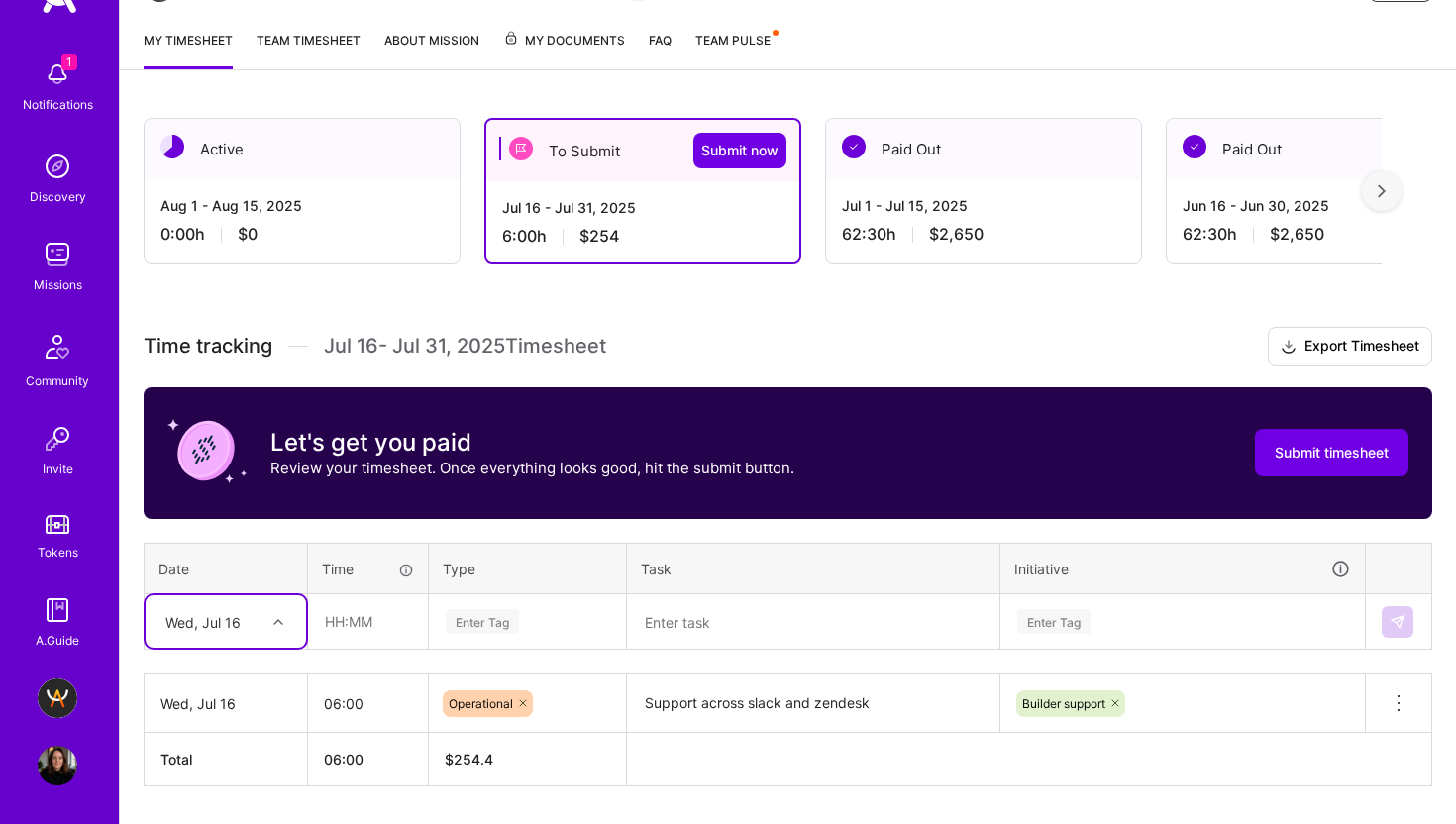 click on "Select is focused ,type to refine list, press Down to open the menu, [DAY_OF_WEEK], [MONTH] [DAY]" at bounding box center (226, 621) 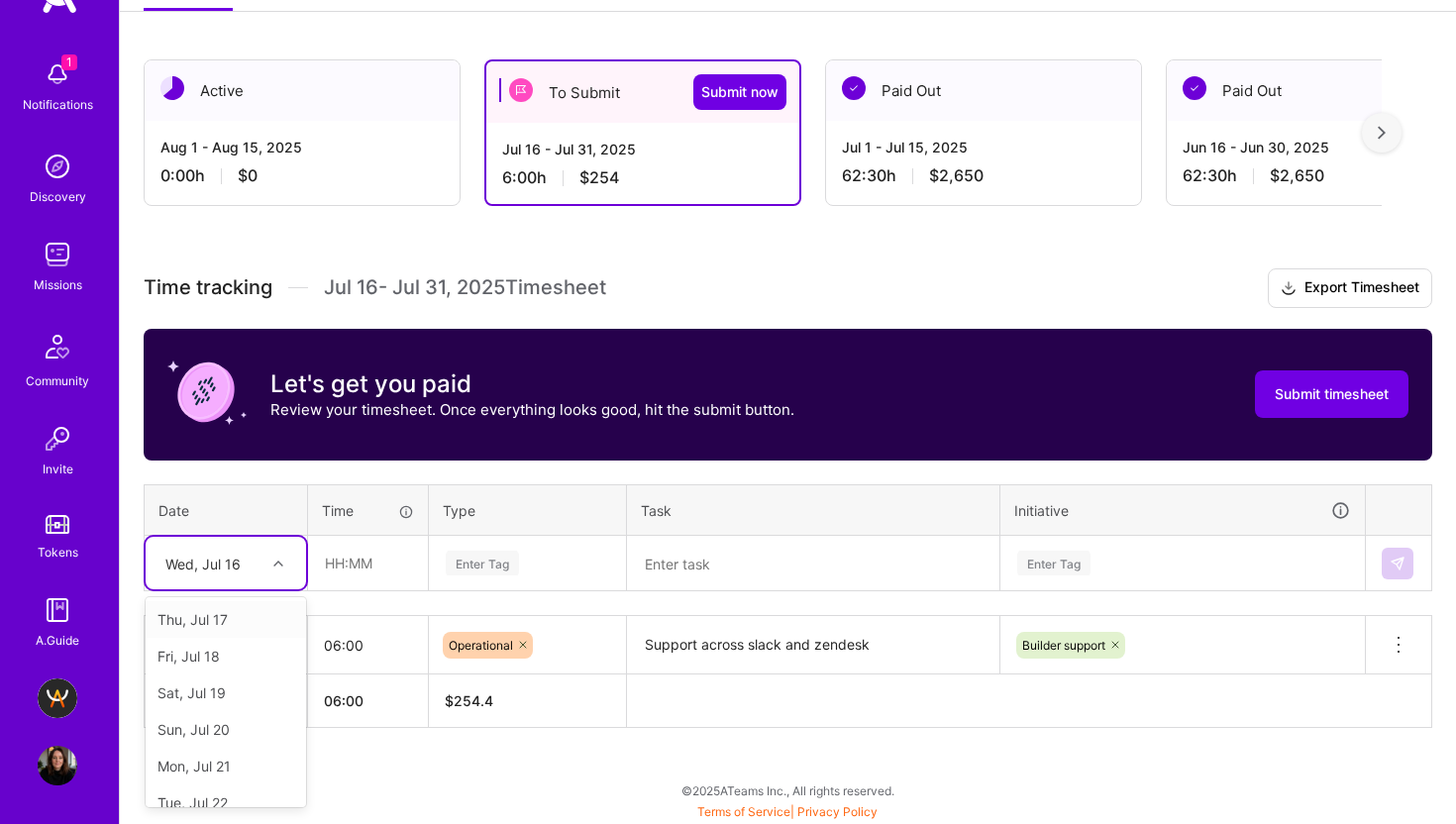 click on "Thu, Jul 17" at bounding box center (226, 619) 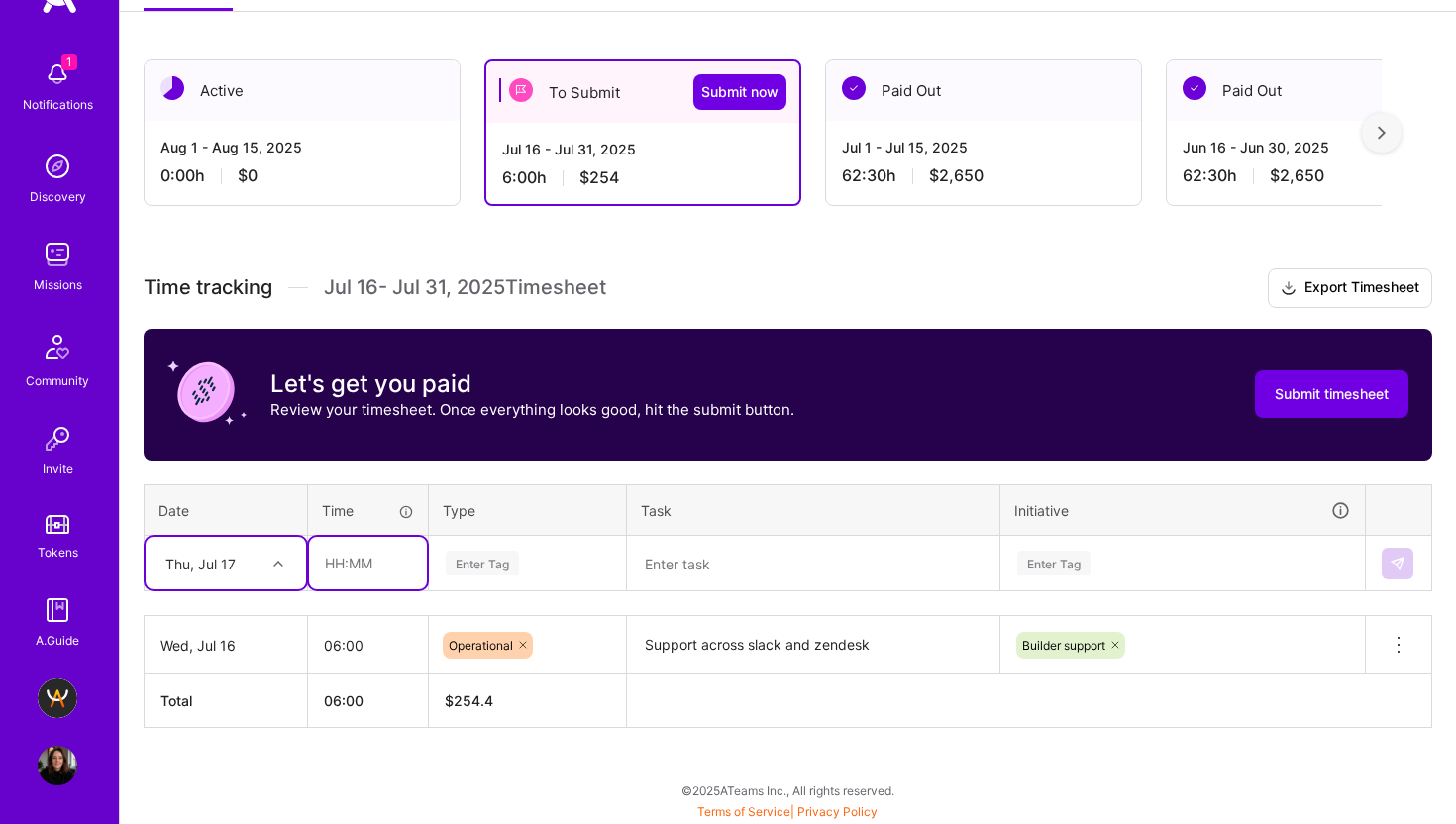 click at bounding box center (367, 563) 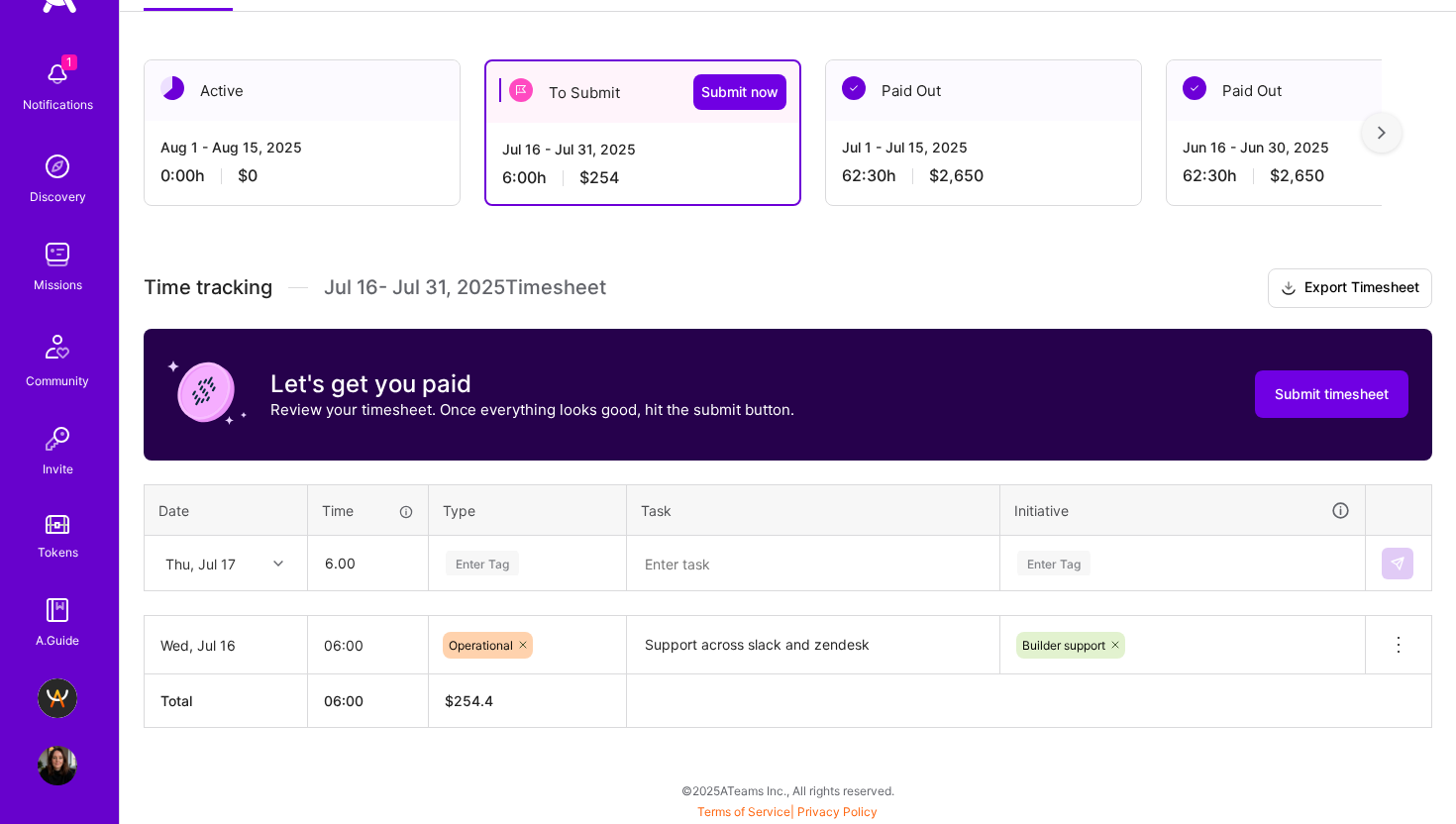 type on "06:00" 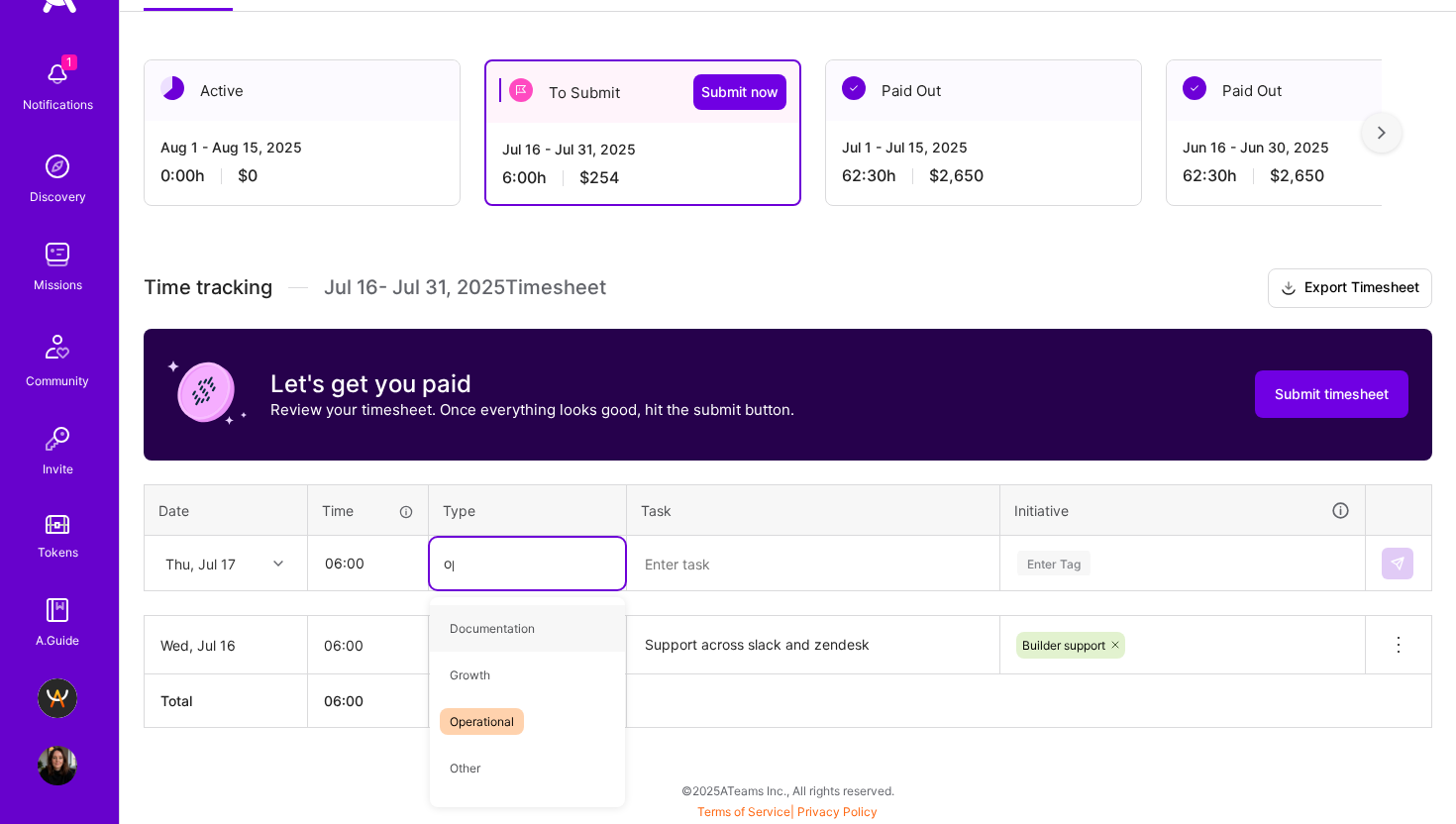 type on "oper" 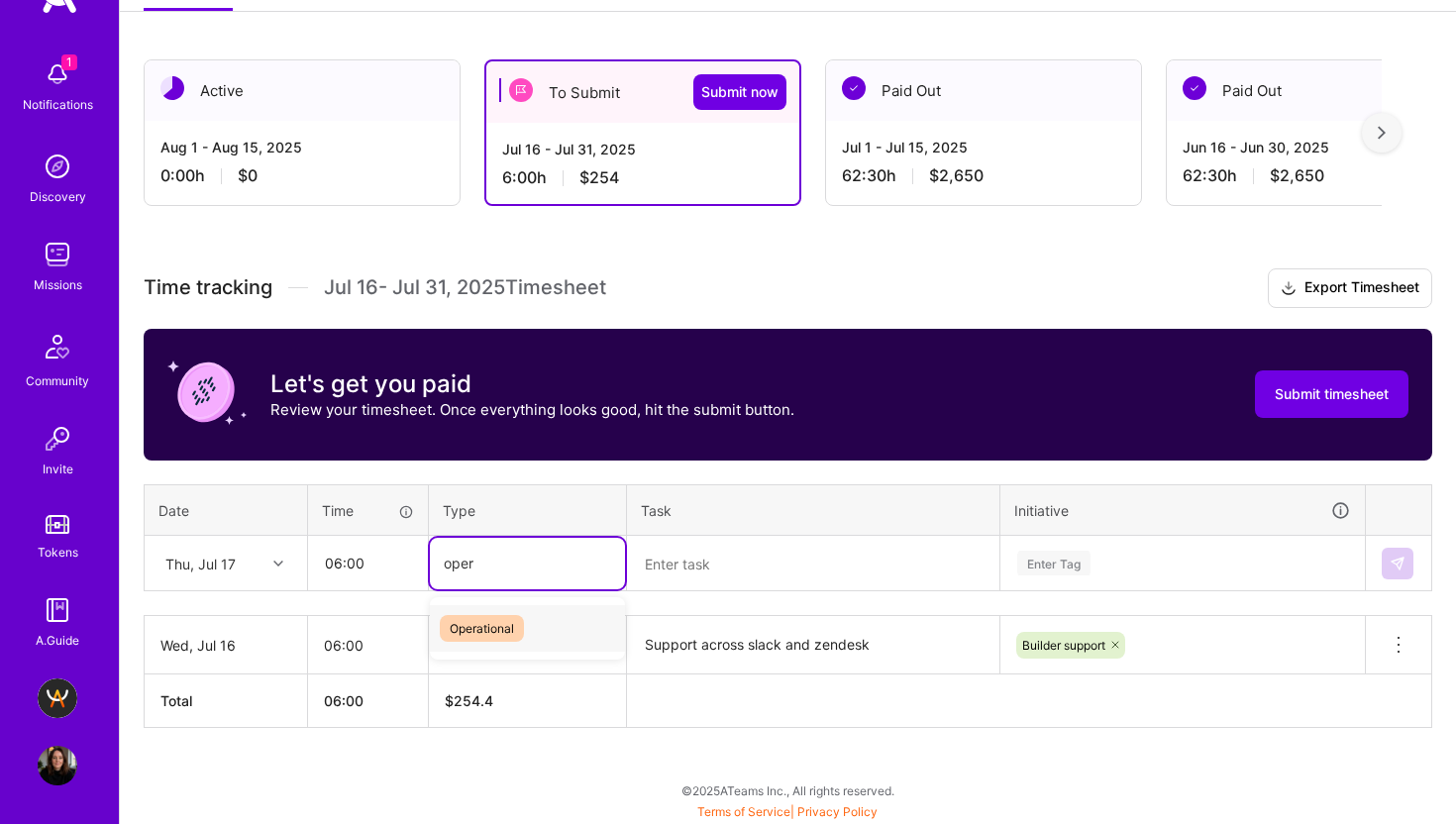 click on "Operational" at bounding box center (481, 628) 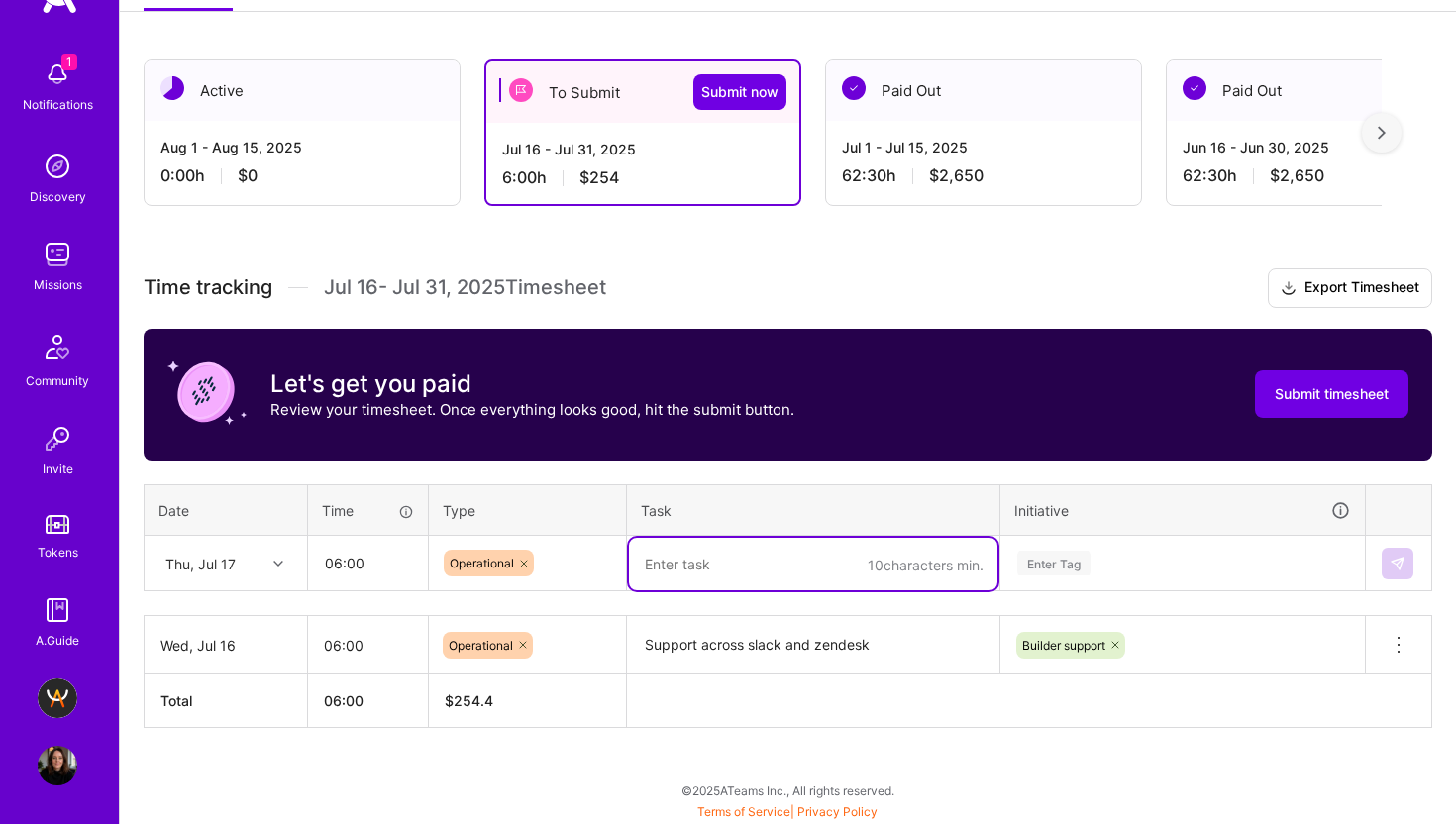 click at bounding box center (813, 564) 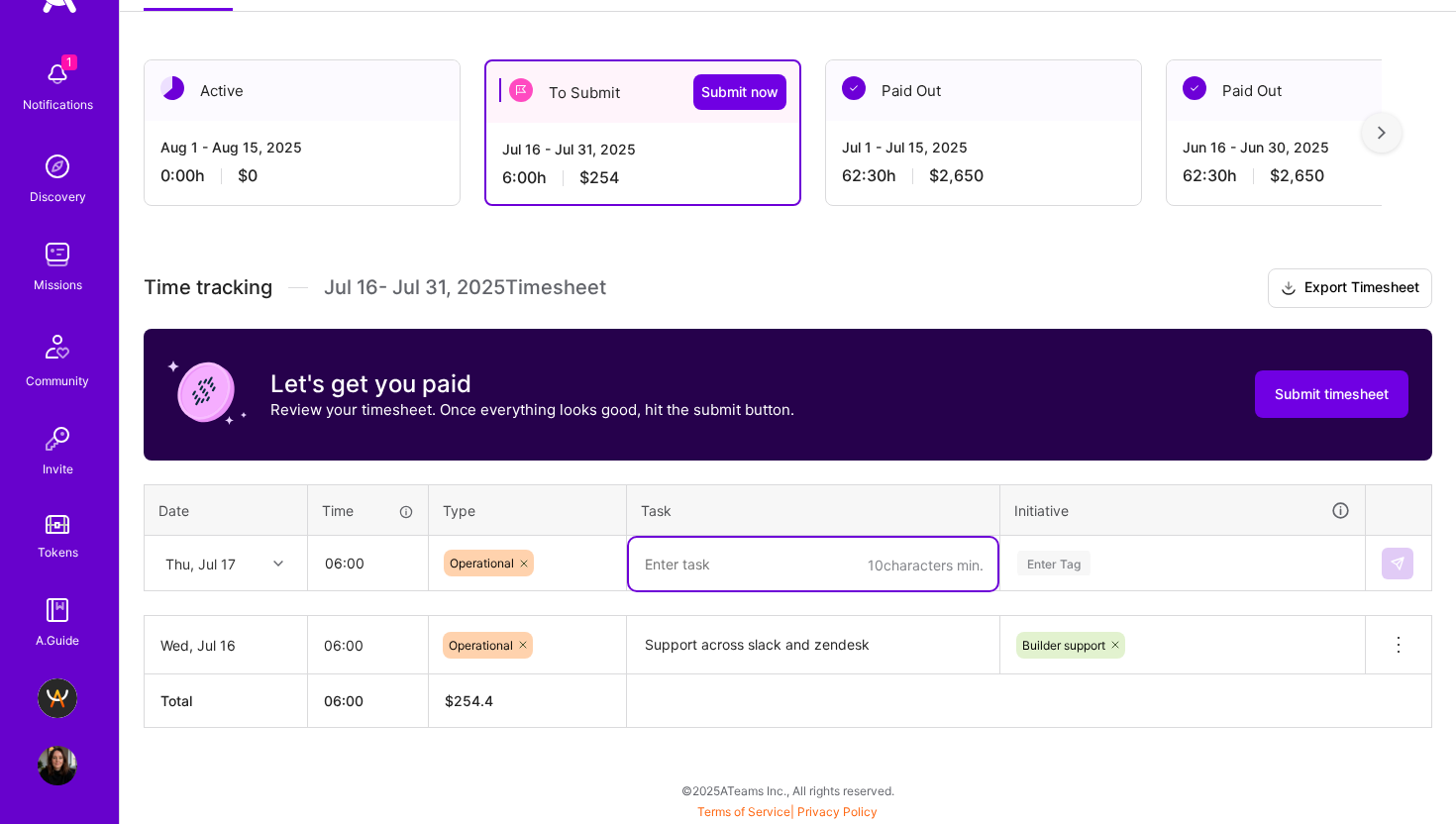 click on "Support across slack and zendesk" at bounding box center (813, 645) 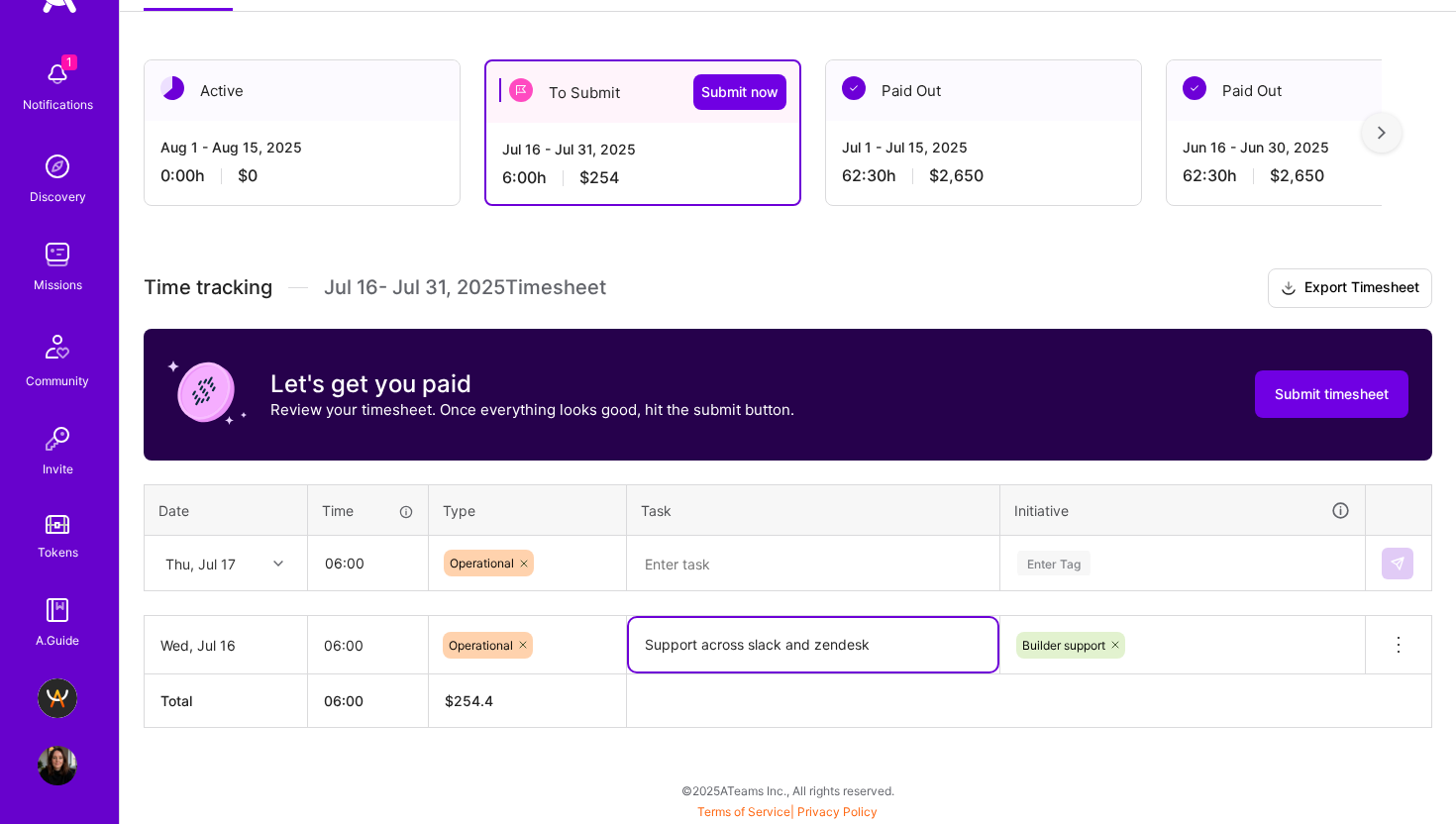 click on "Support across slack and zendesk" at bounding box center [813, 645] 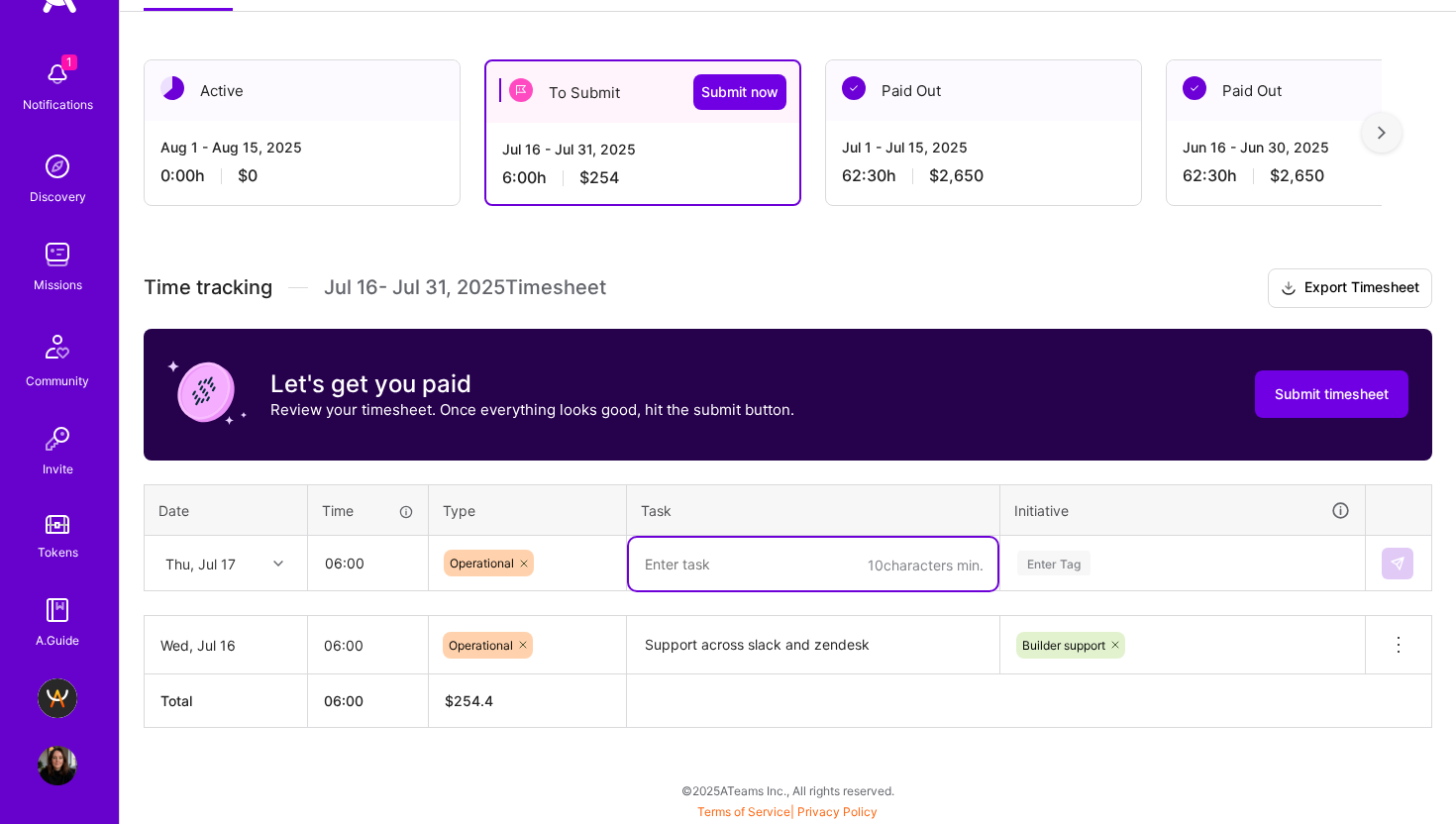 click at bounding box center [813, 564] 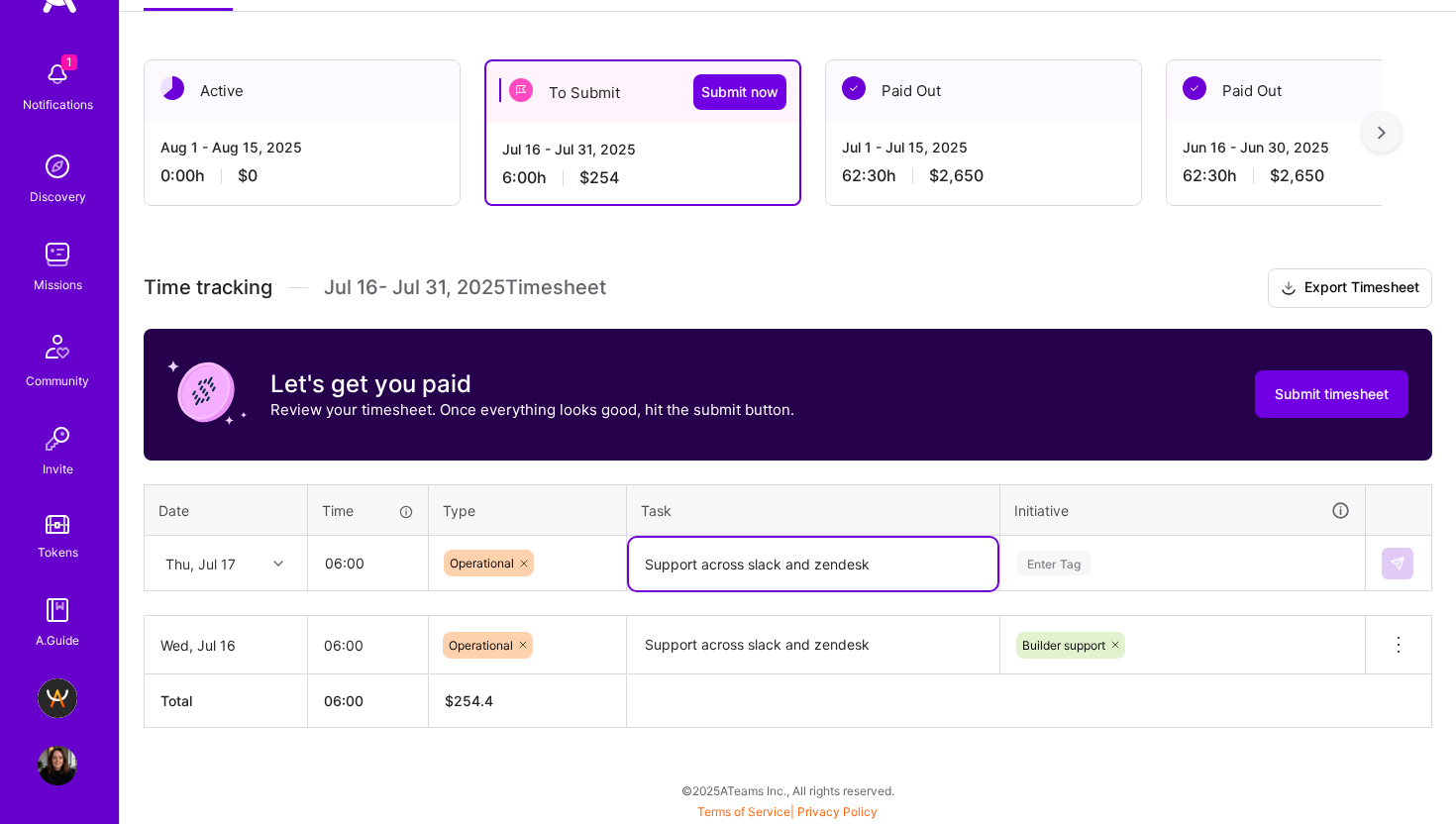 type on "Support across slack and zendesk" 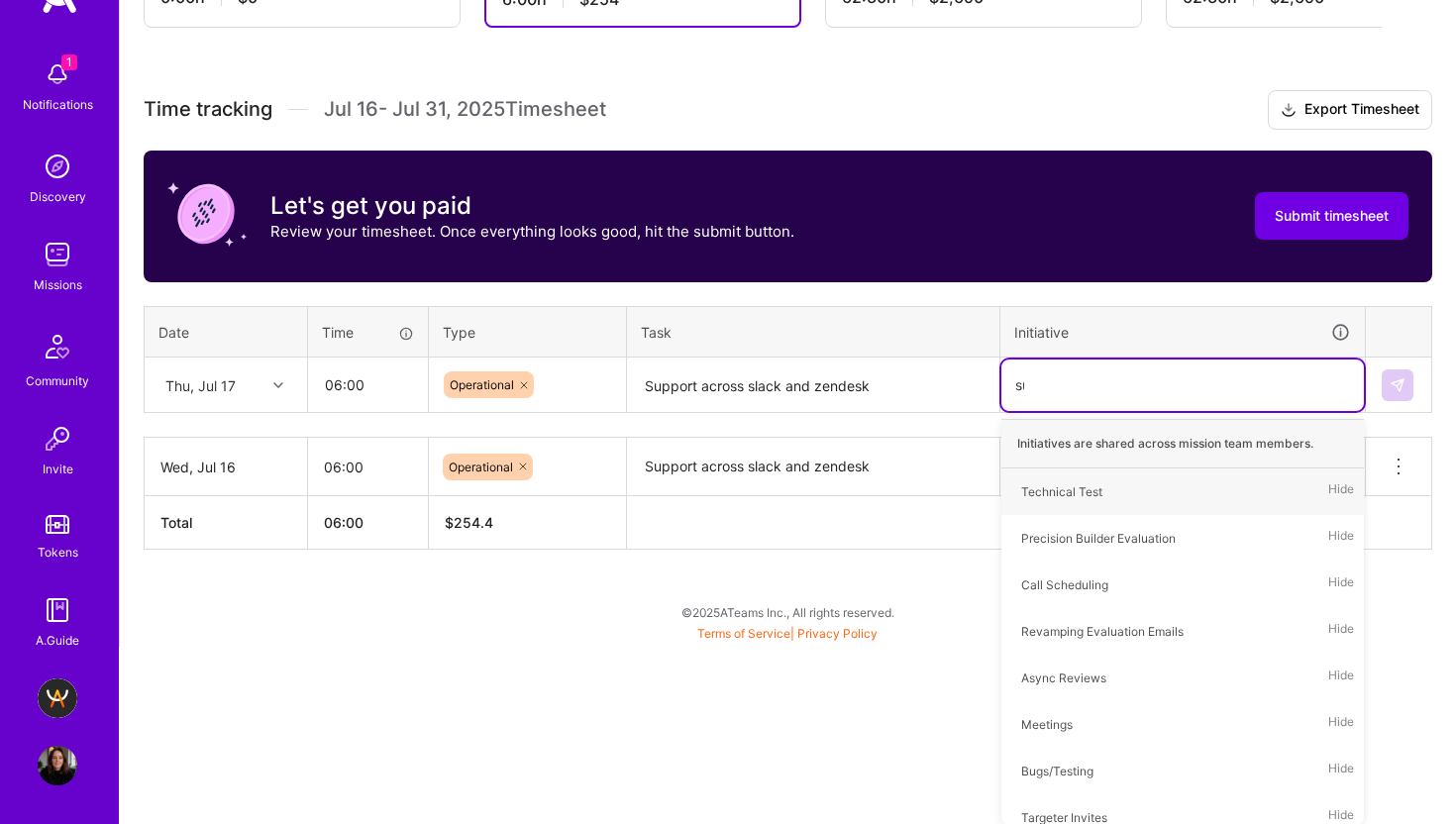 scroll, scrollTop: 305, scrollLeft: 0, axis: vertical 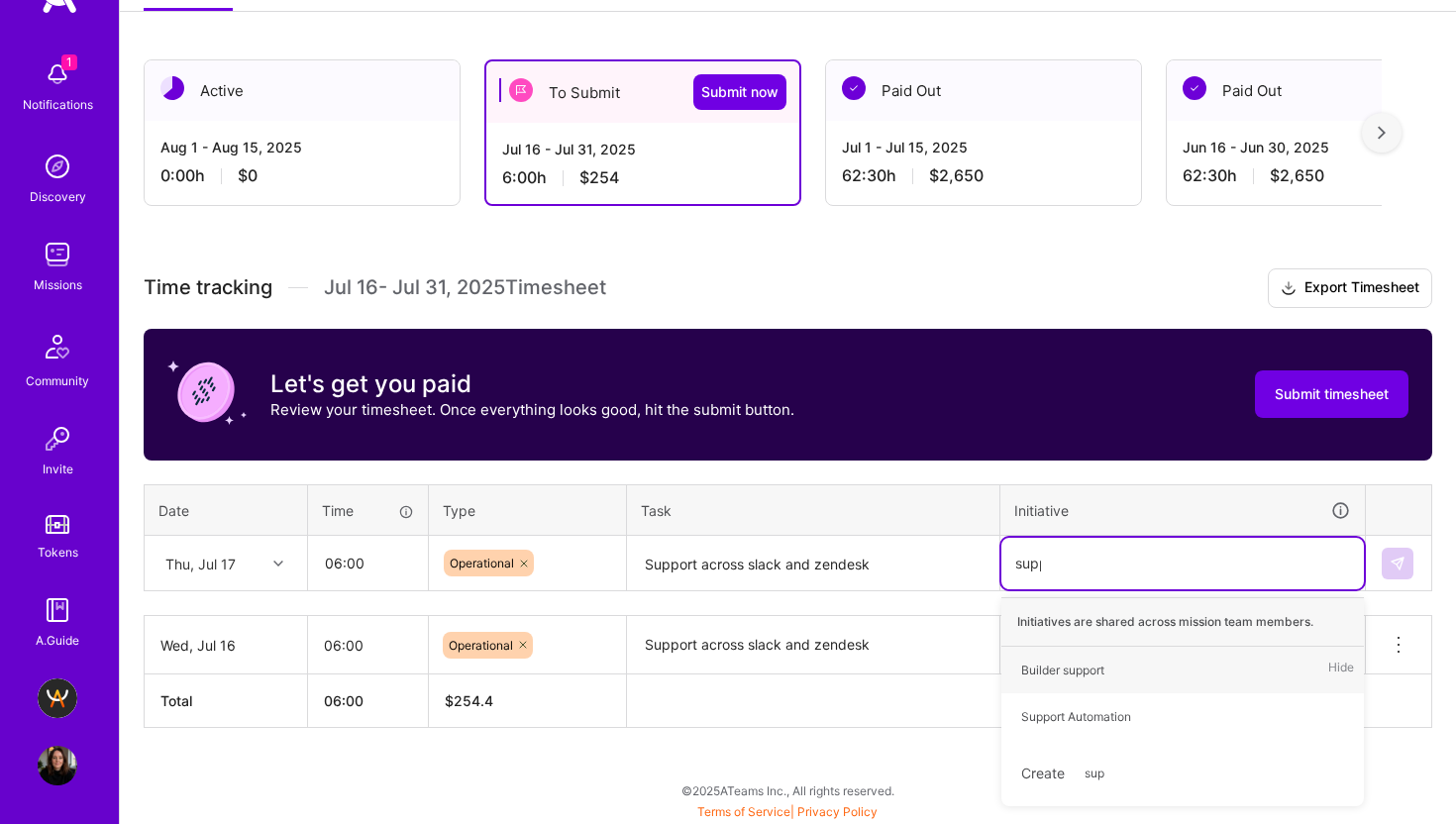 type on "suppo" 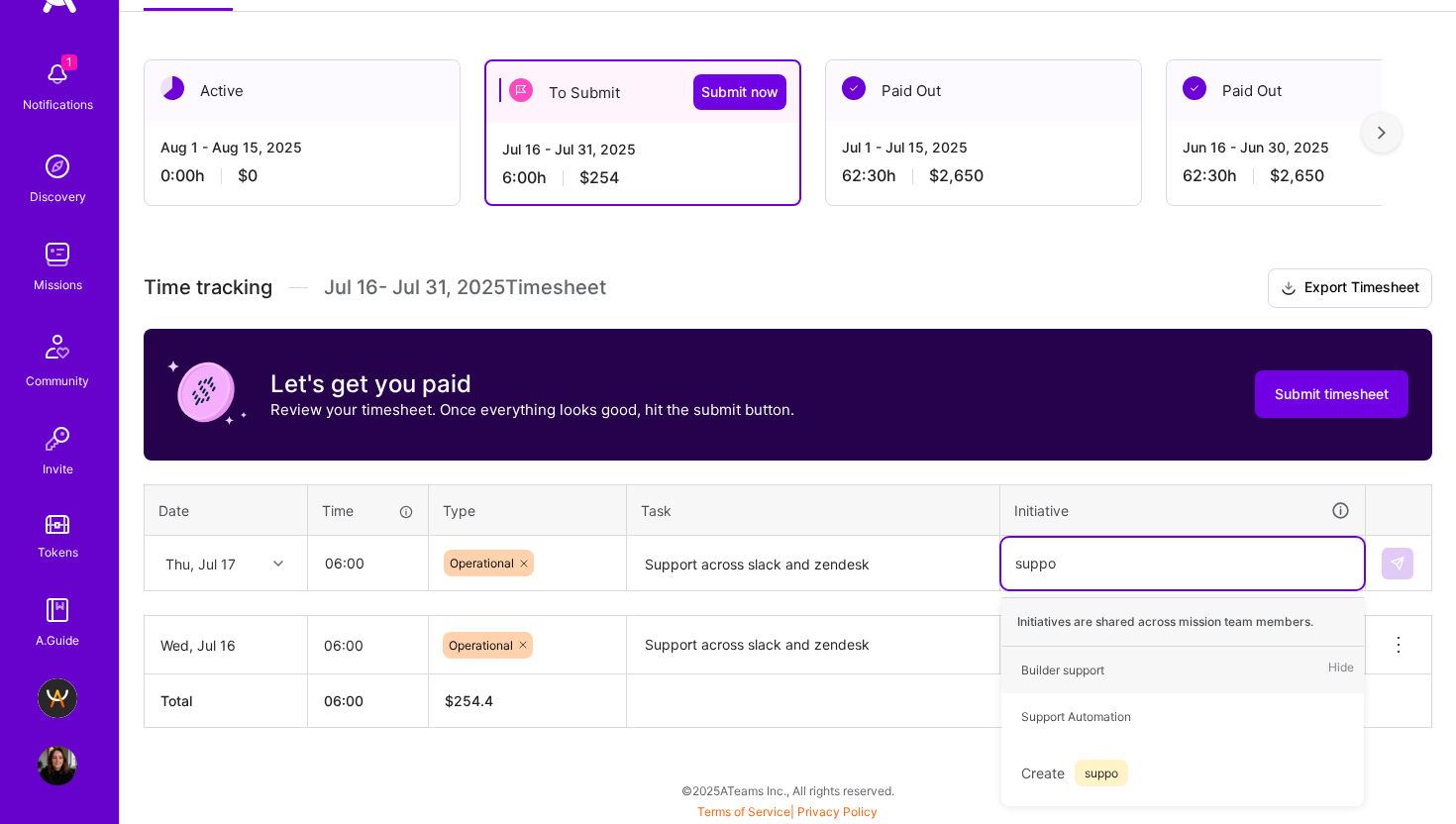 type 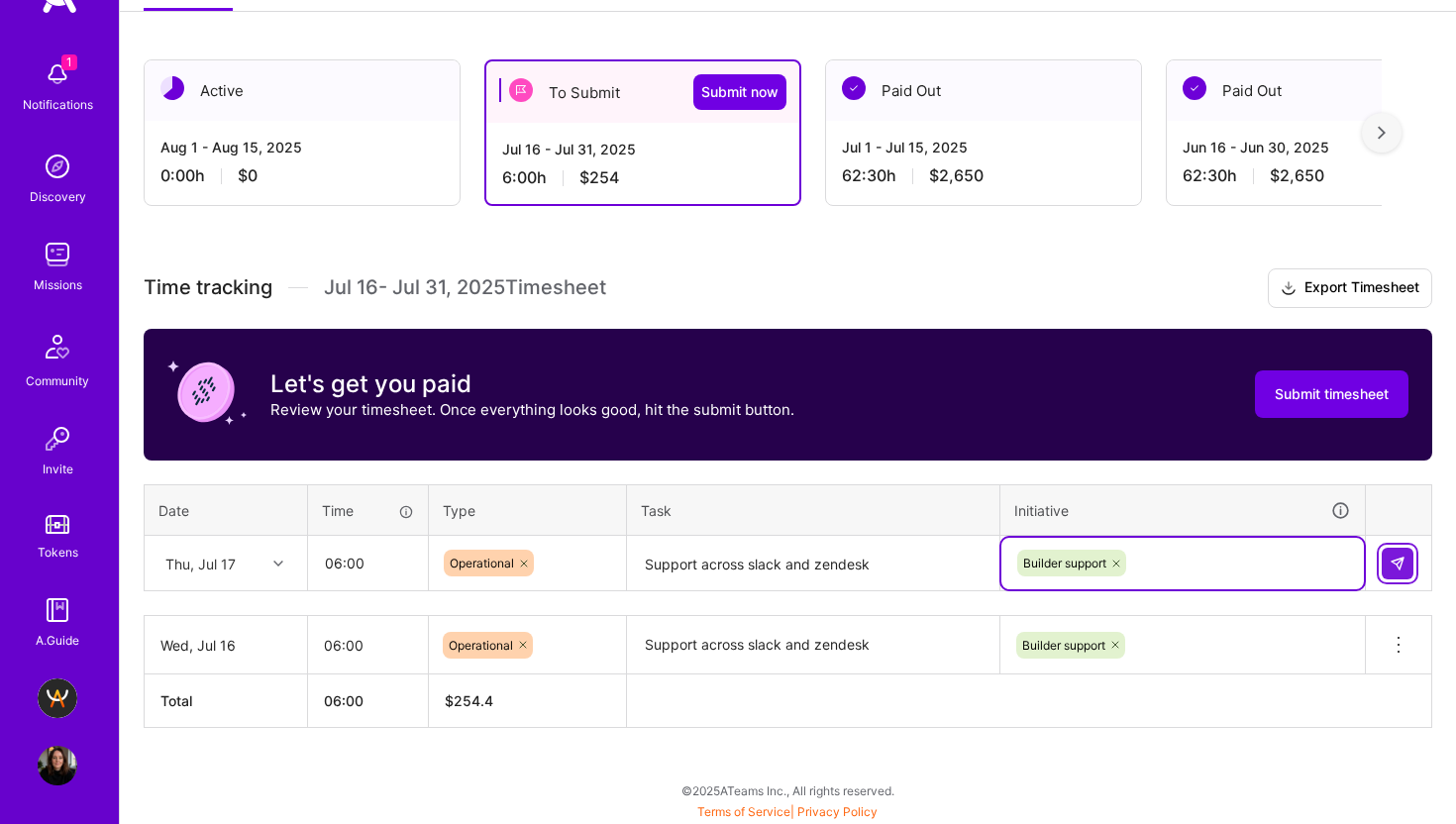 type 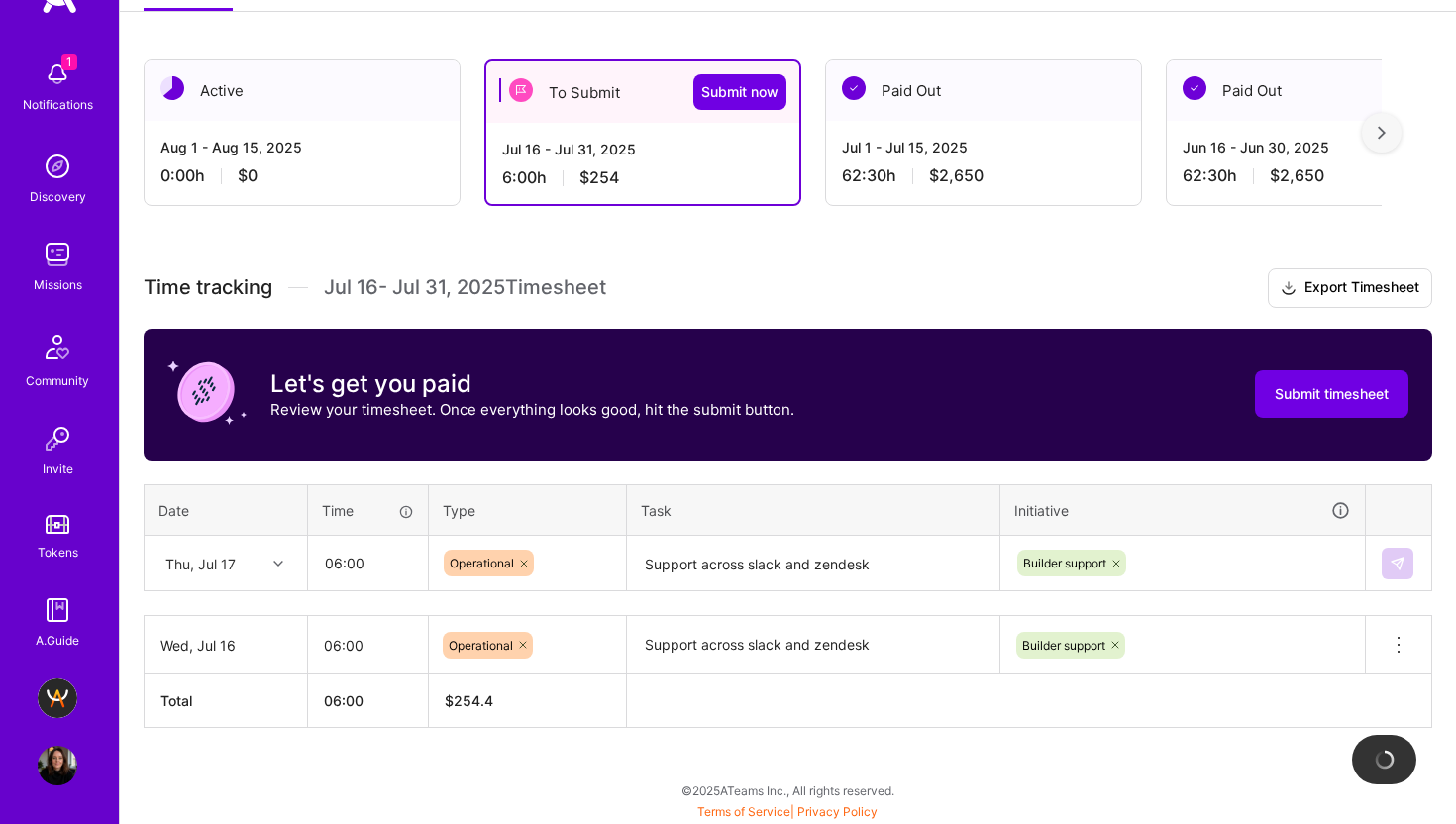 type 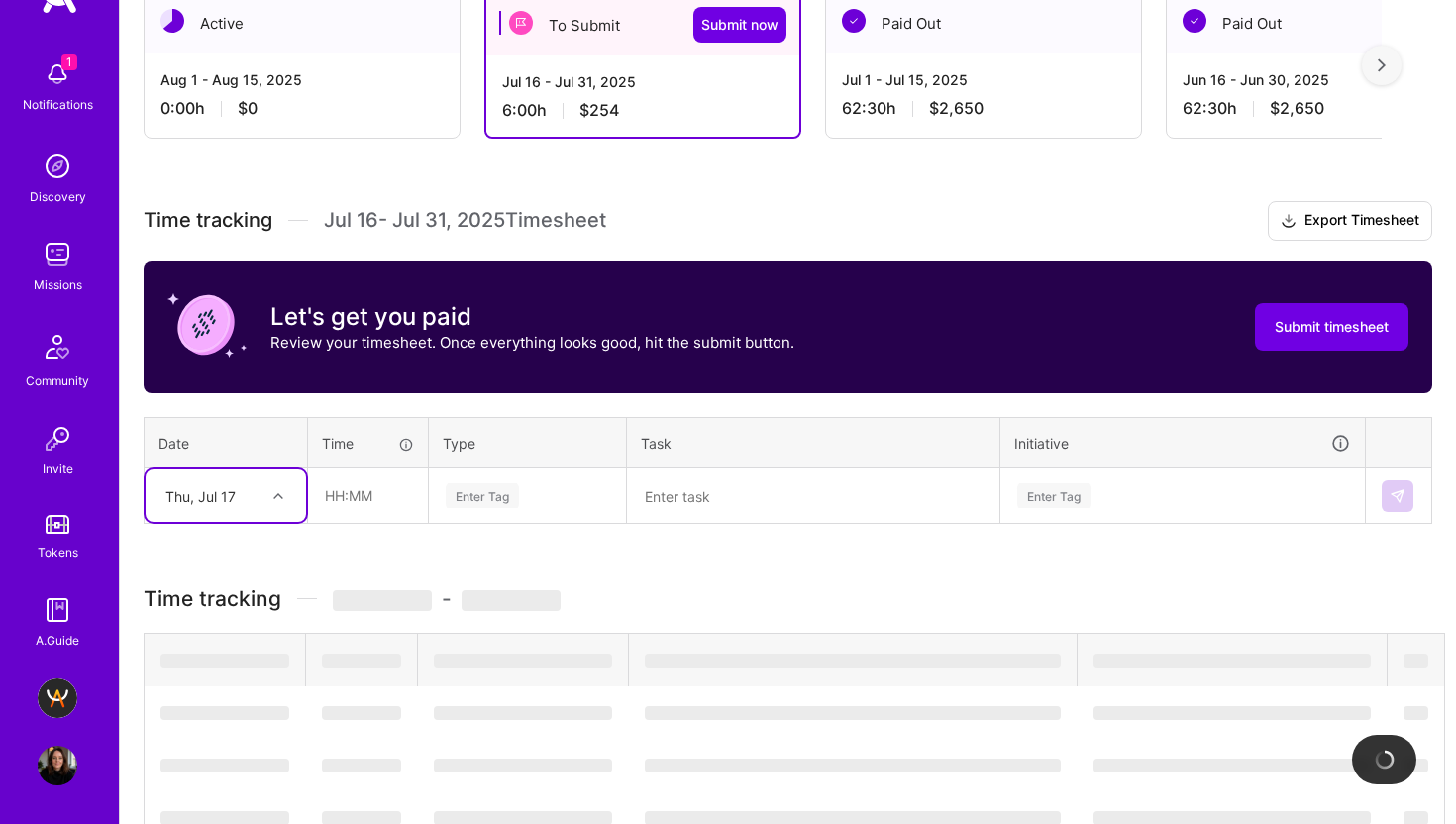 click on "option [DAY_OF_WEEK], [MONTH] [DAY], selected. Select is focused ,type to refine list, press Down to open the menu, [DAY_OF_WEEK], [MONTH] [DAY]" at bounding box center (226, 495) 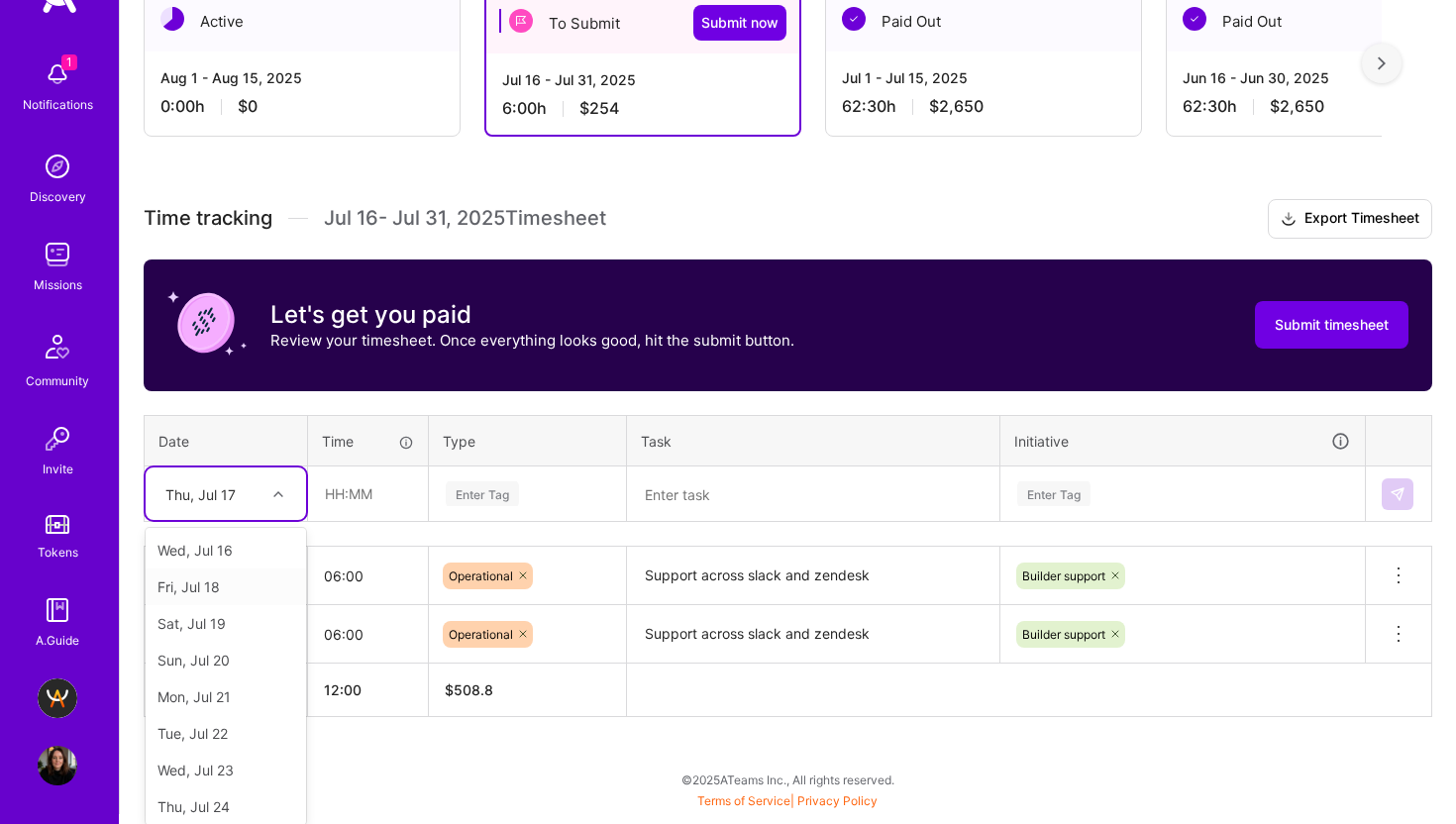 click on "Fri, Jul 18" at bounding box center (226, 586) 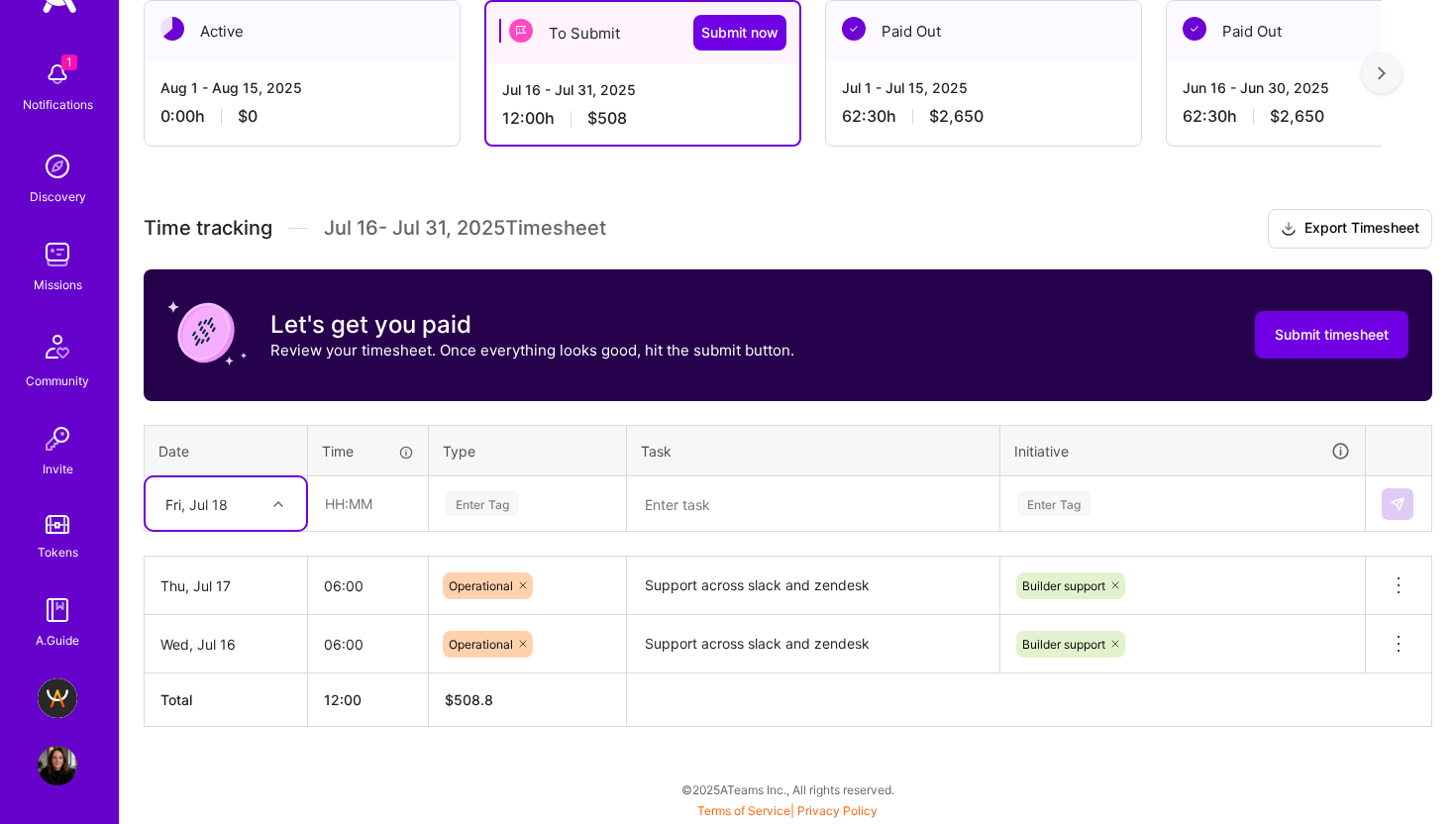 scroll, scrollTop: 363, scrollLeft: 0, axis: vertical 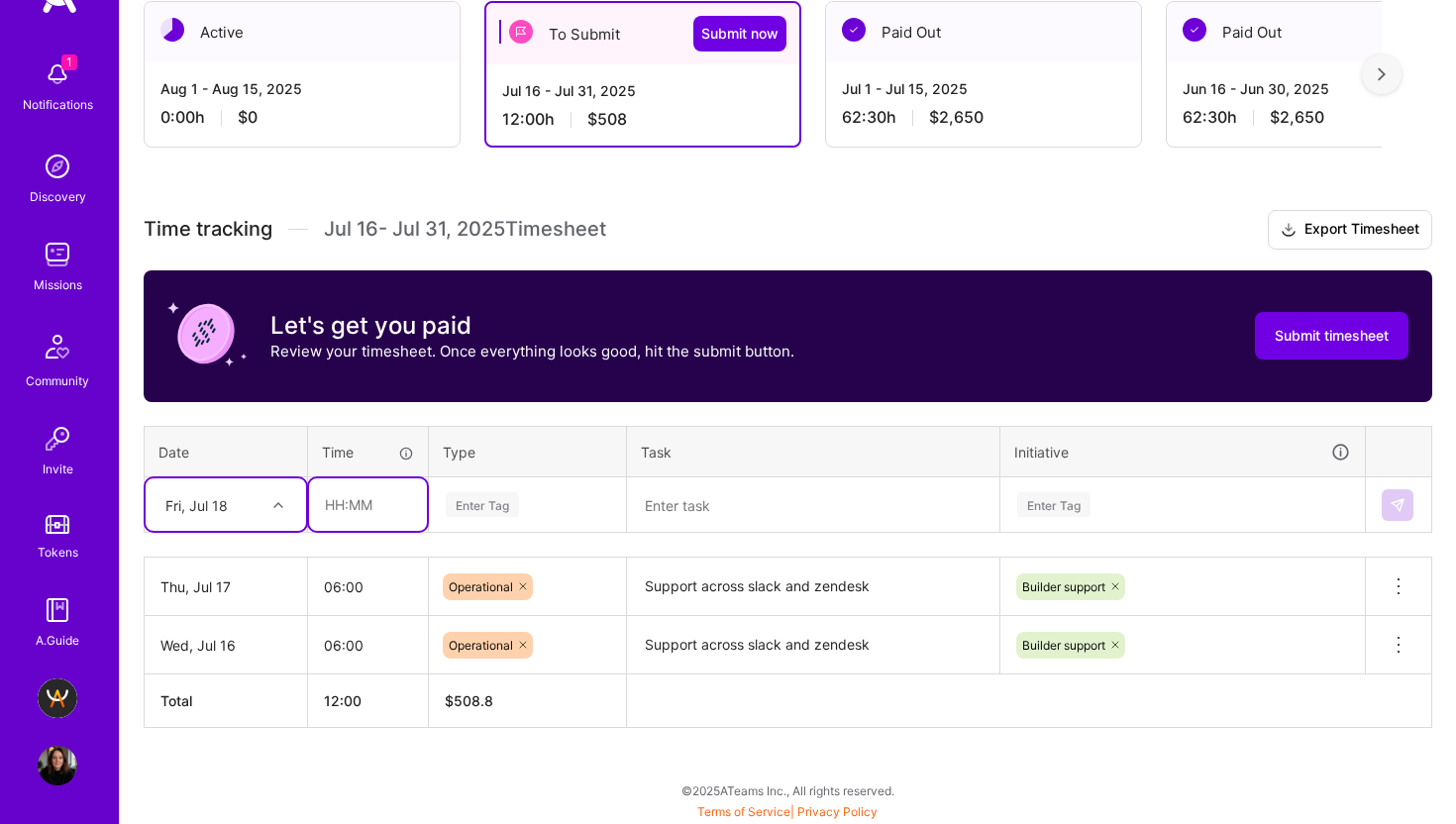 click at bounding box center (367, 504) 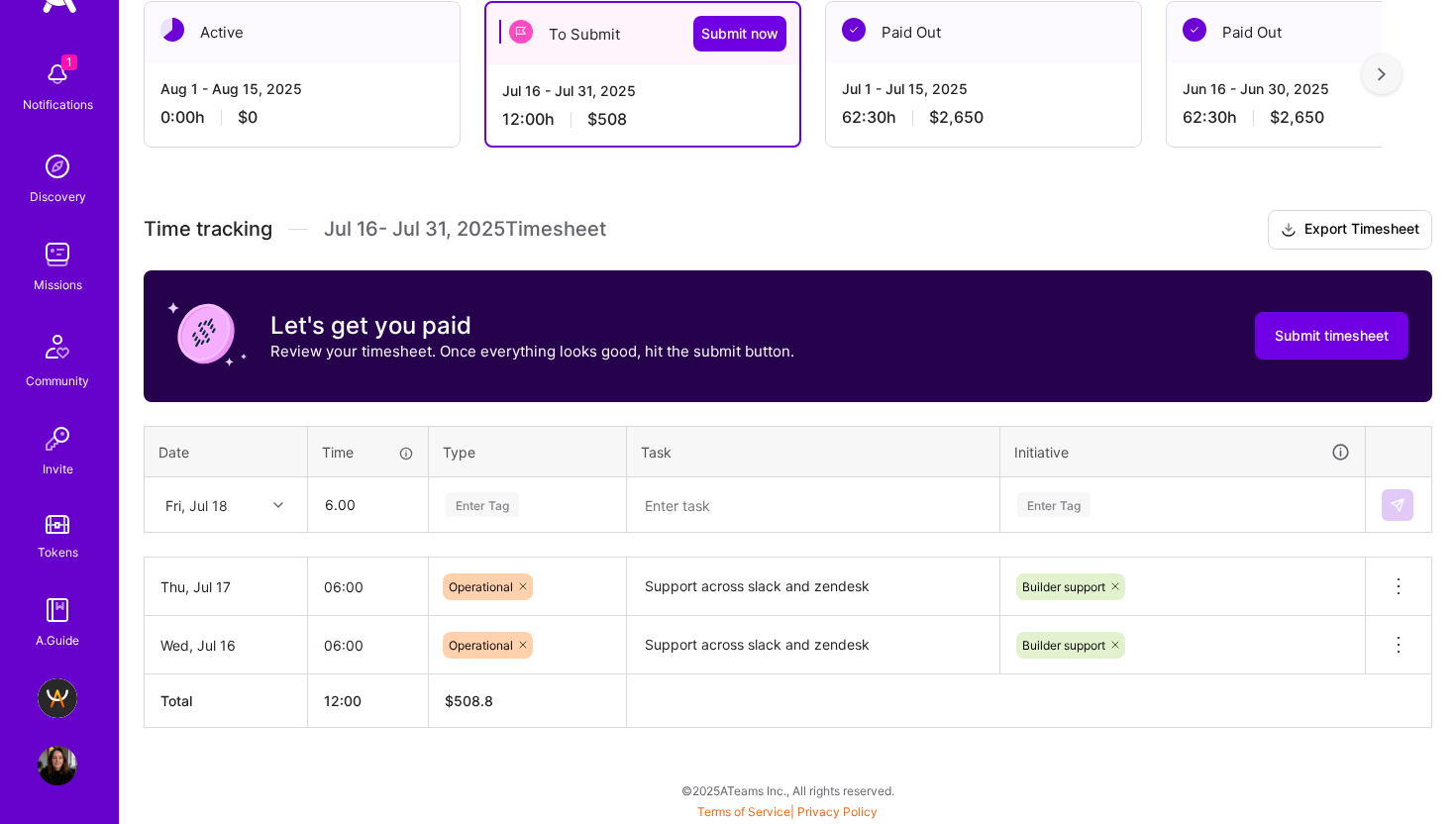 type on "06:00" 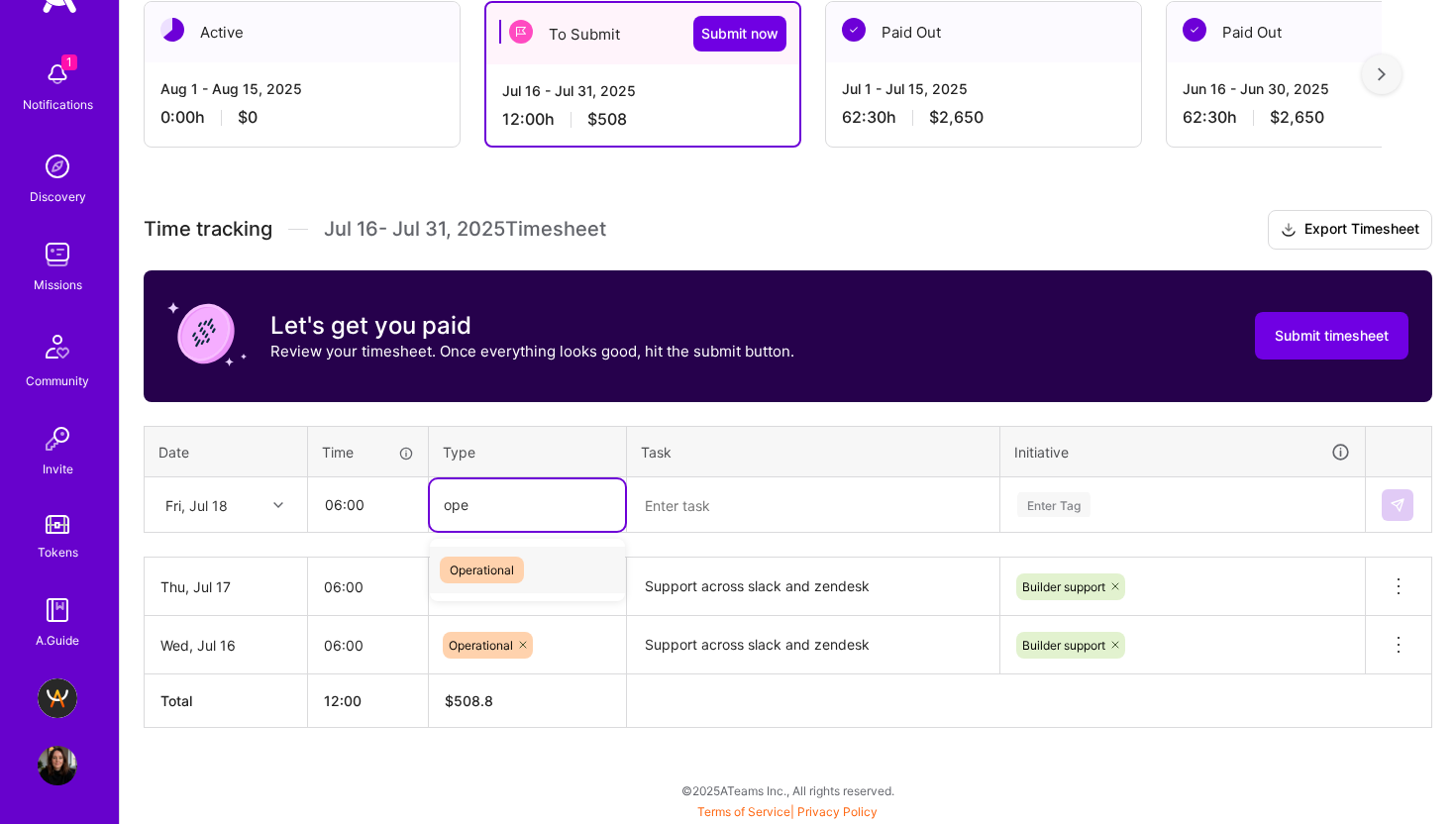 type on "oper" 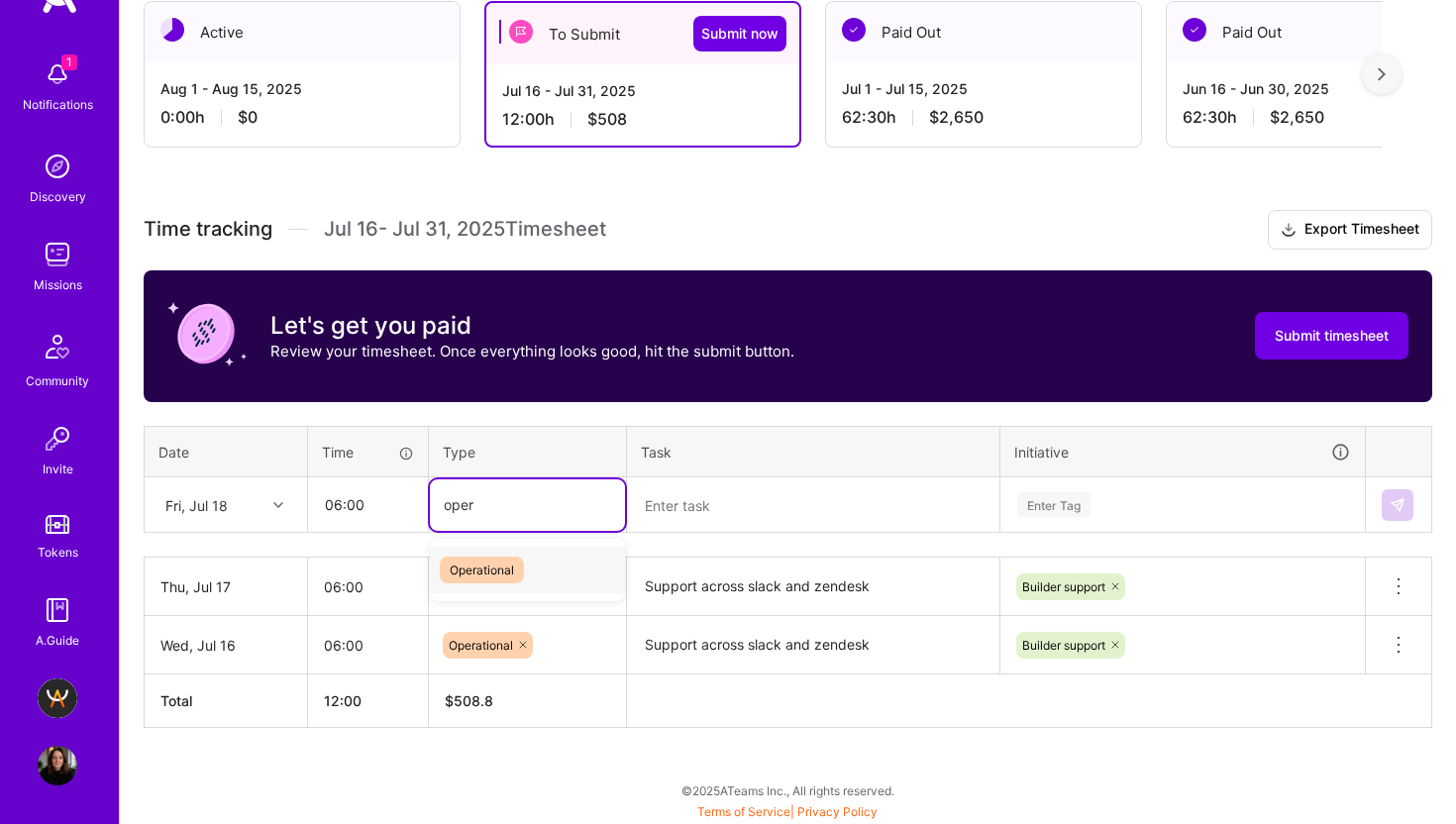 click on "Operational" at bounding box center [481, 569] 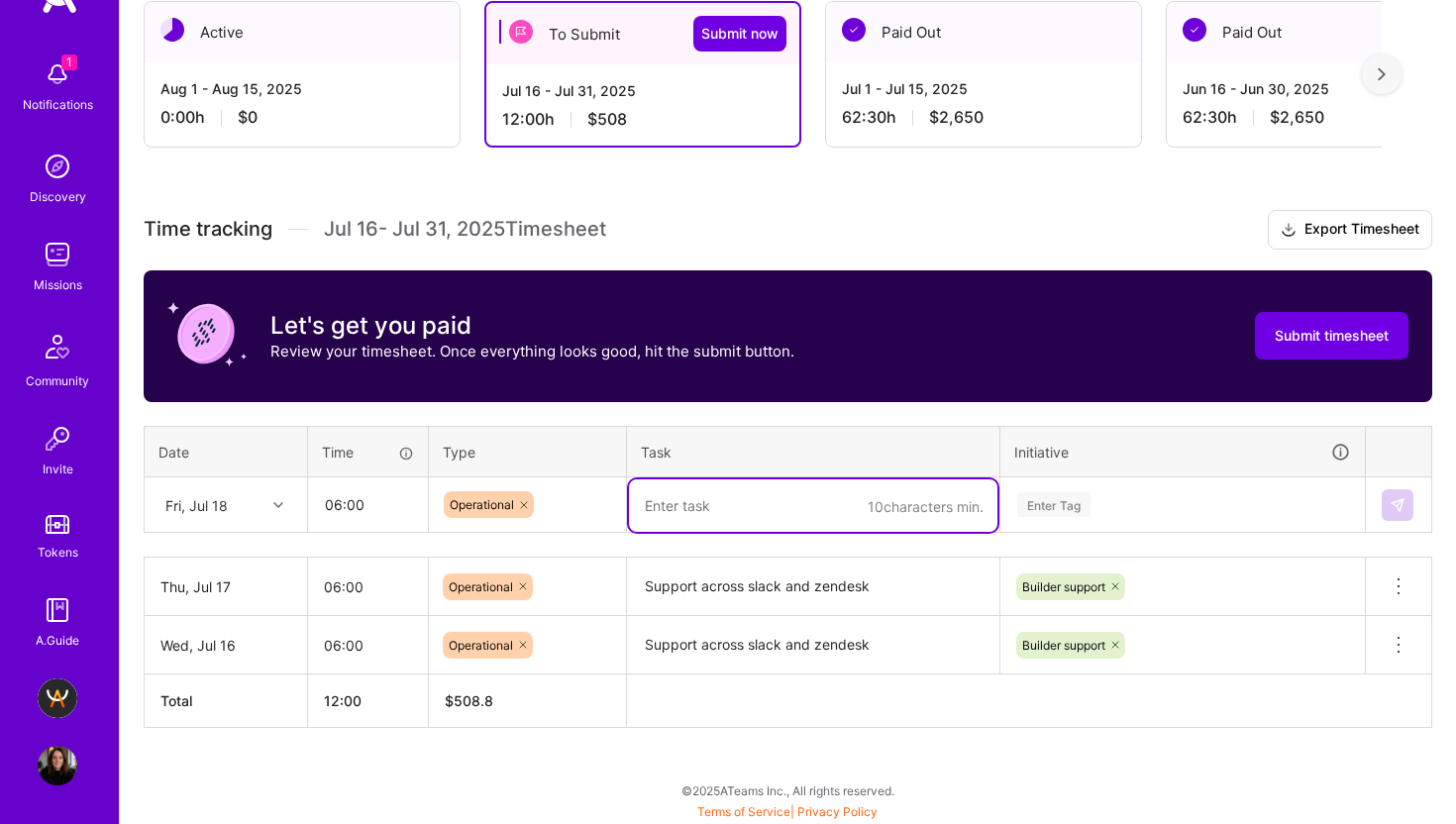 click at bounding box center [813, 505] 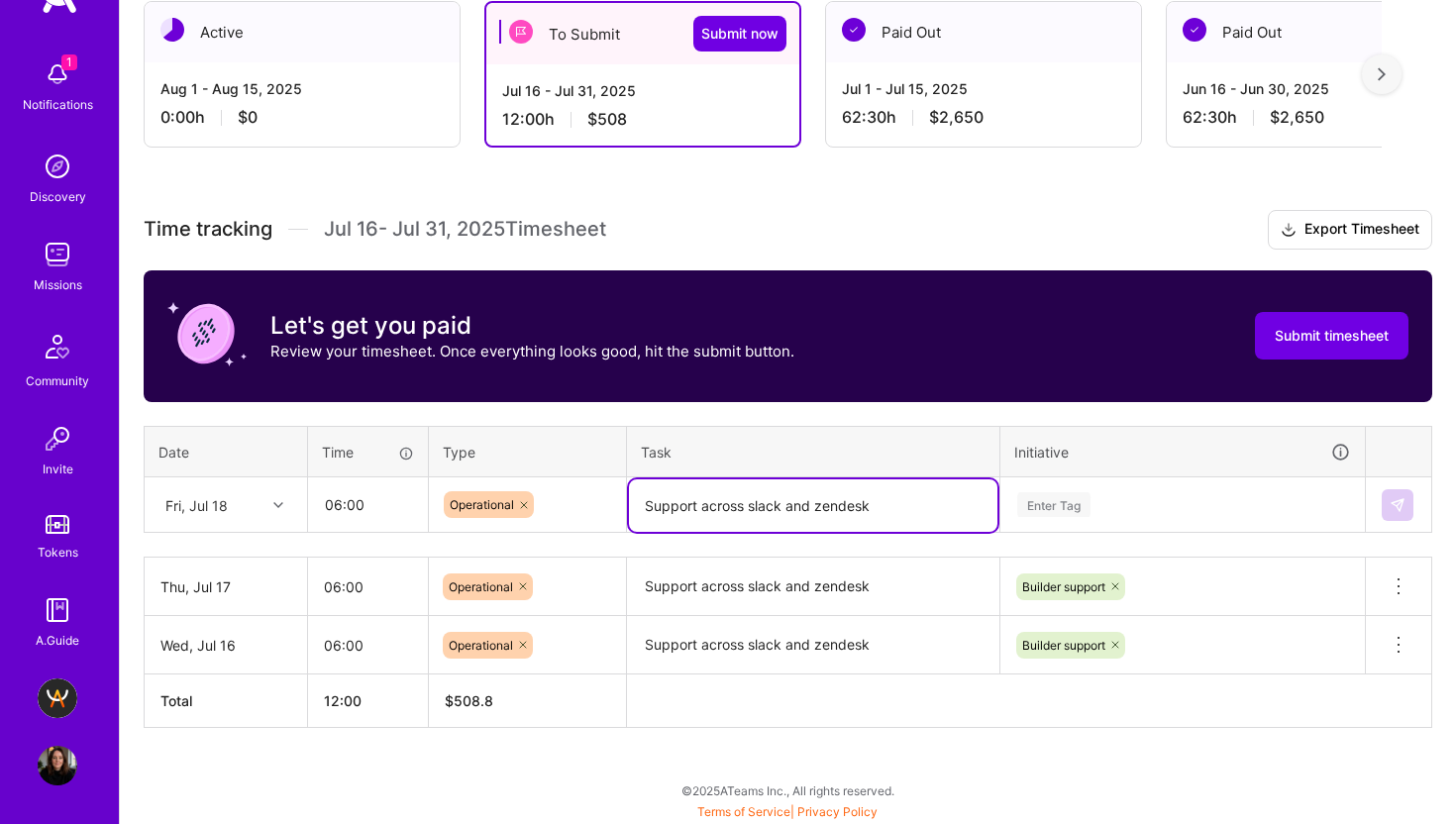 type on "Support across slack and zendesk" 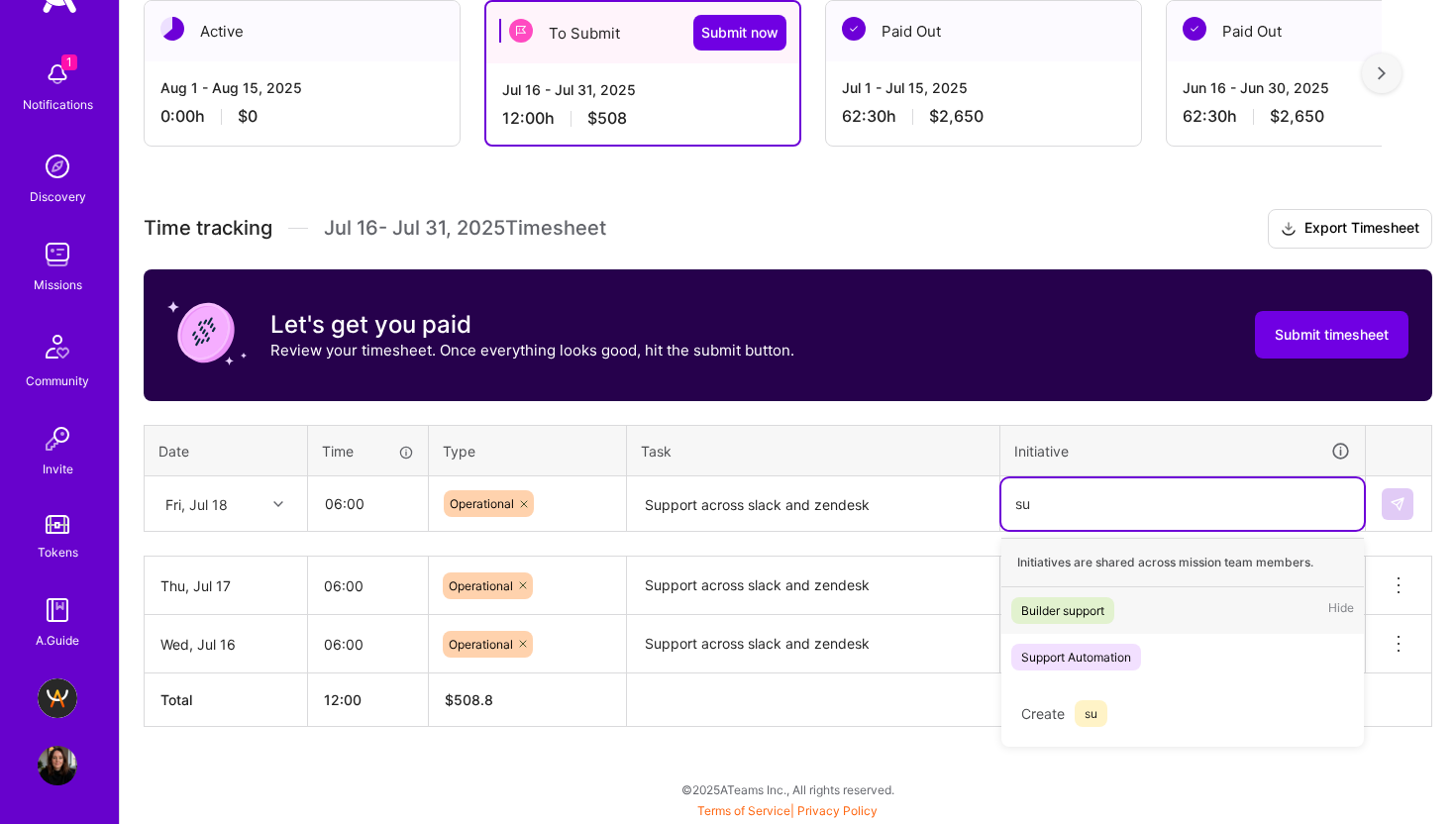 scroll, scrollTop: 363, scrollLeft: 0, axis: vertical 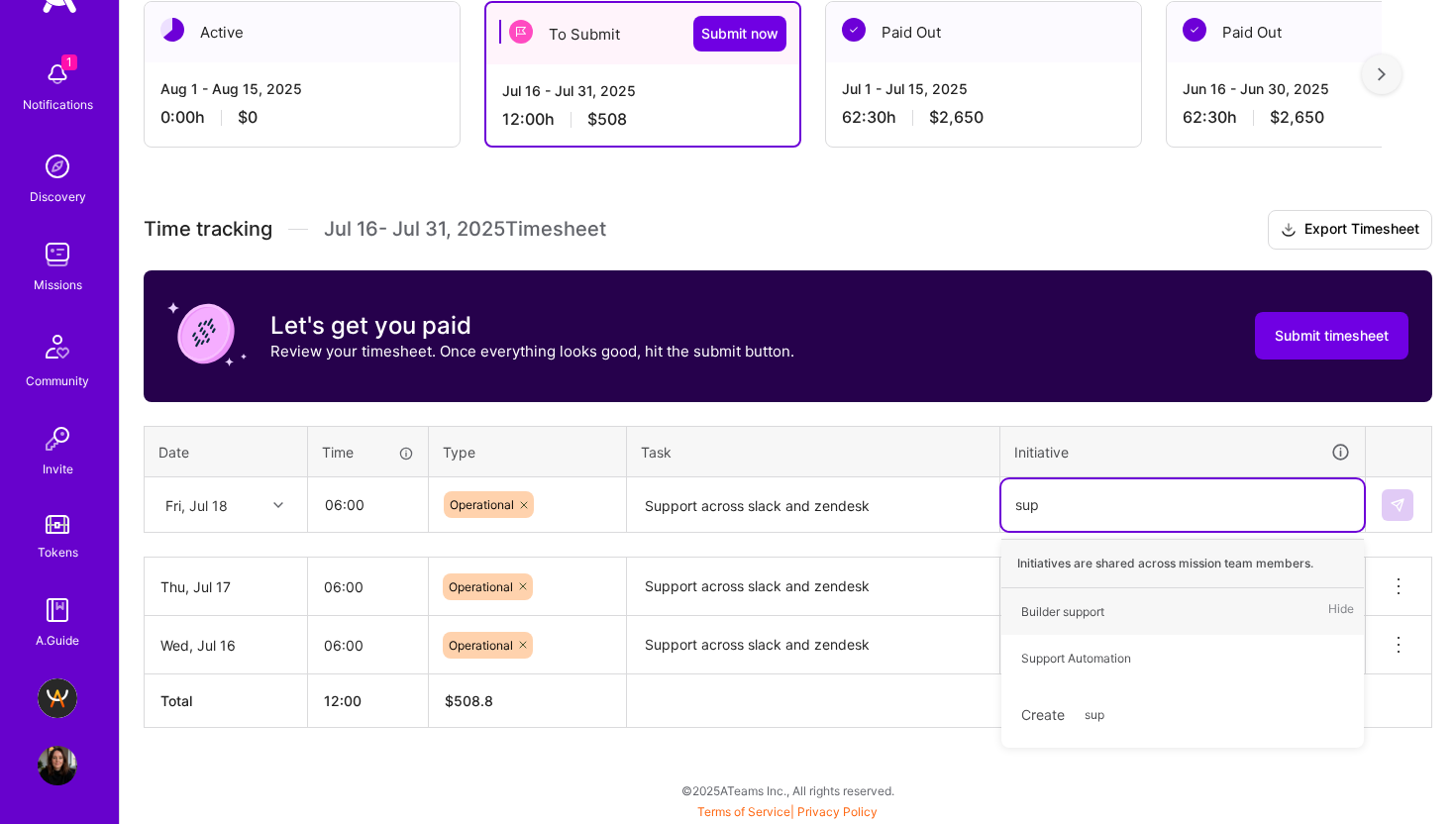 type on "supp" 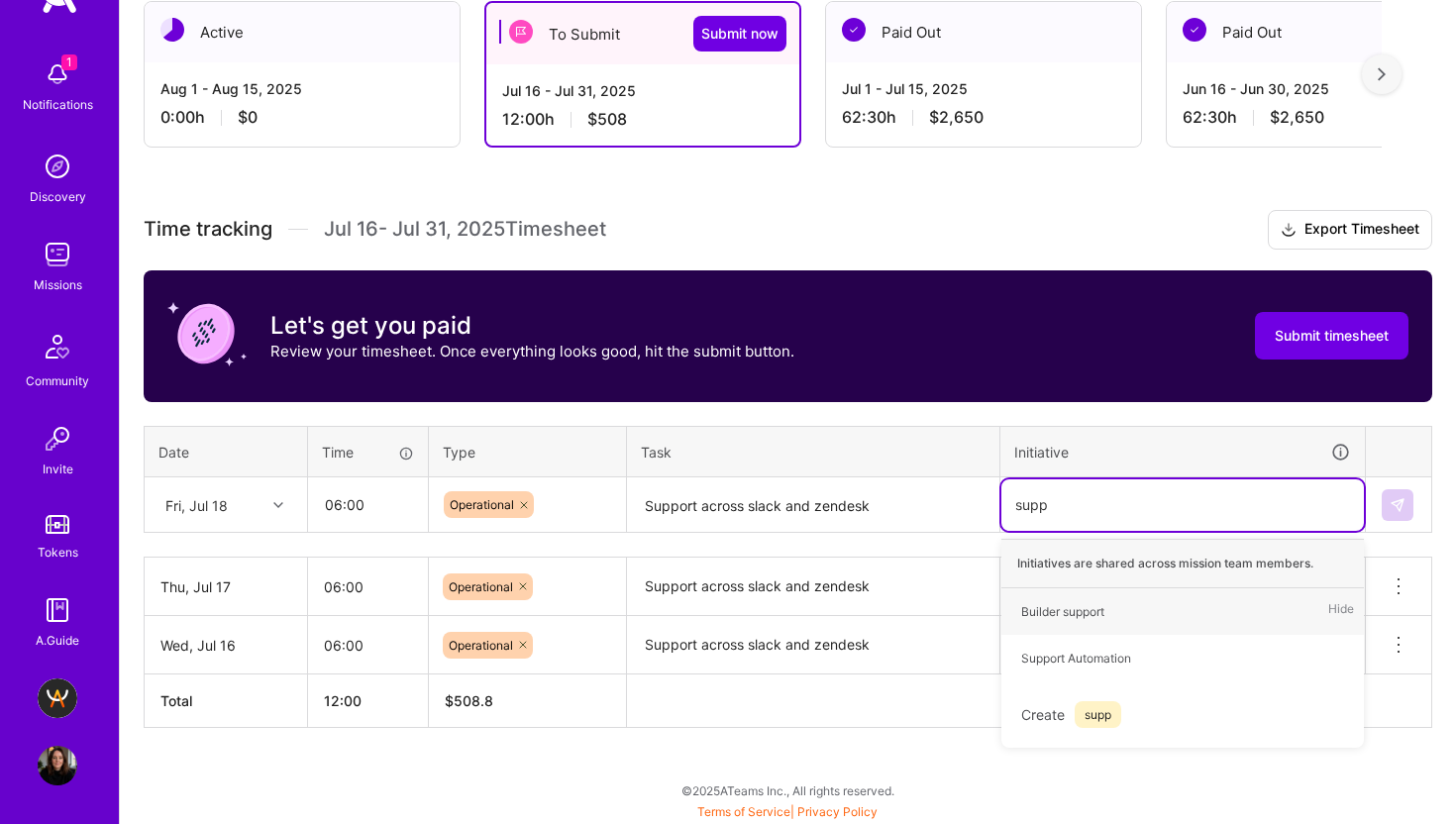 type 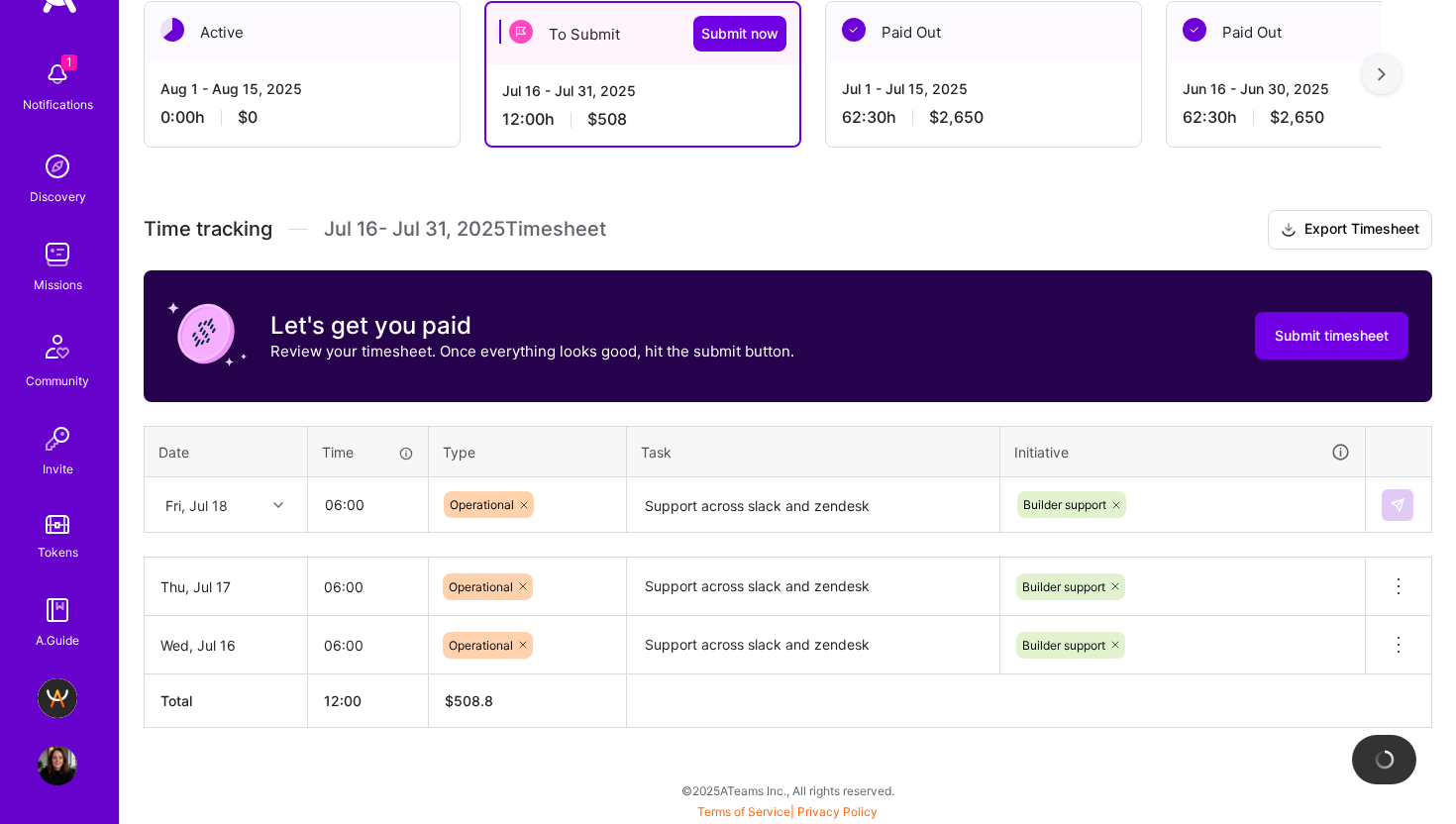 type 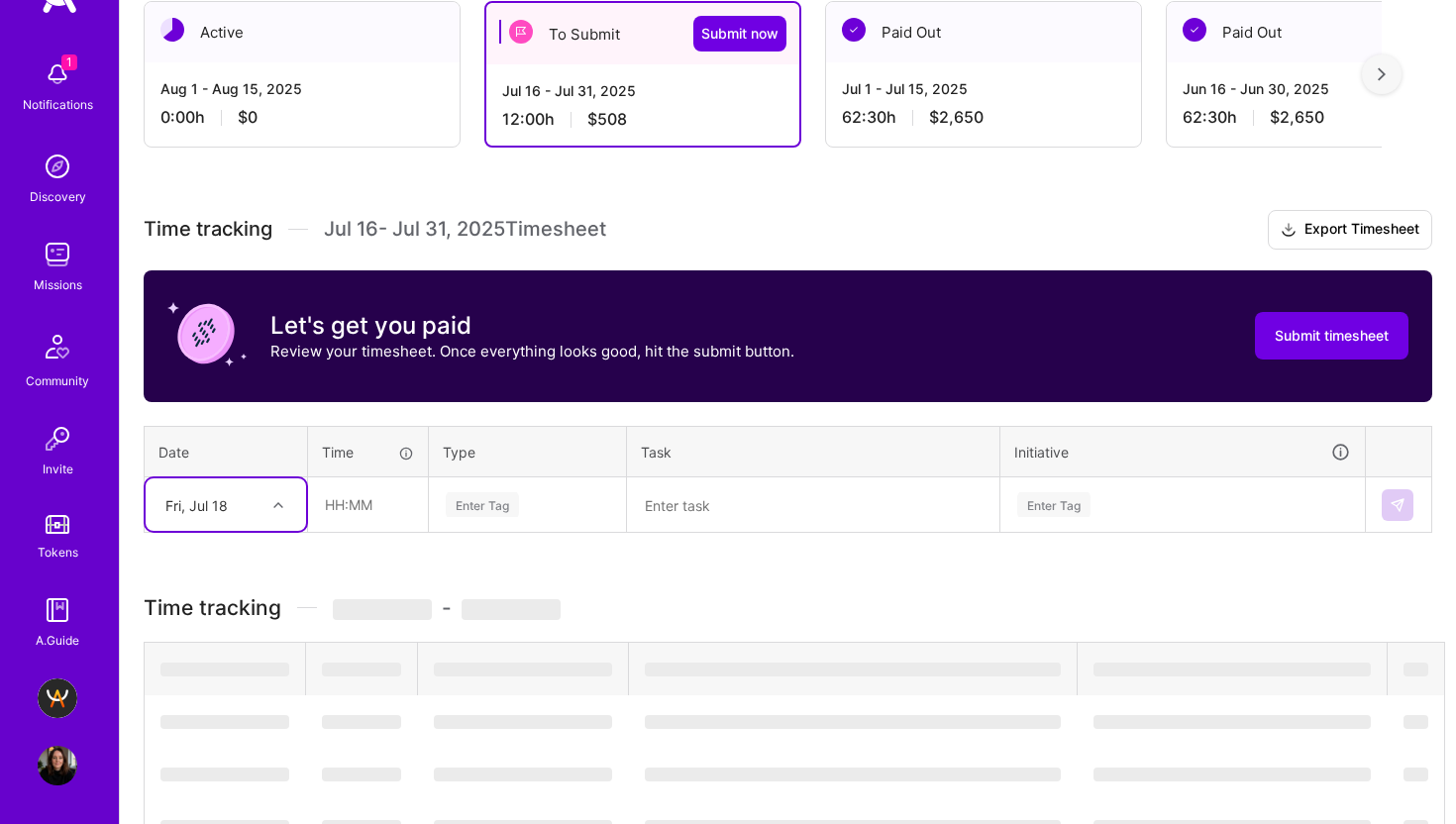 click on "Fri, Jul 18" at bounding box center [210, 504] 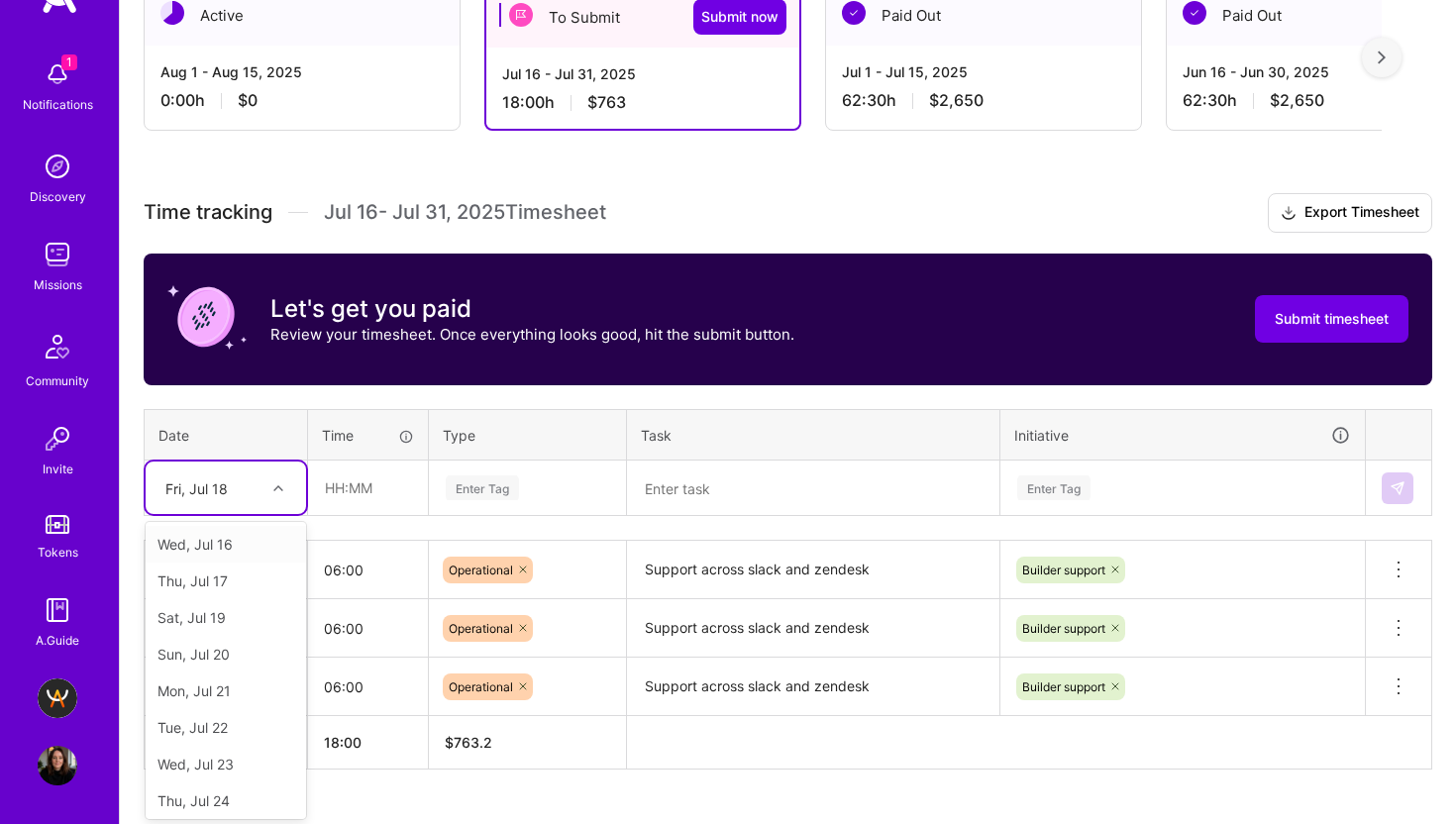 scroll, scrollTop: 382, scrollLeft: 0, axis: vertical 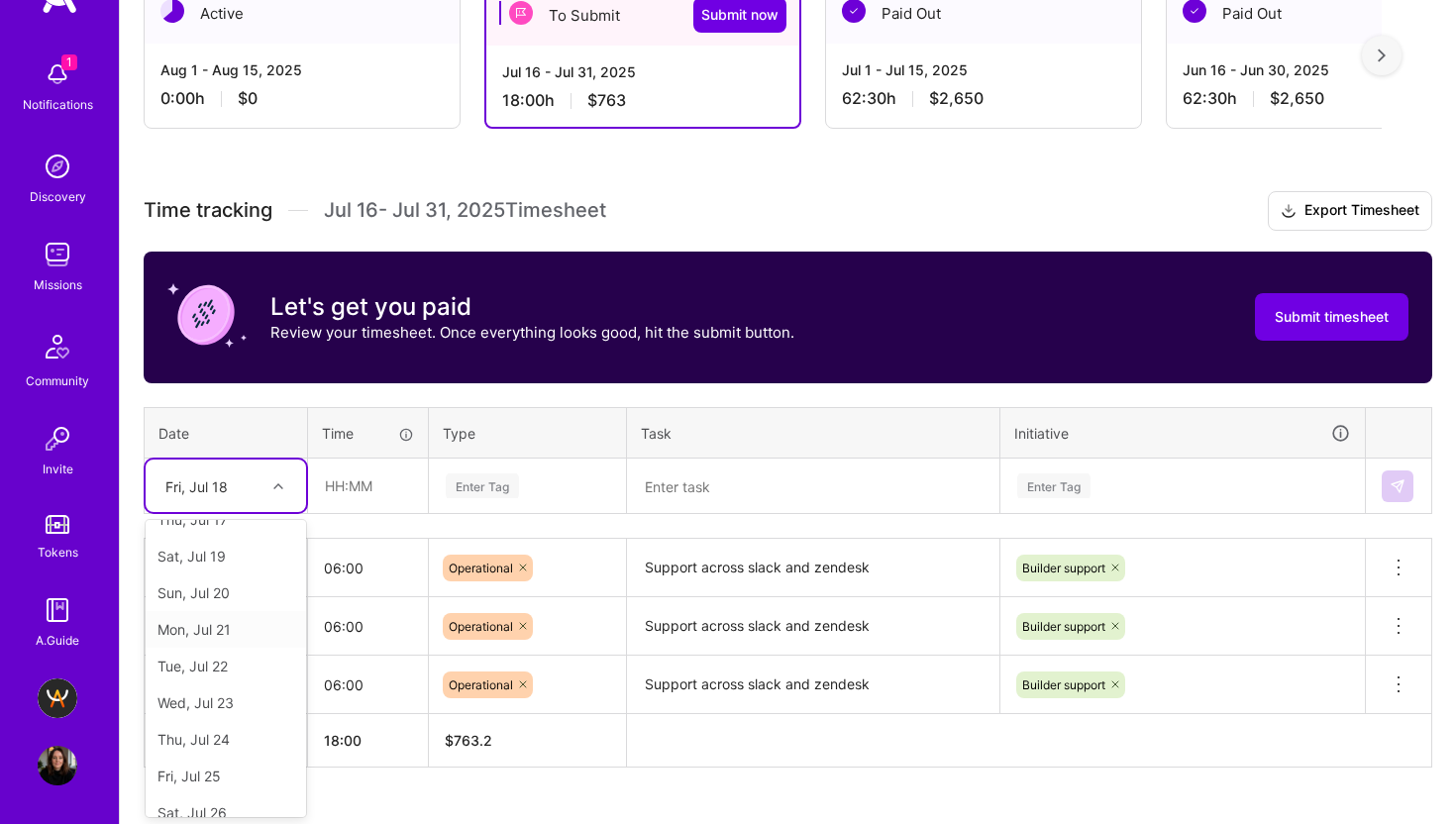 click on "Mon, Jul 21" at bounding box center [226, 629] 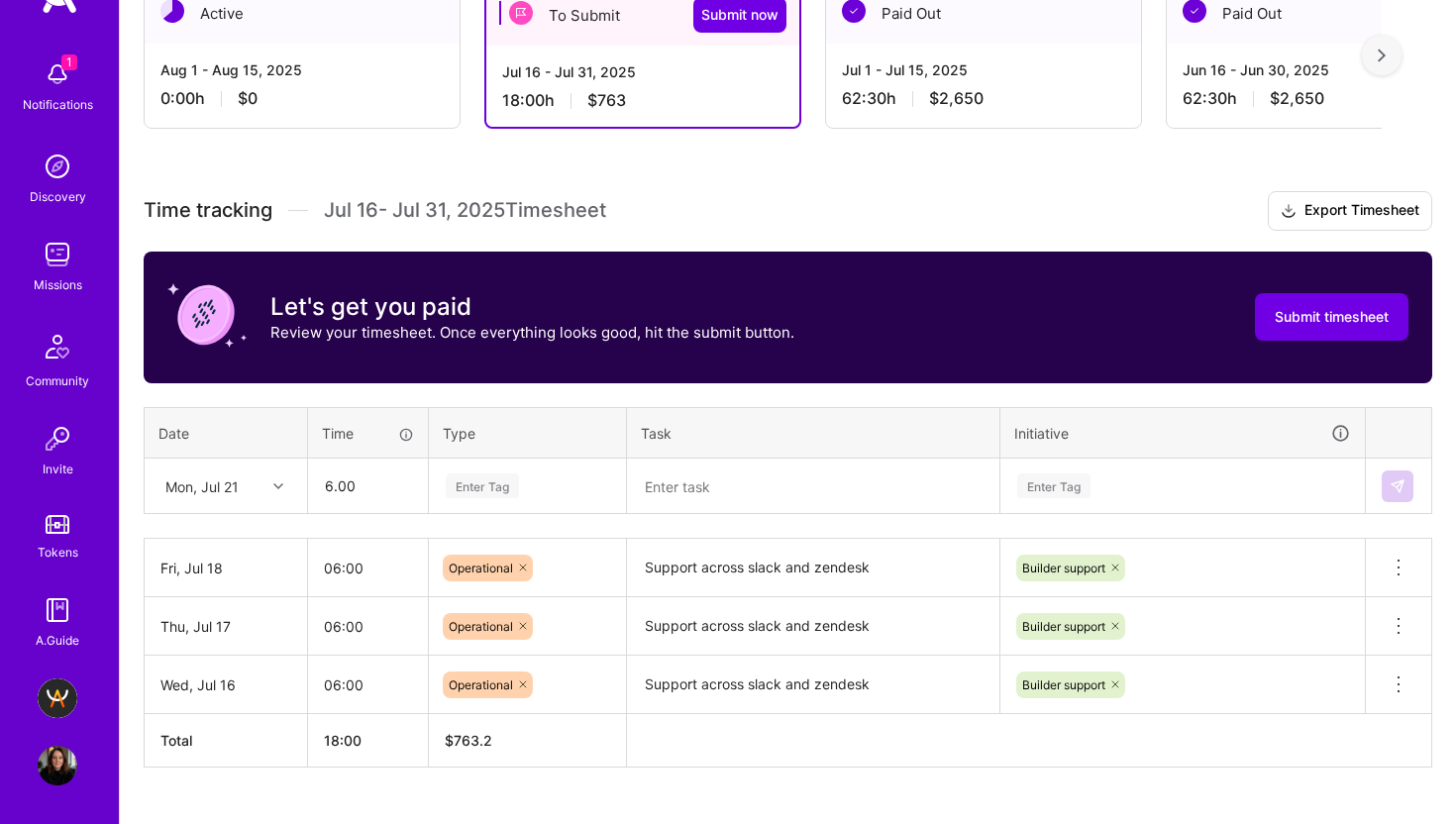 type on "06:00" 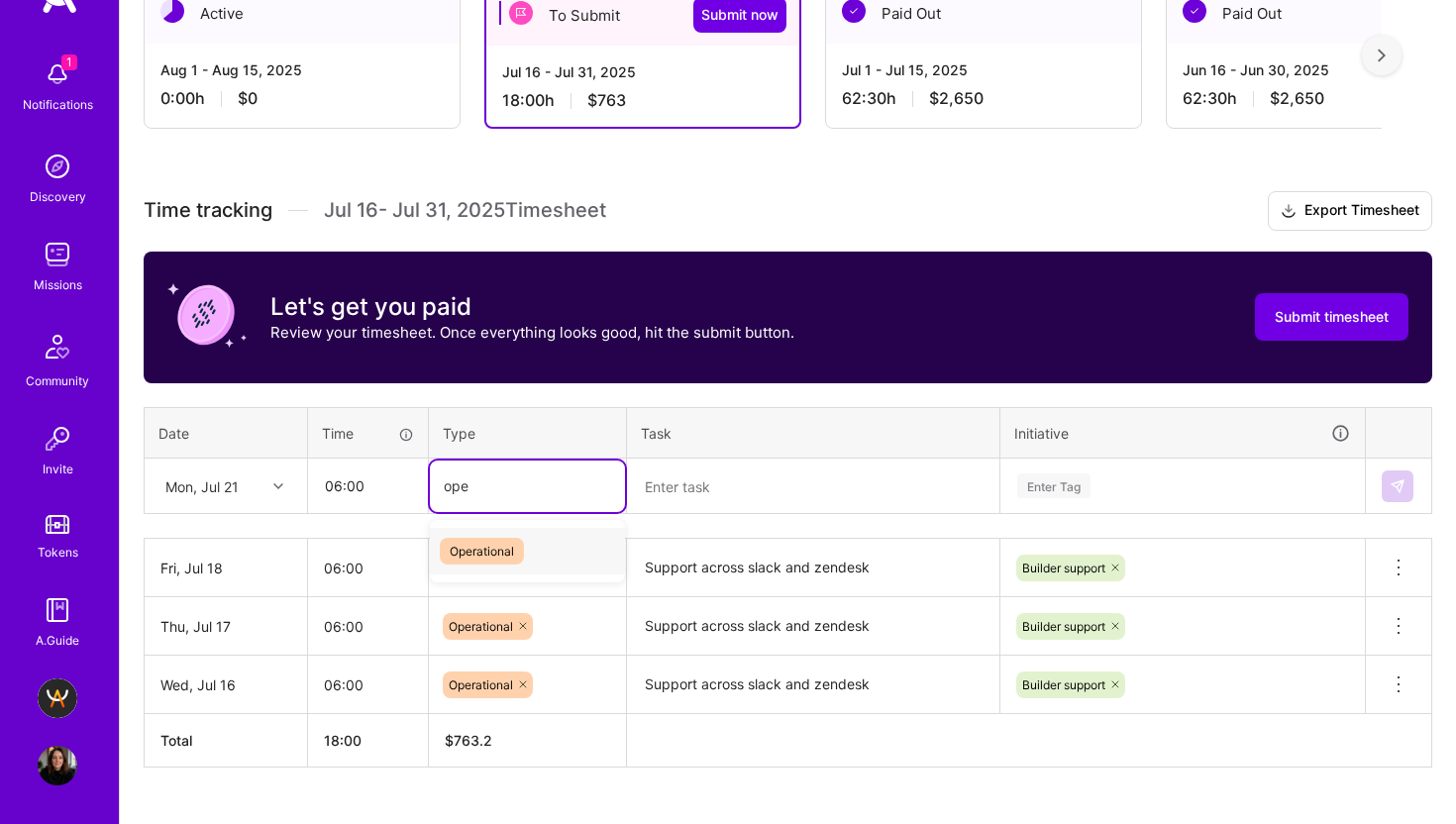 type on "oper" 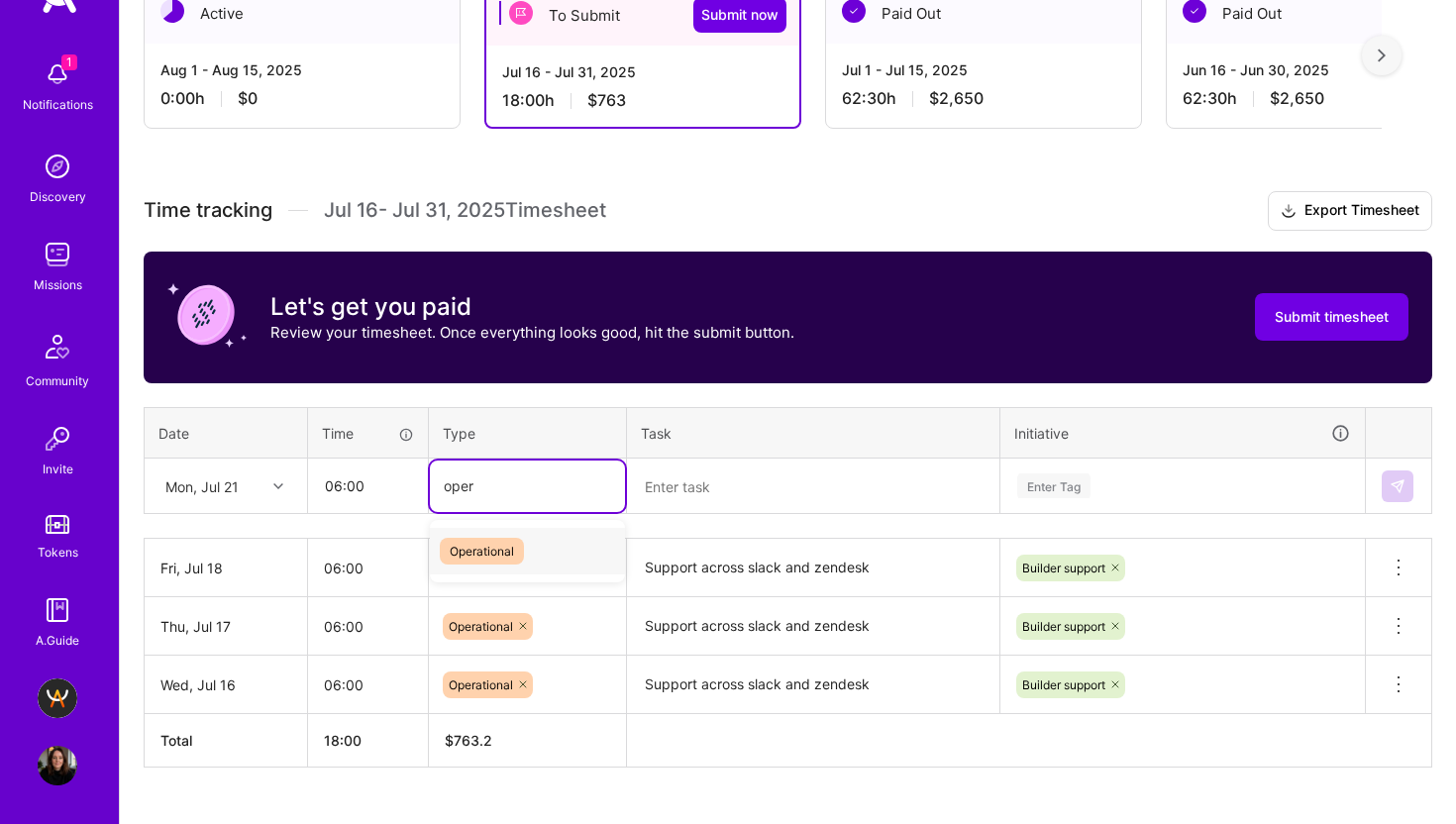 type 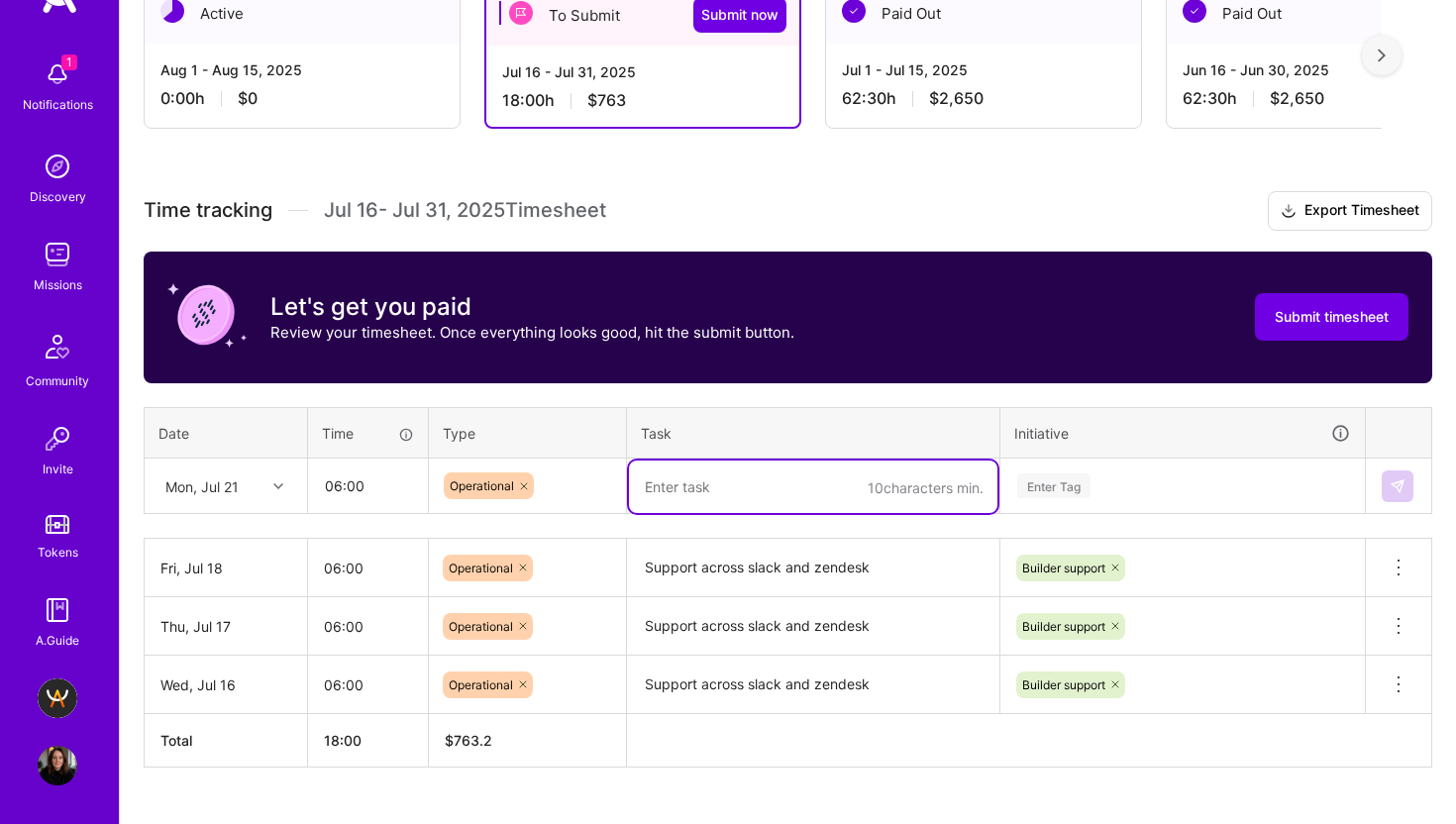 paste on "Support across slack and zendesk" 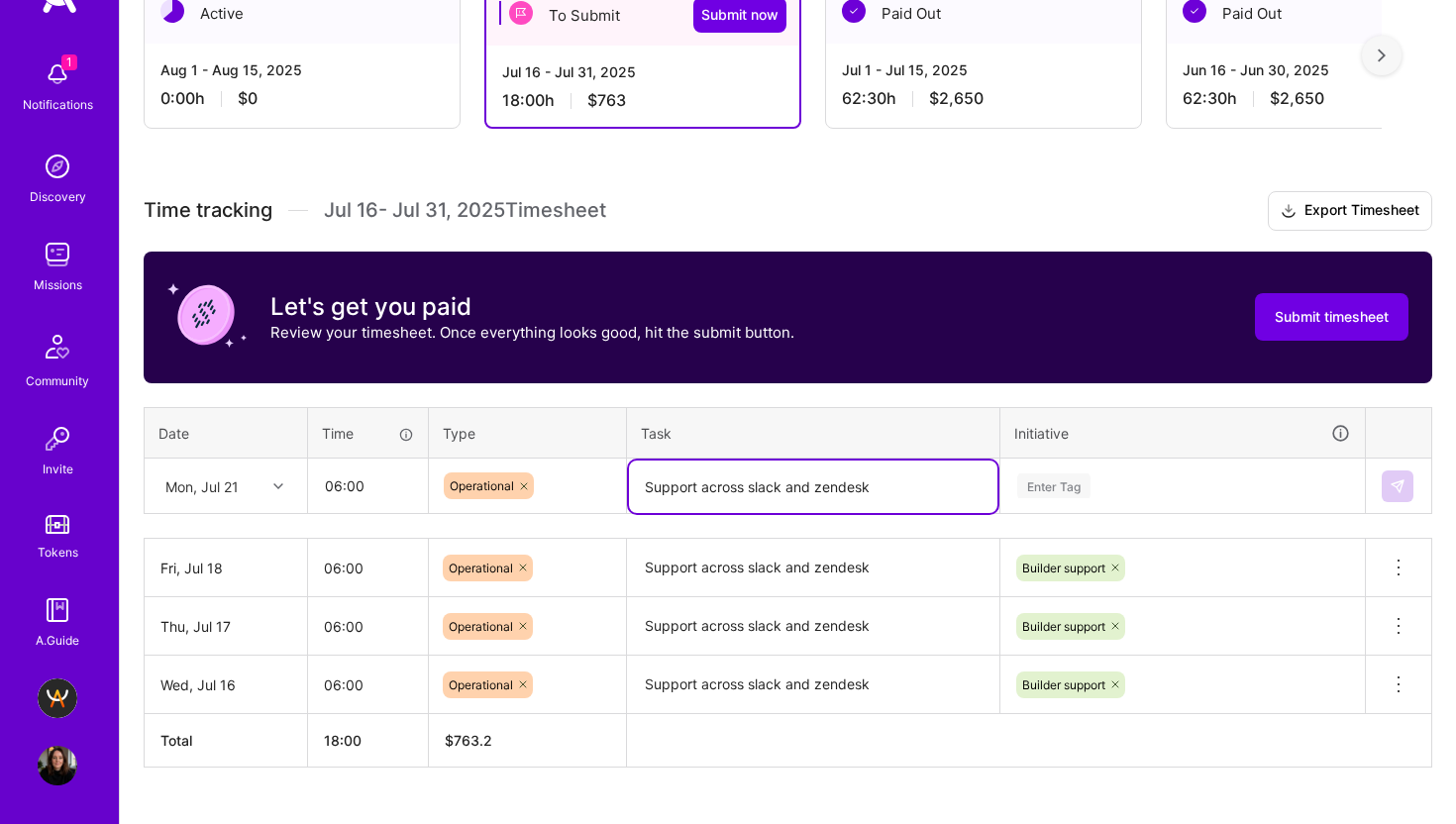 type on "Support across slack and zendesk" 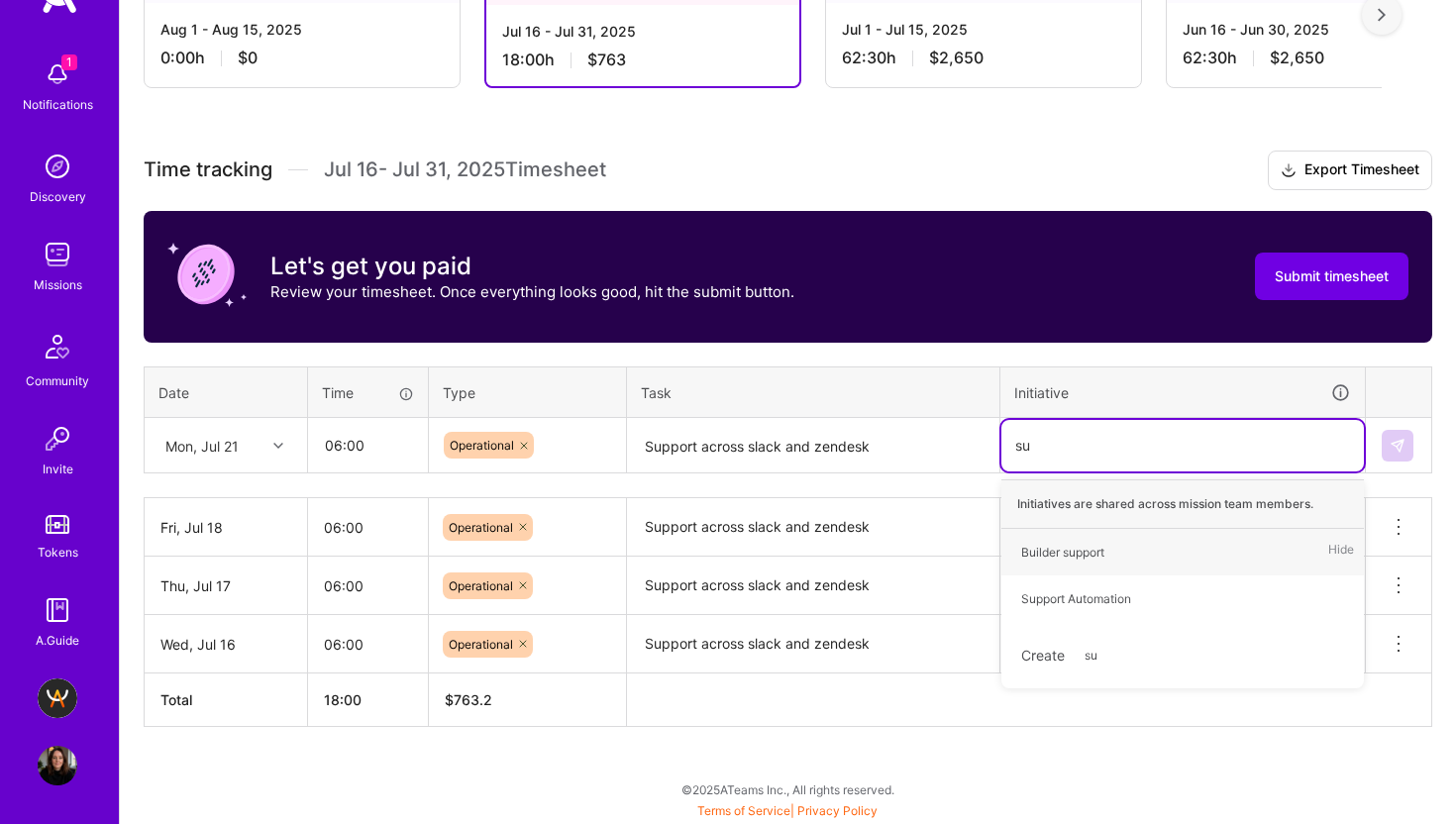 scroll, scrollTop: 422, scrollLeft: 0, axis: vertical 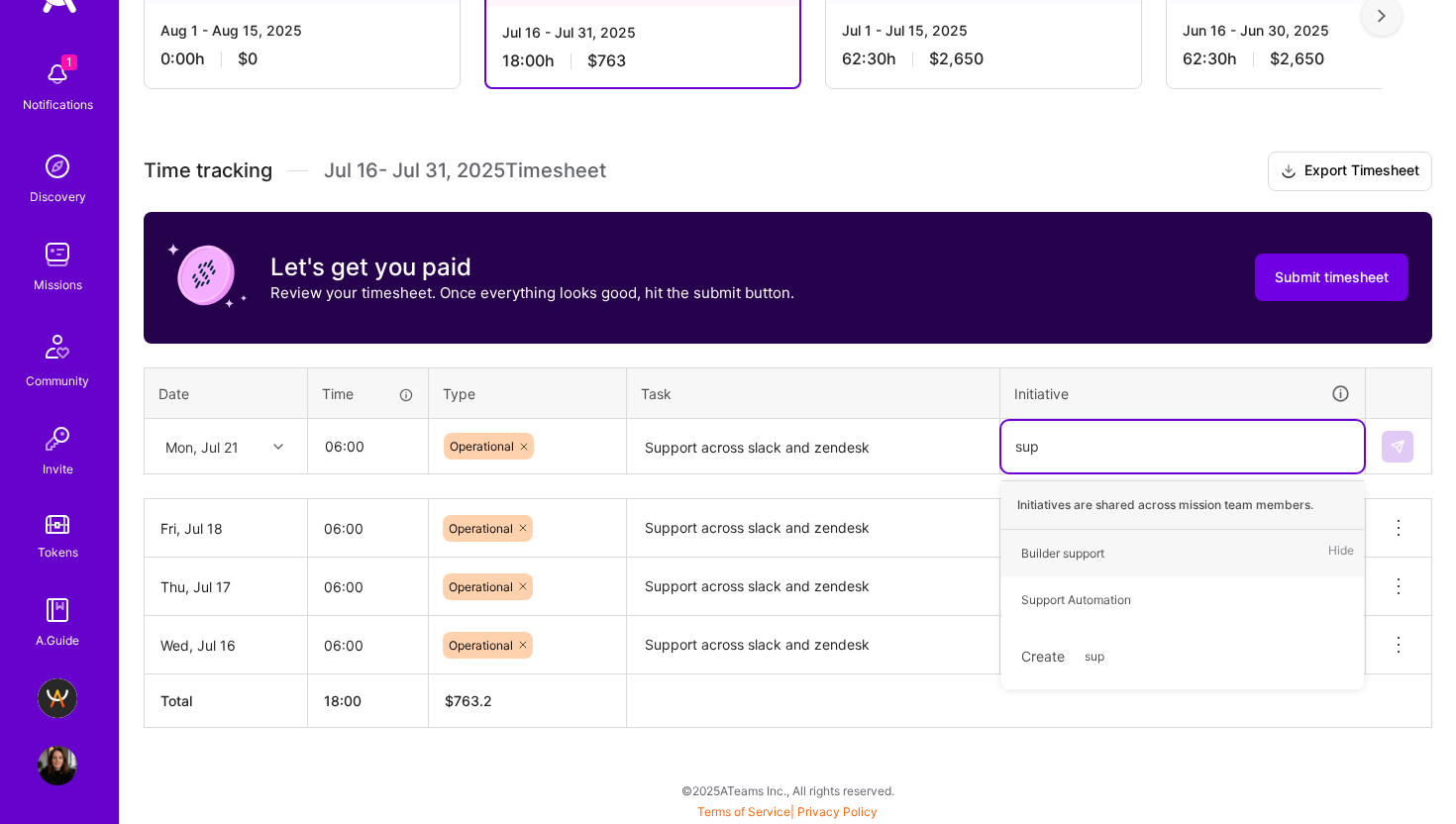 type on "supp" 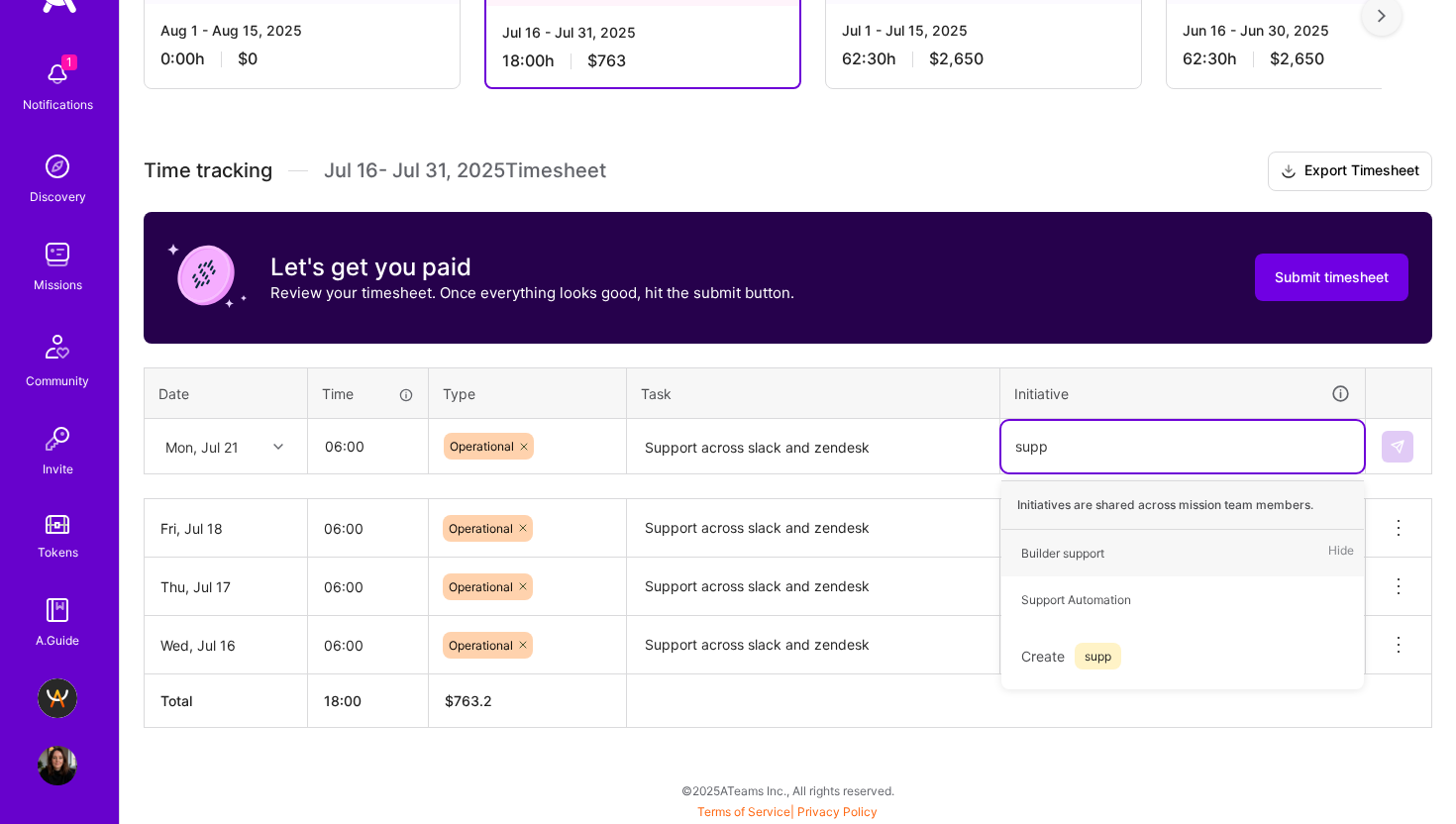 type 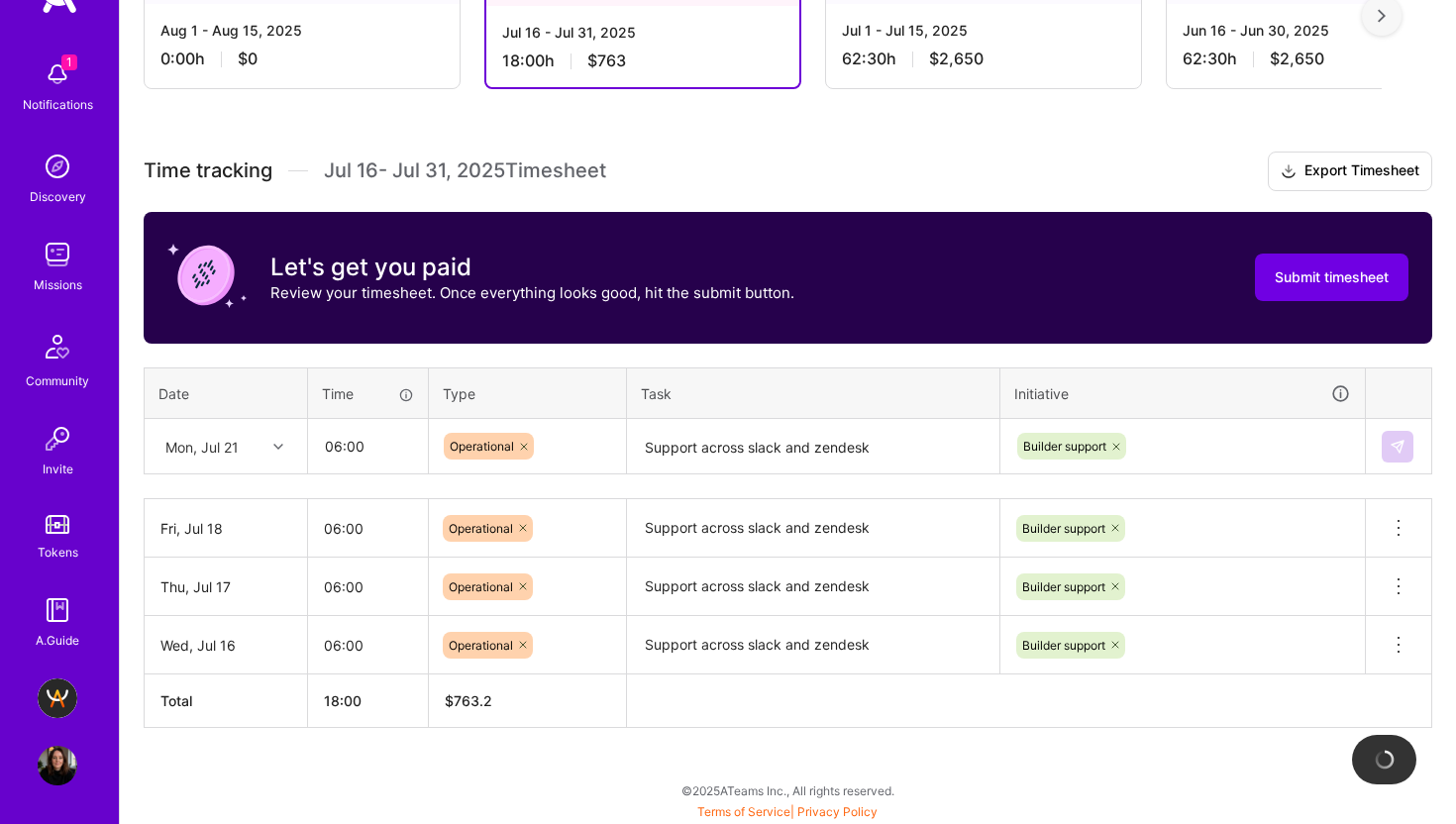 type 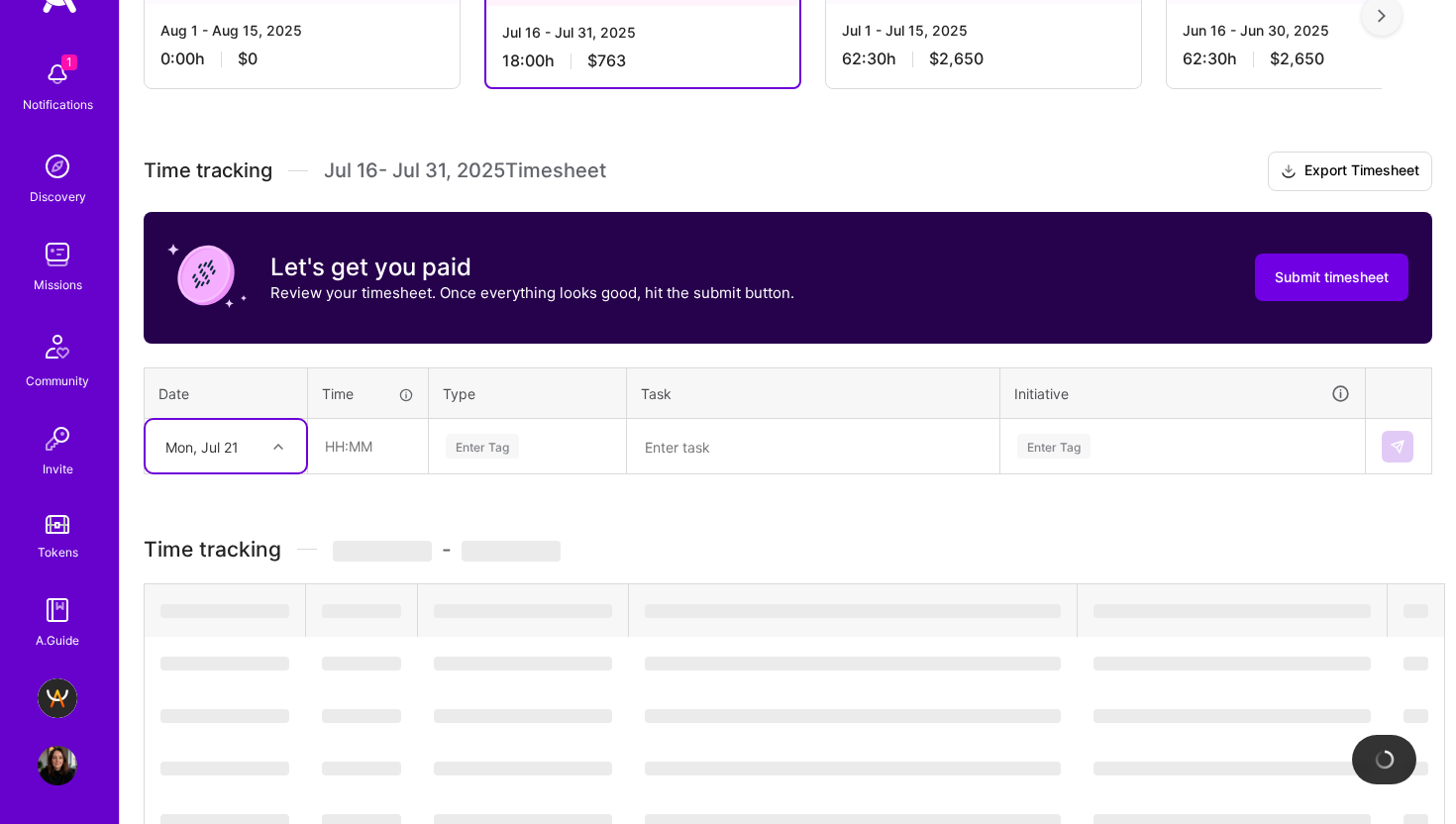 click on "Mon, Jul 21" at bounding box center [202, 446] 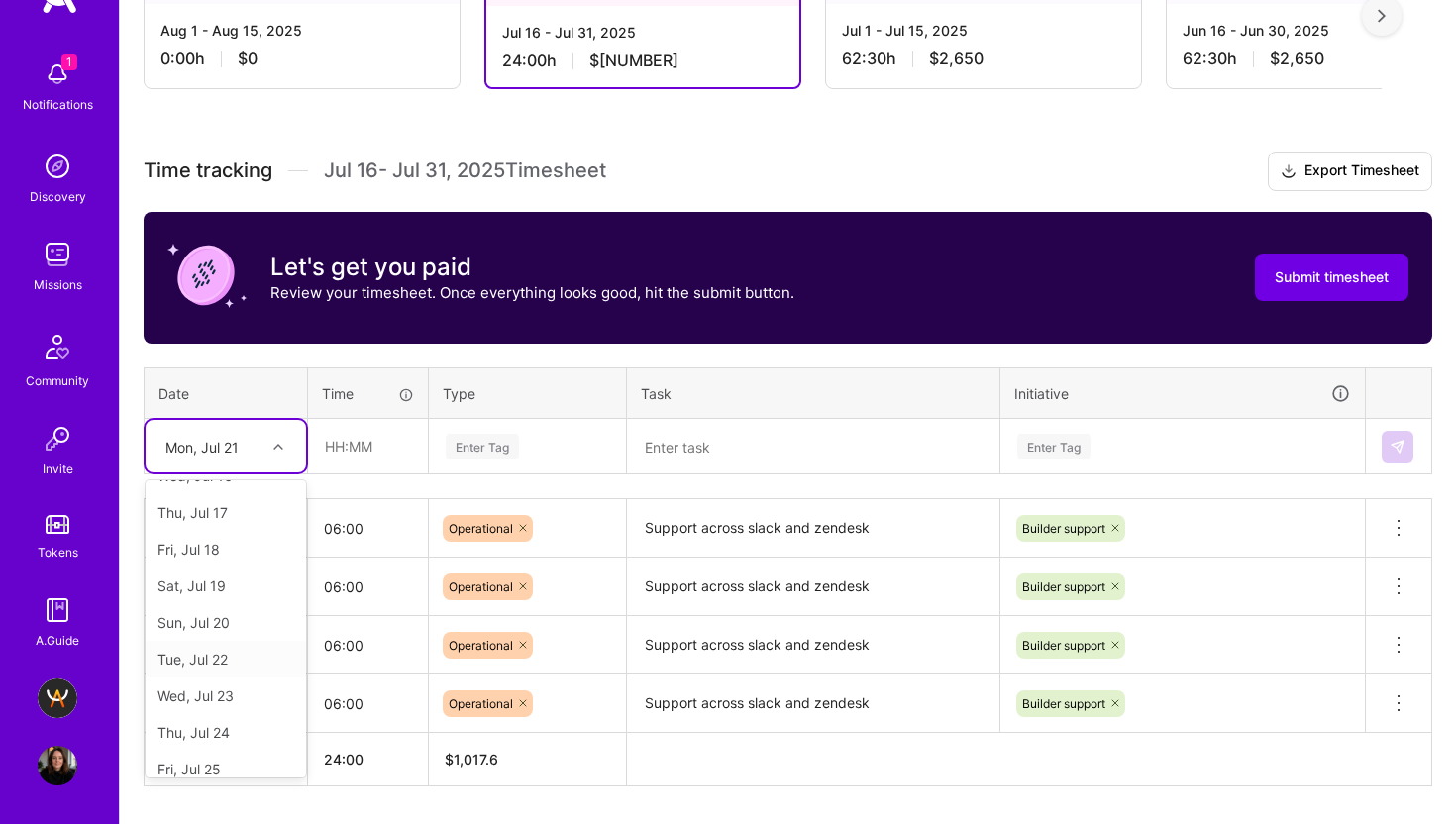 scroll, scrollTop: 29, scrollLeft: 0, axis: vertical 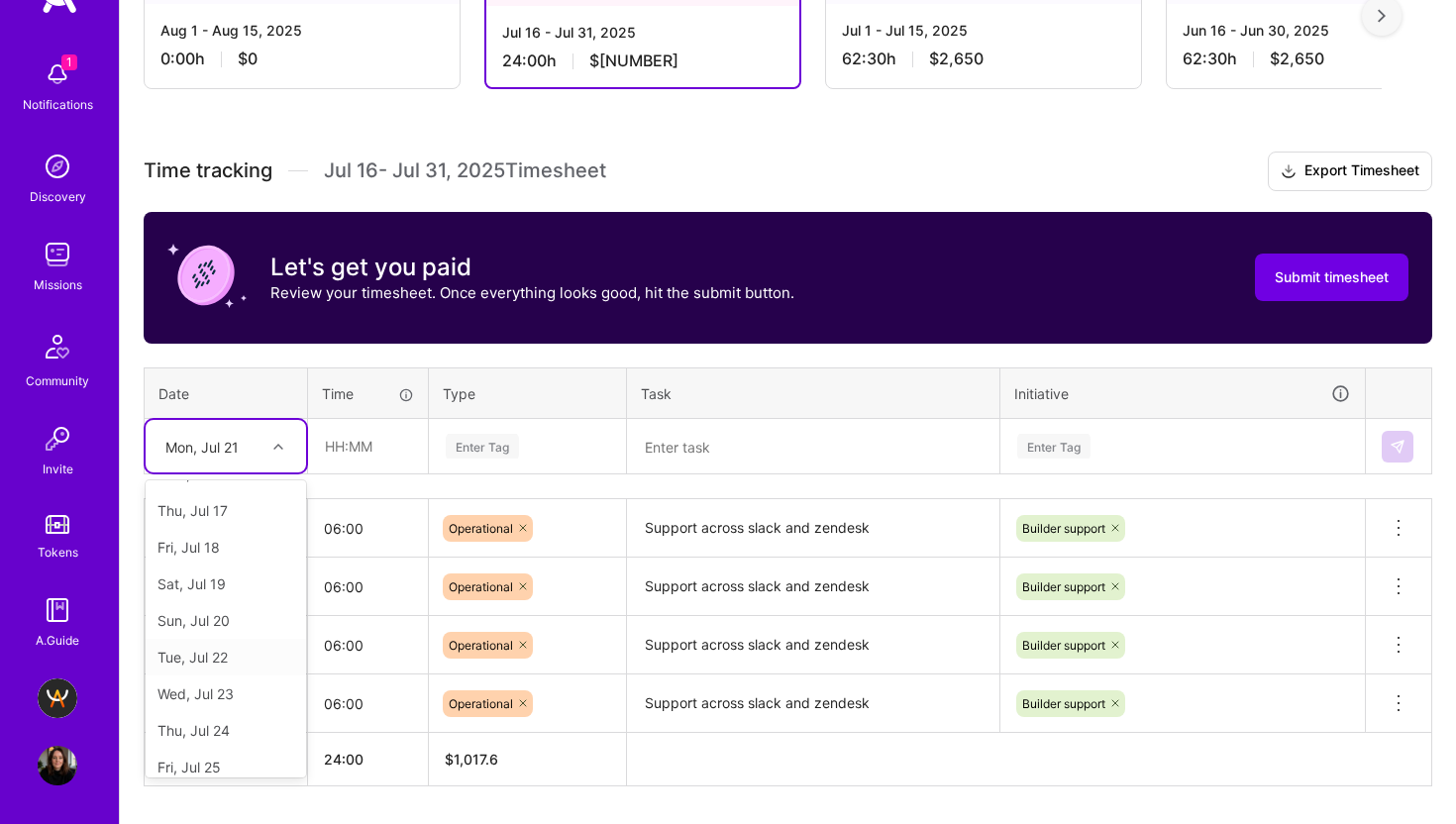 click on "Tue, Jul 22" at bounding box center (226, 657) 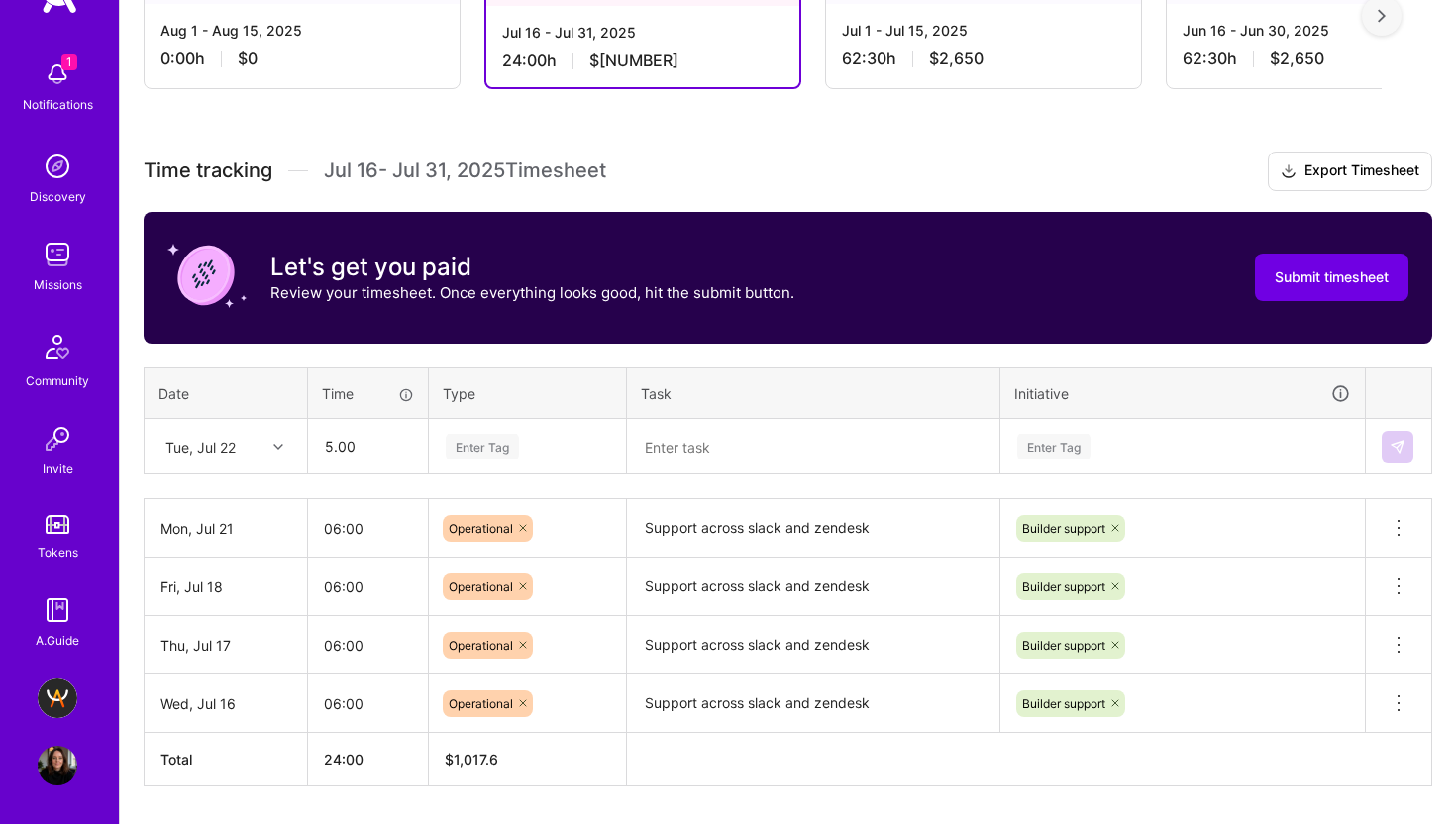 type on "05:00" 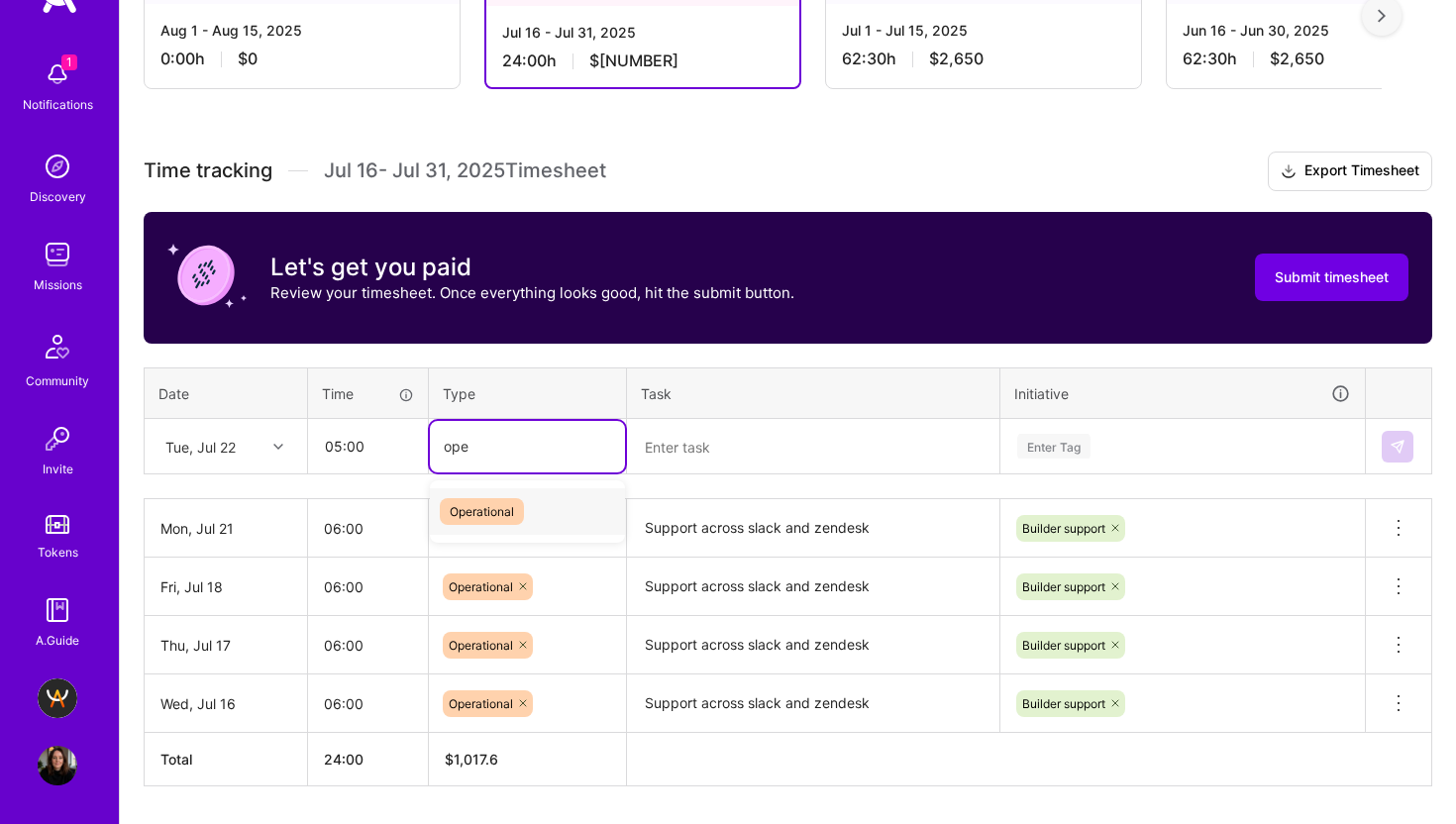type on "oper" 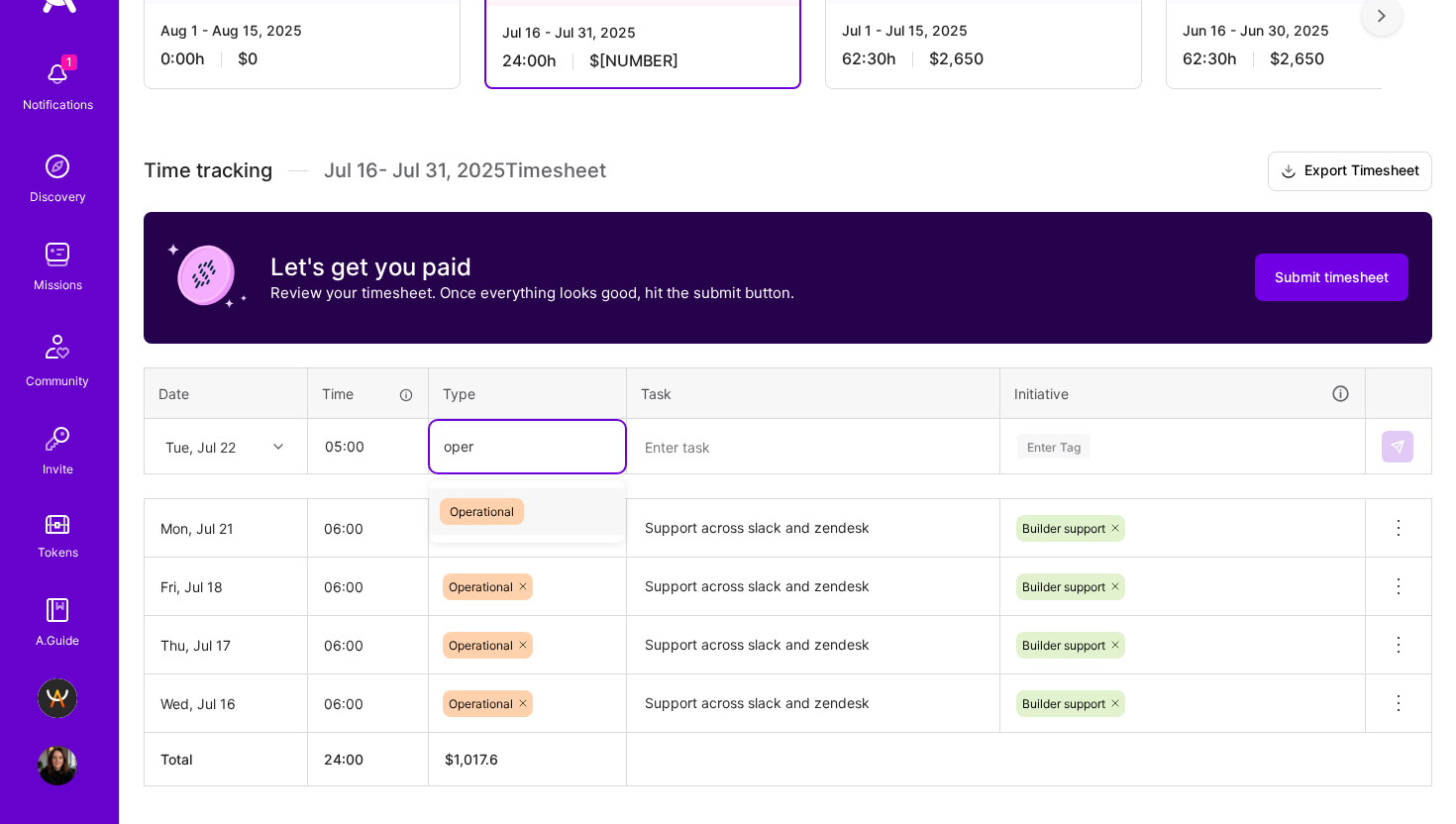 click on "Operational" at bounding box center (481, 511) 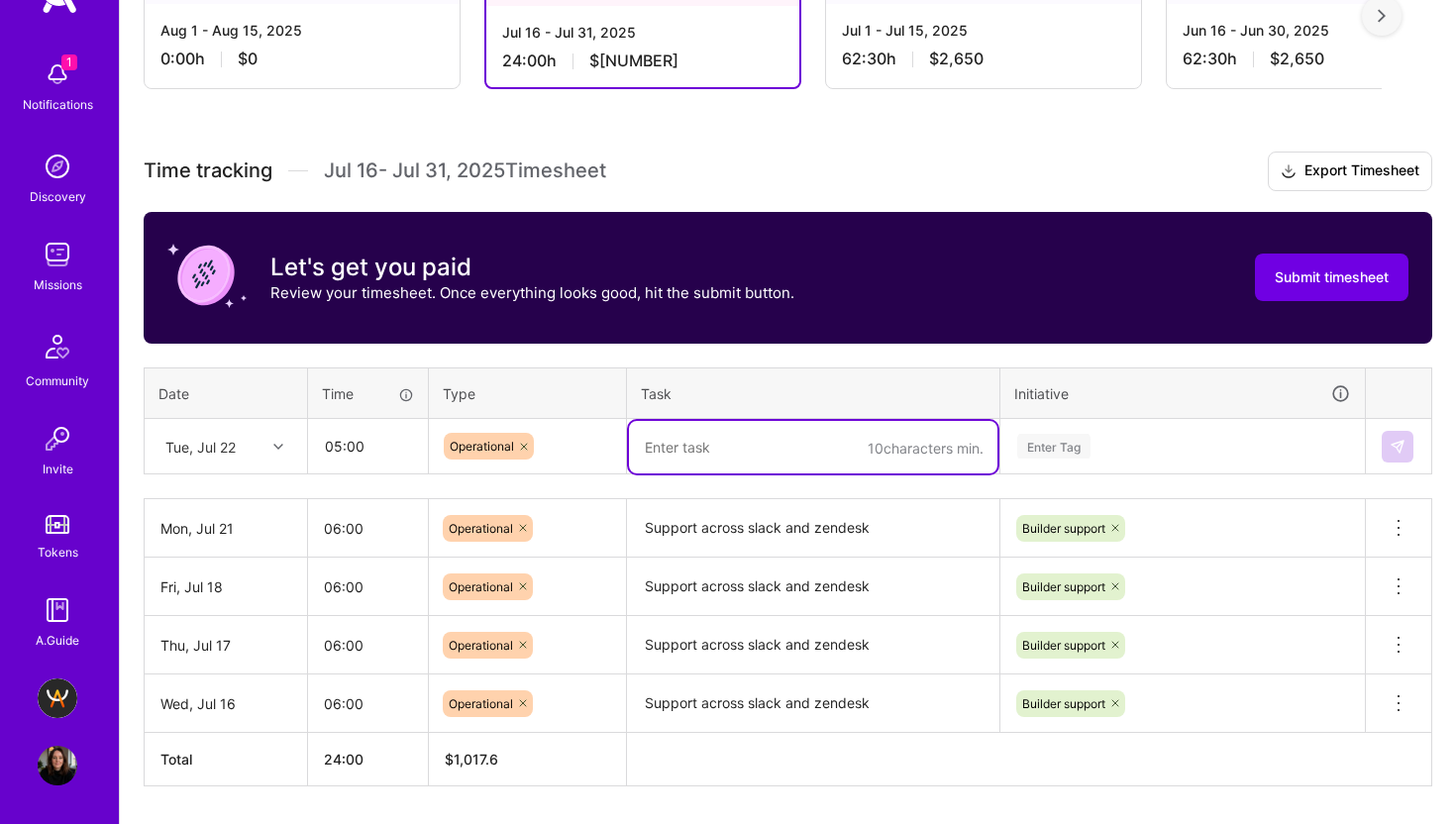 paste on "Support across slack and zendesk" 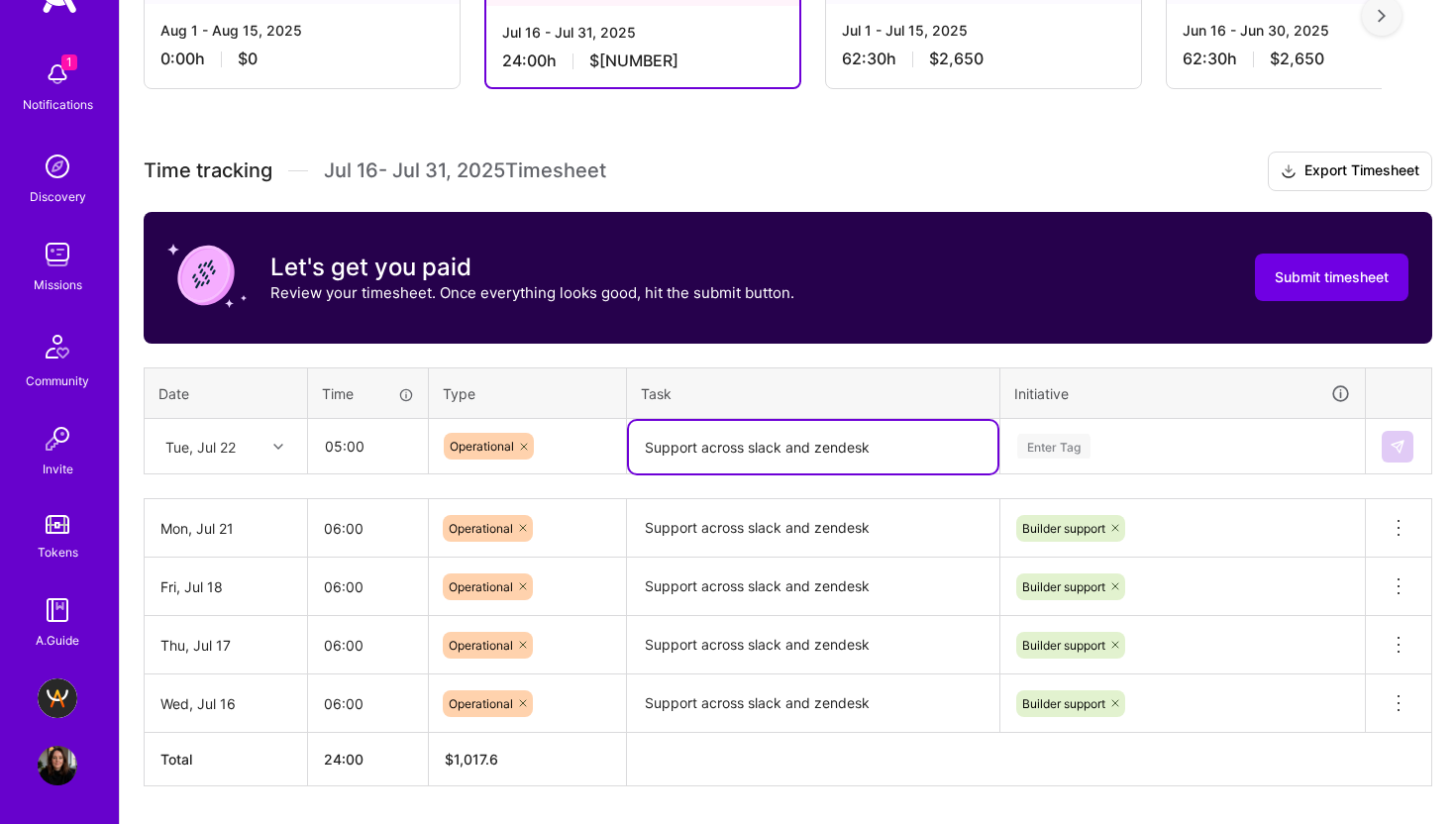 type on "Support across slack and zendesk" 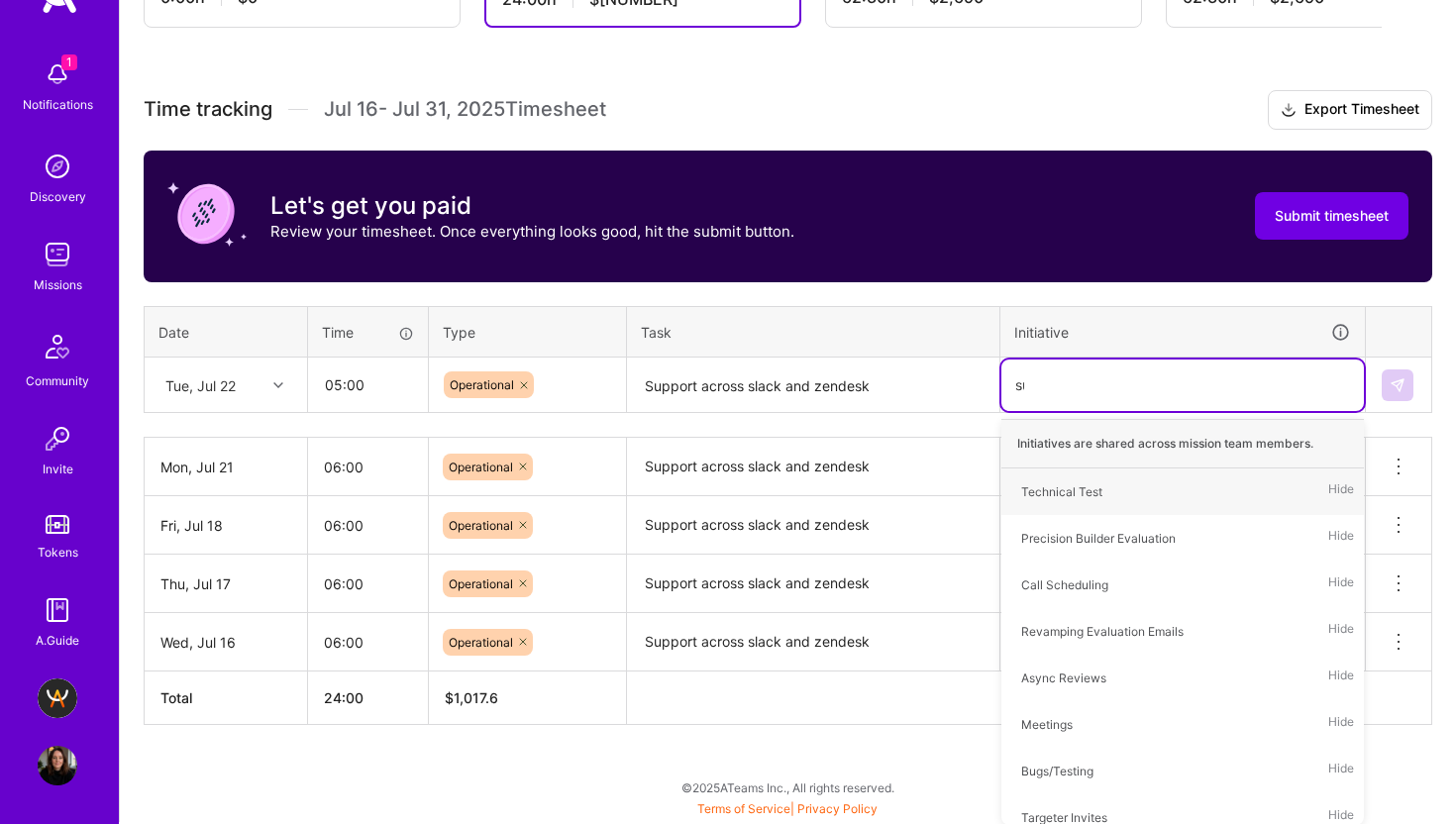 scroll, scrollTop: 480, scrollLeft: 0, axis: vertical 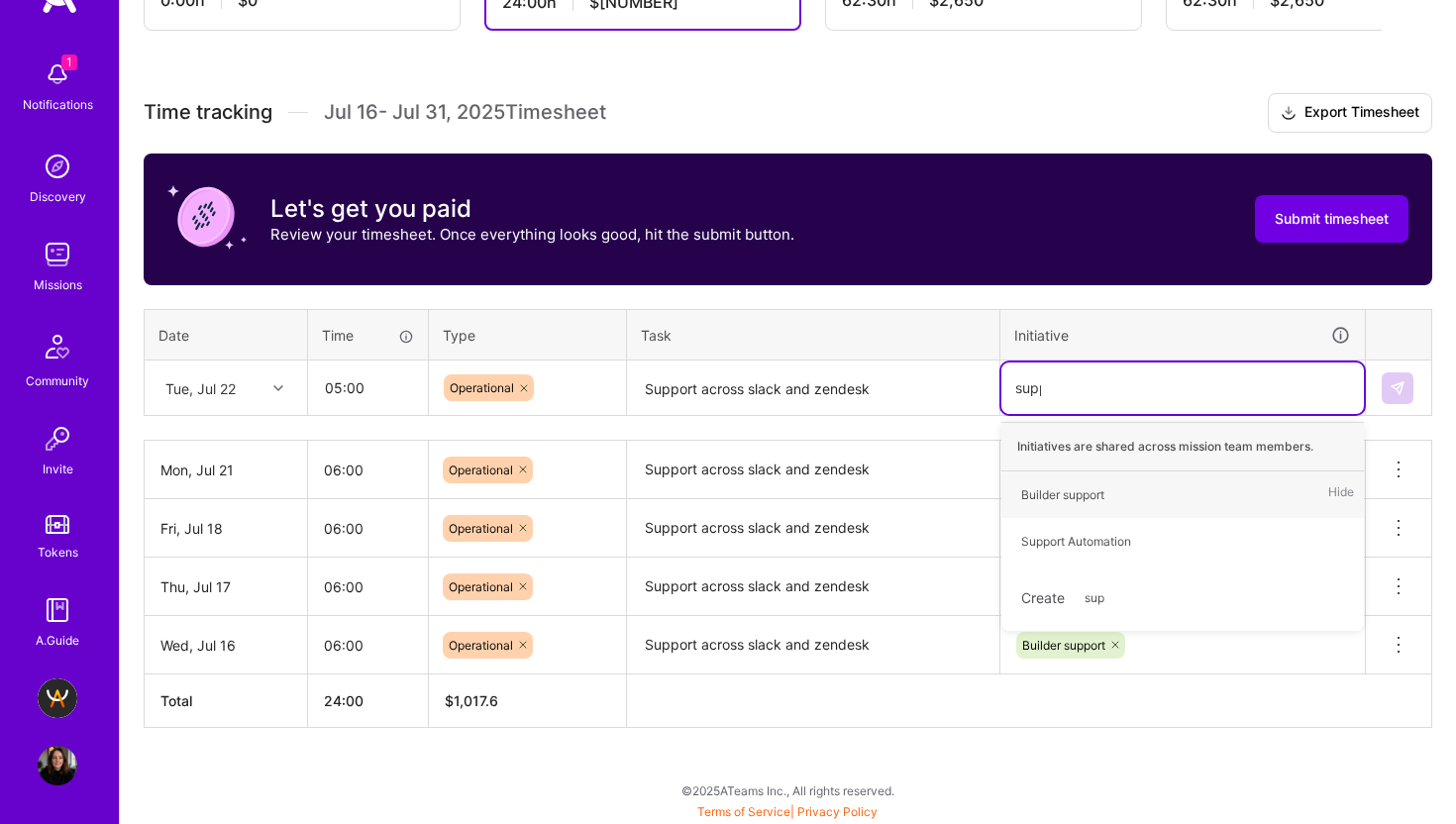 type on "suppo" 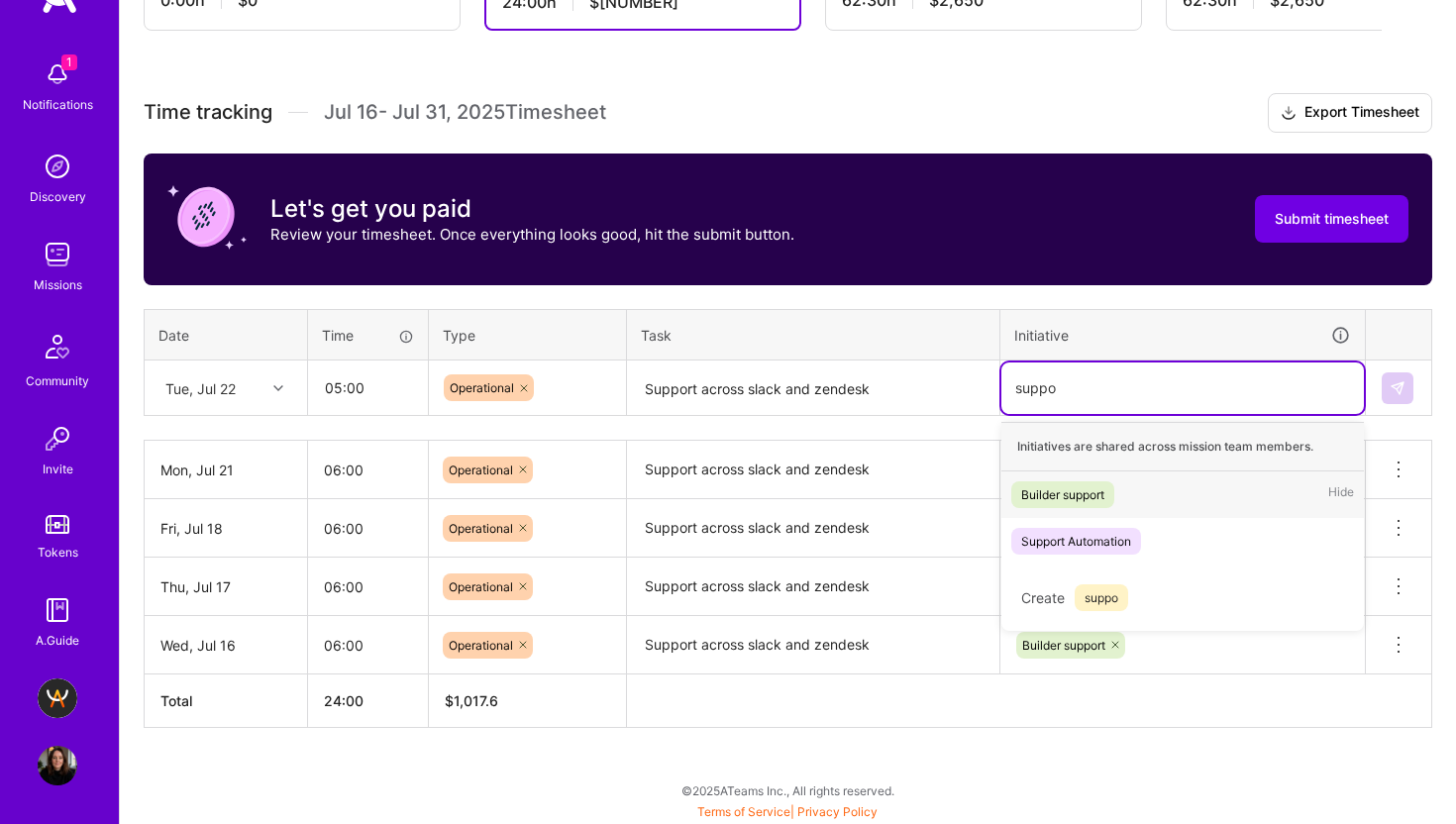 click on "Builder support" at bounding box center (1063, 494) 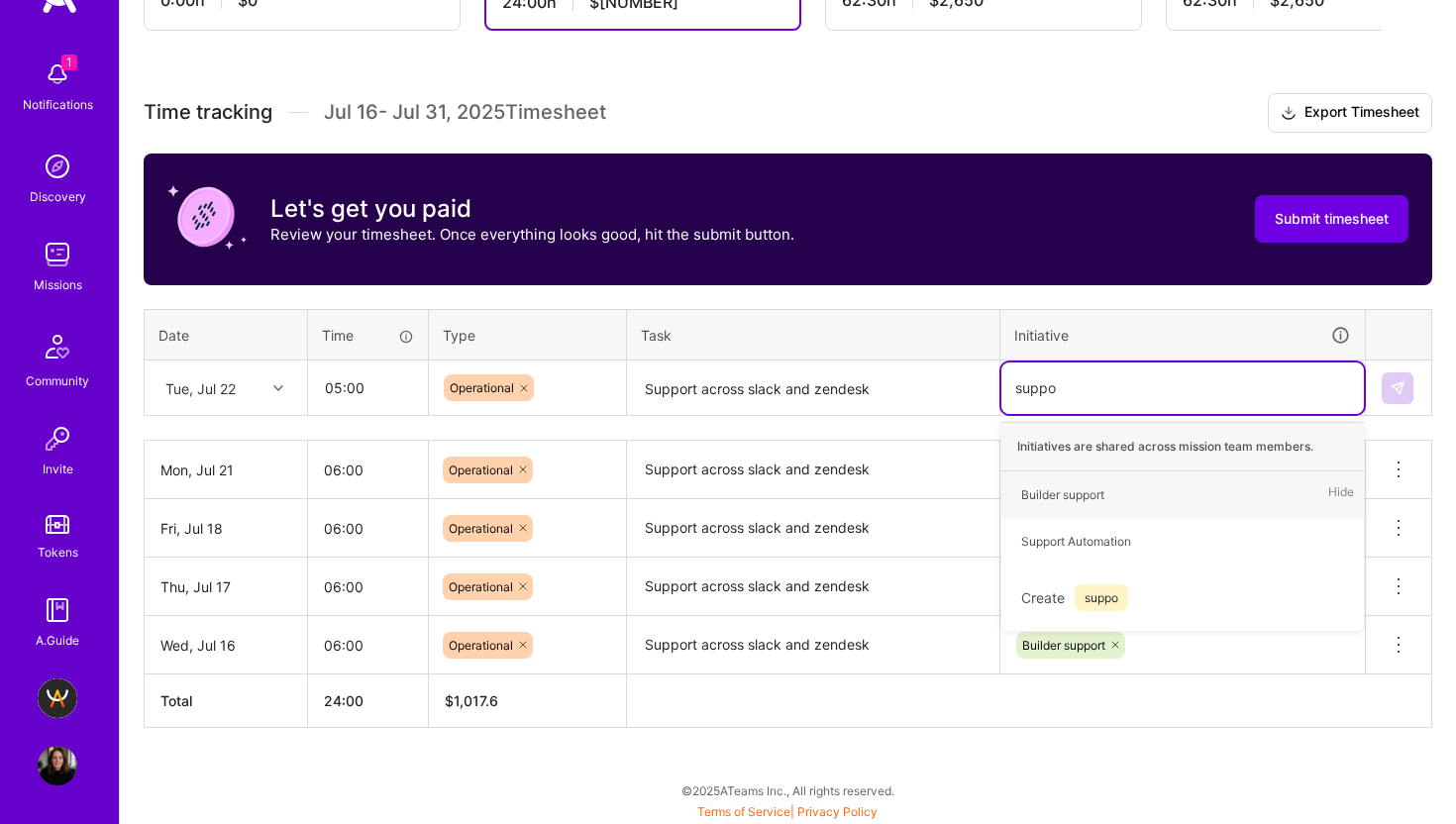 type 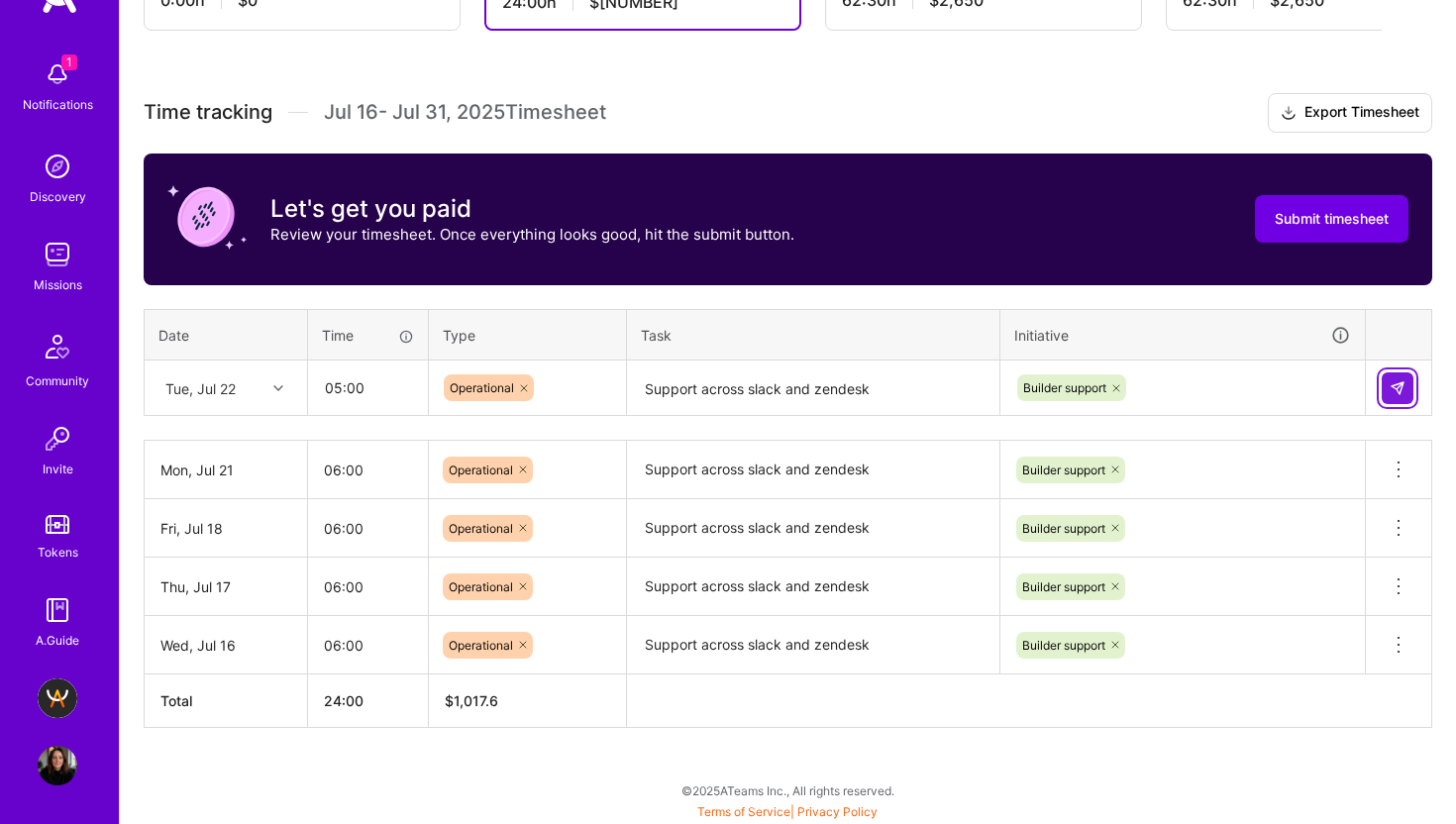 click at bounding box center (1398, 388) 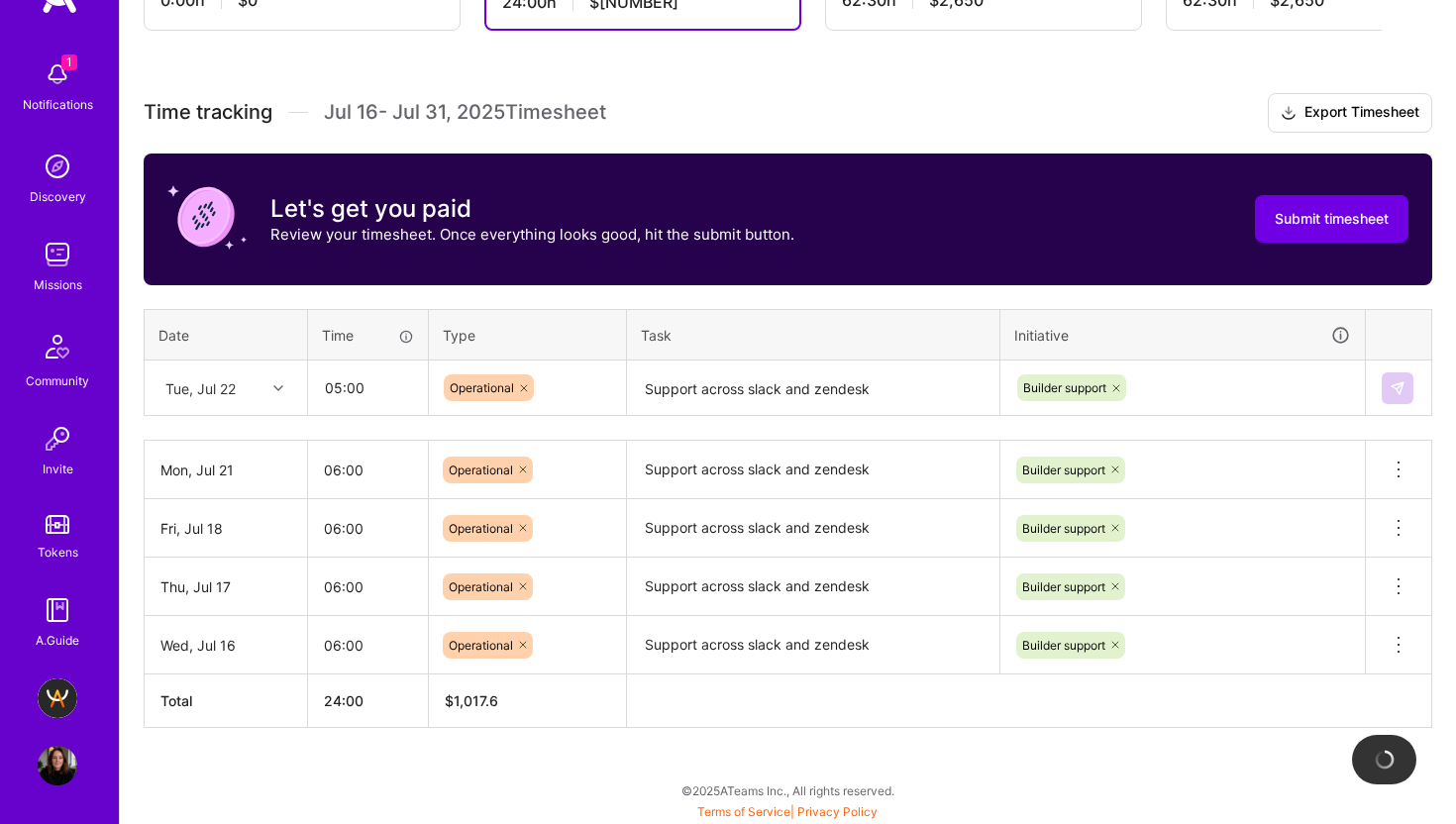 type 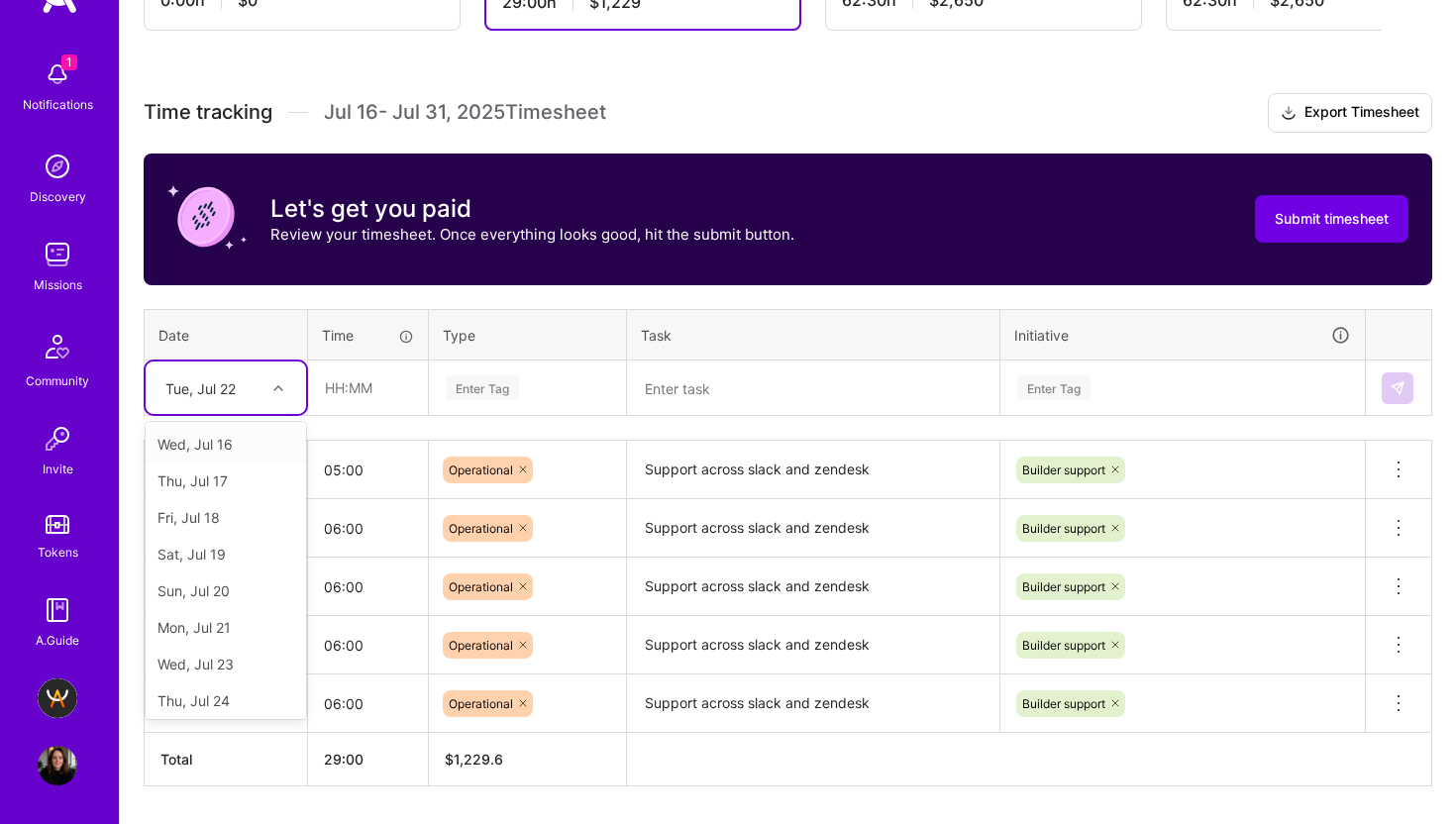 click on "Tue, Jul 22" at bounding box center (200, 387) 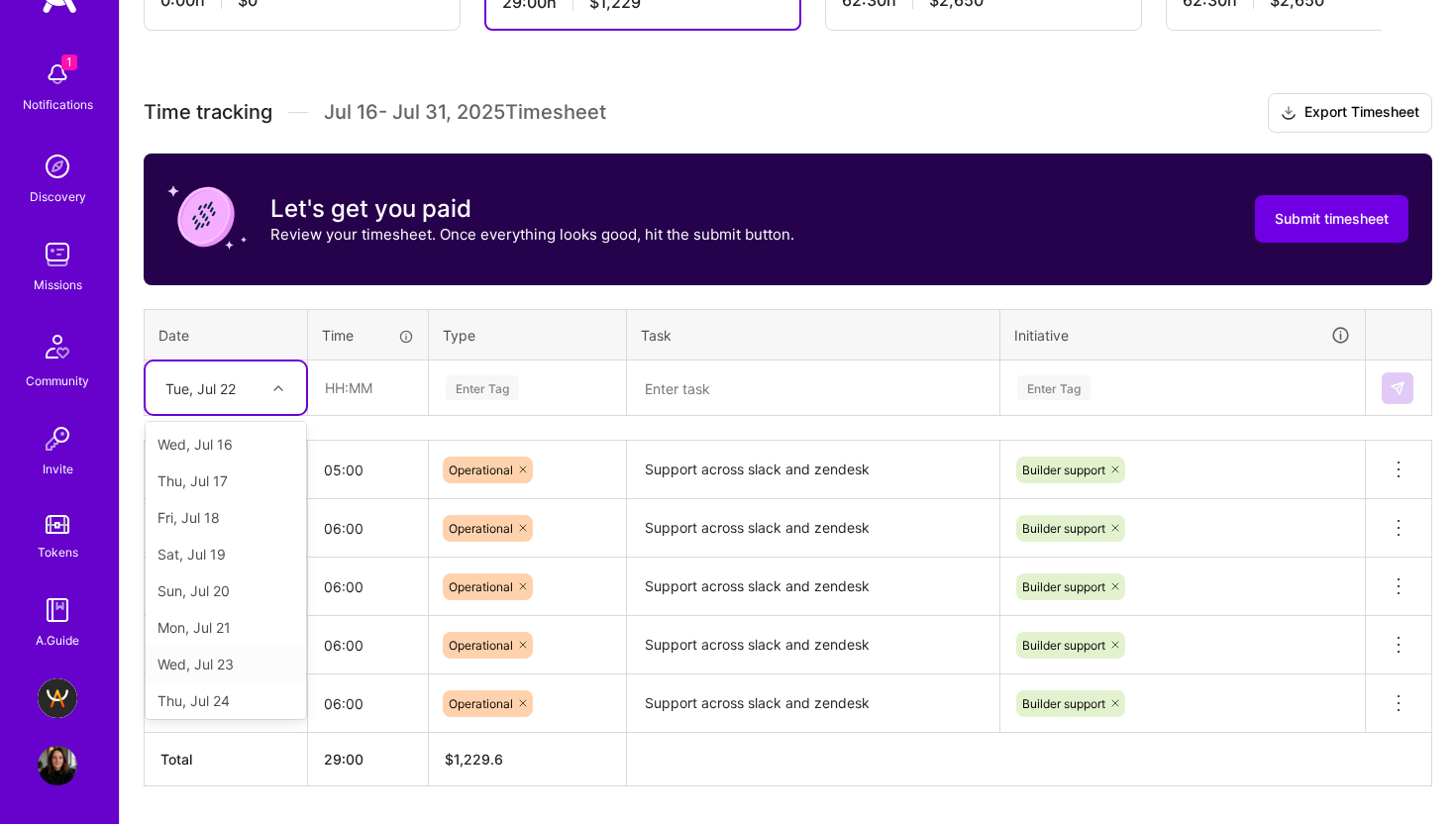 click on "Wed, Jul 23" at bounding box center [226, 664] 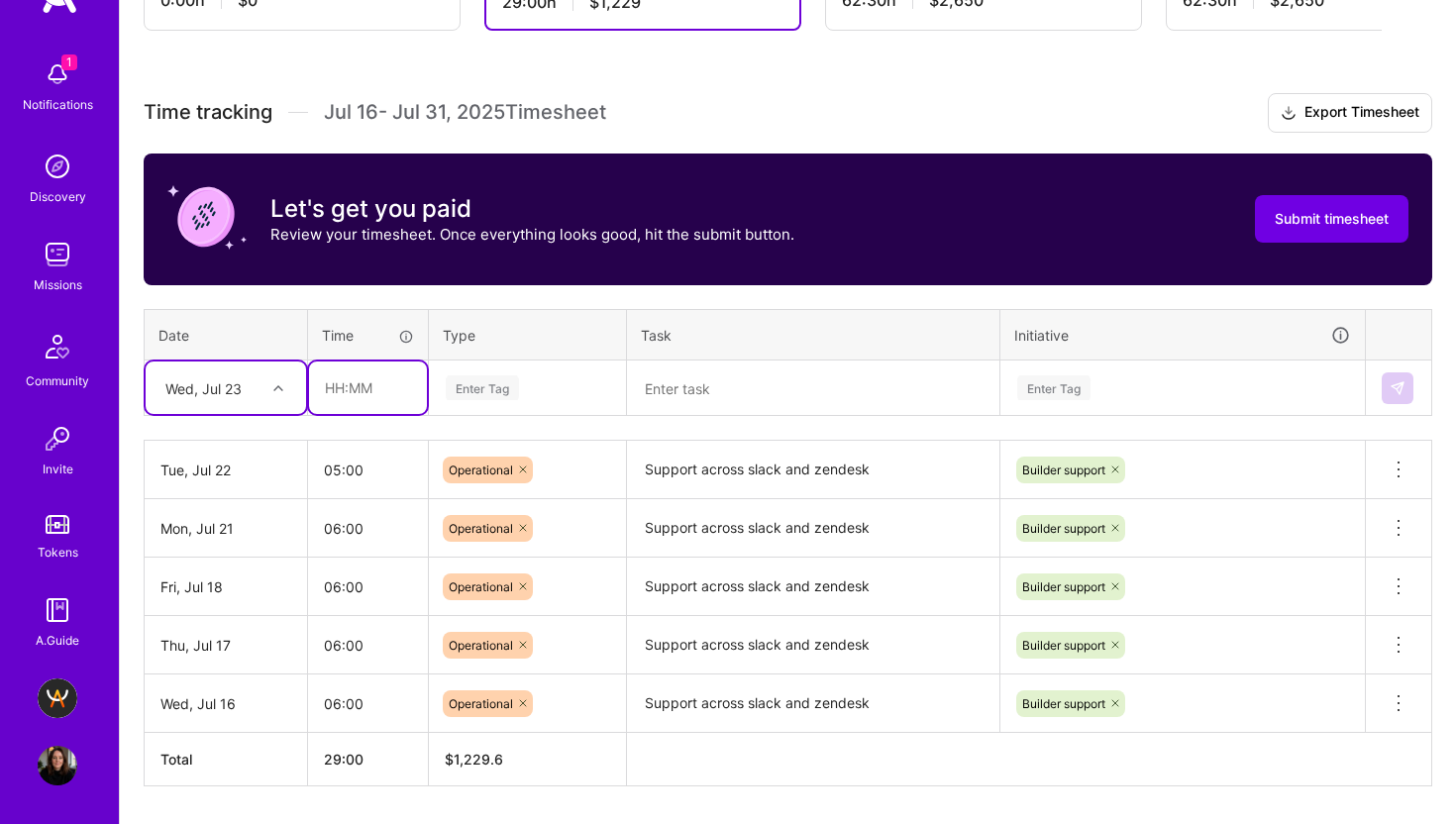 click at bounding box center (367, 387) 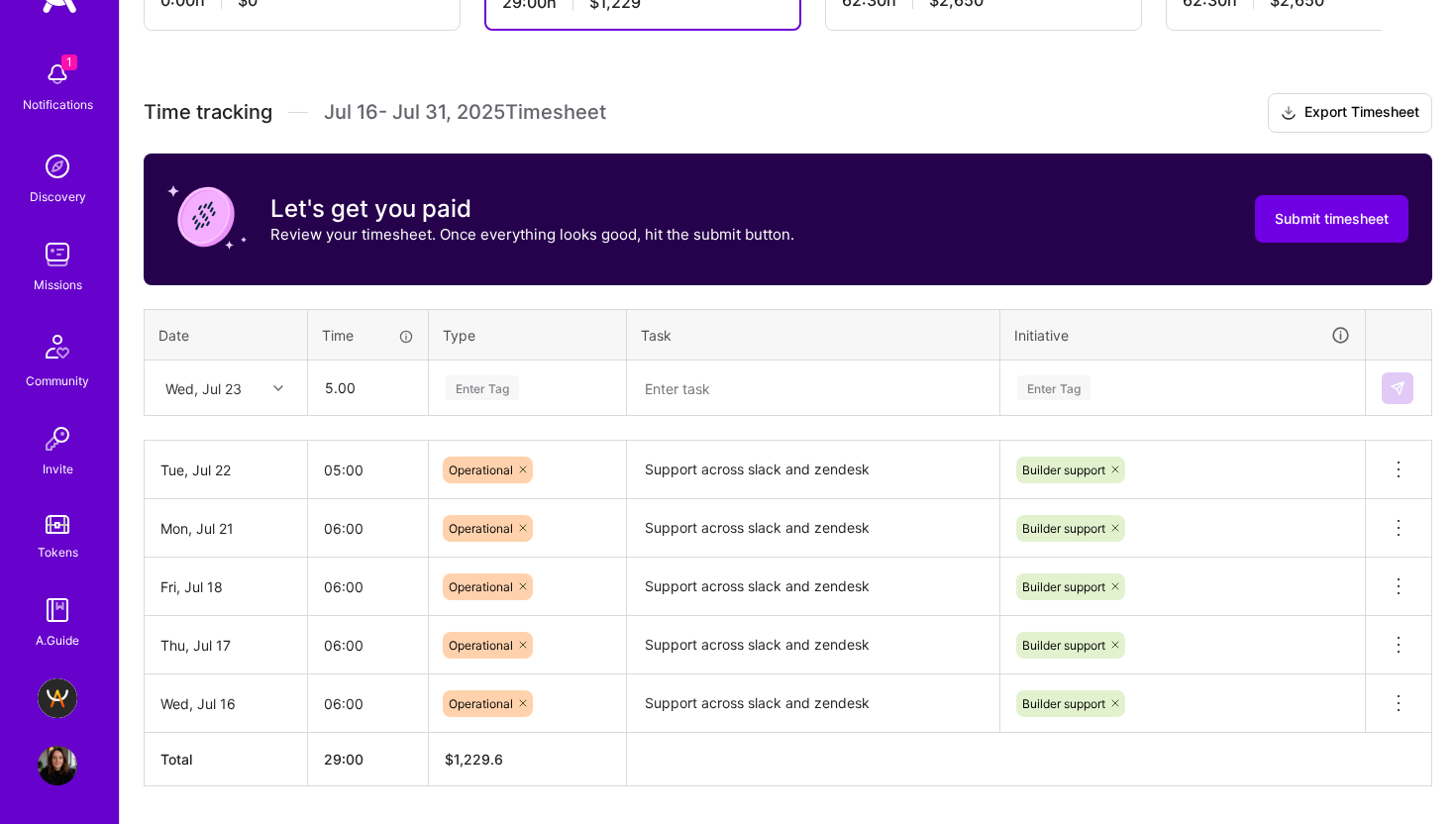 type on "05:00" 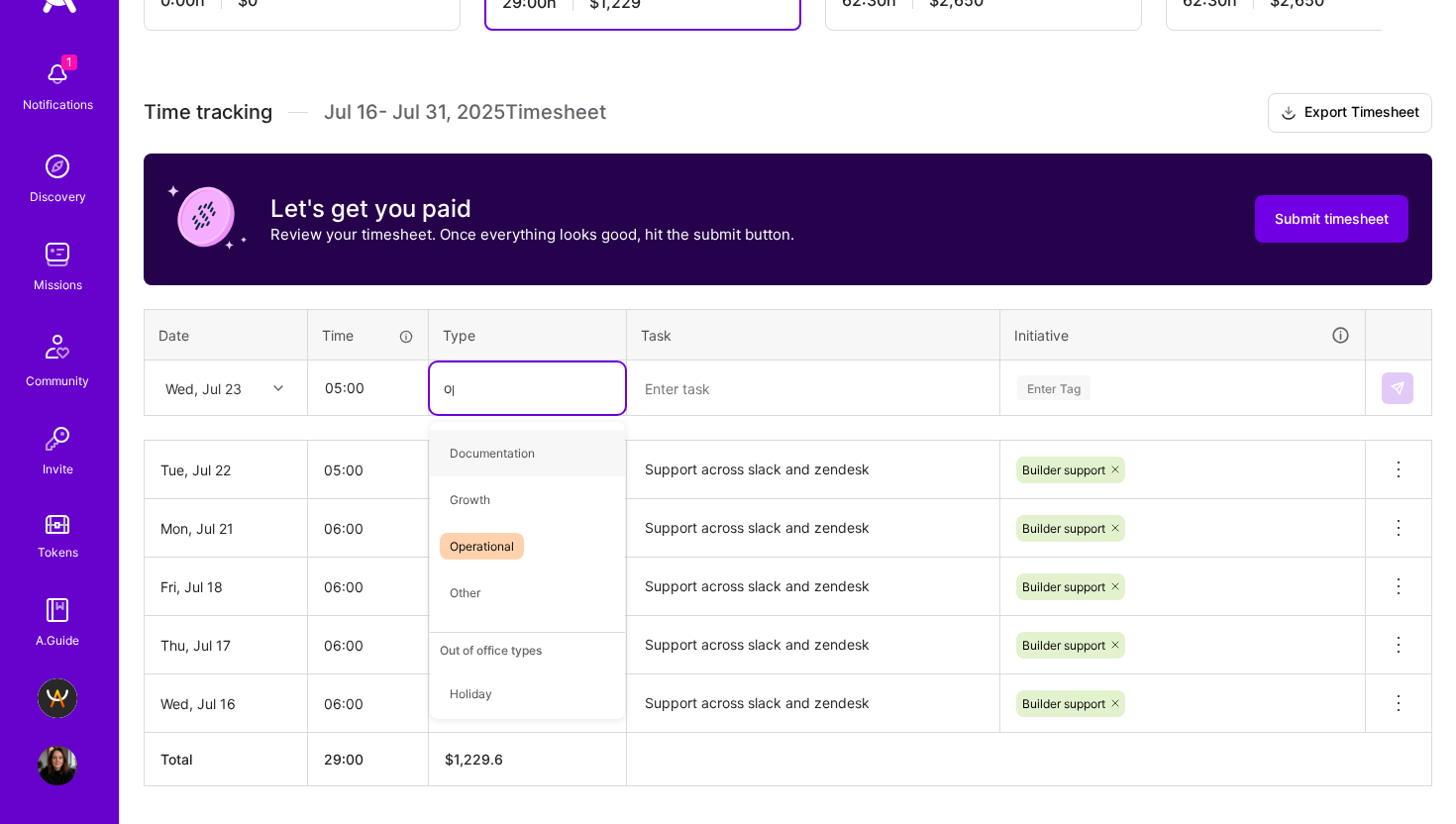 type on "oper" 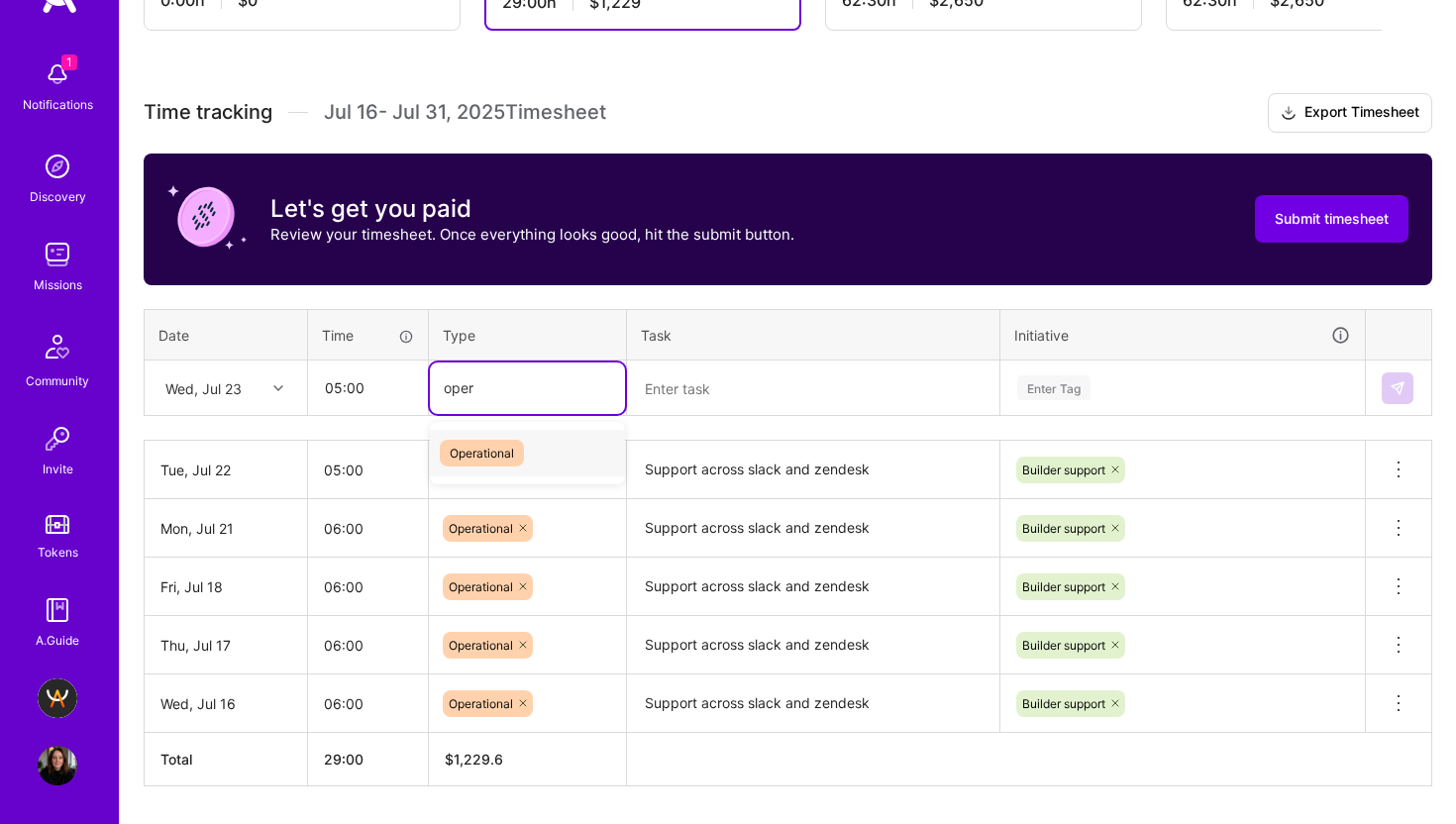 type 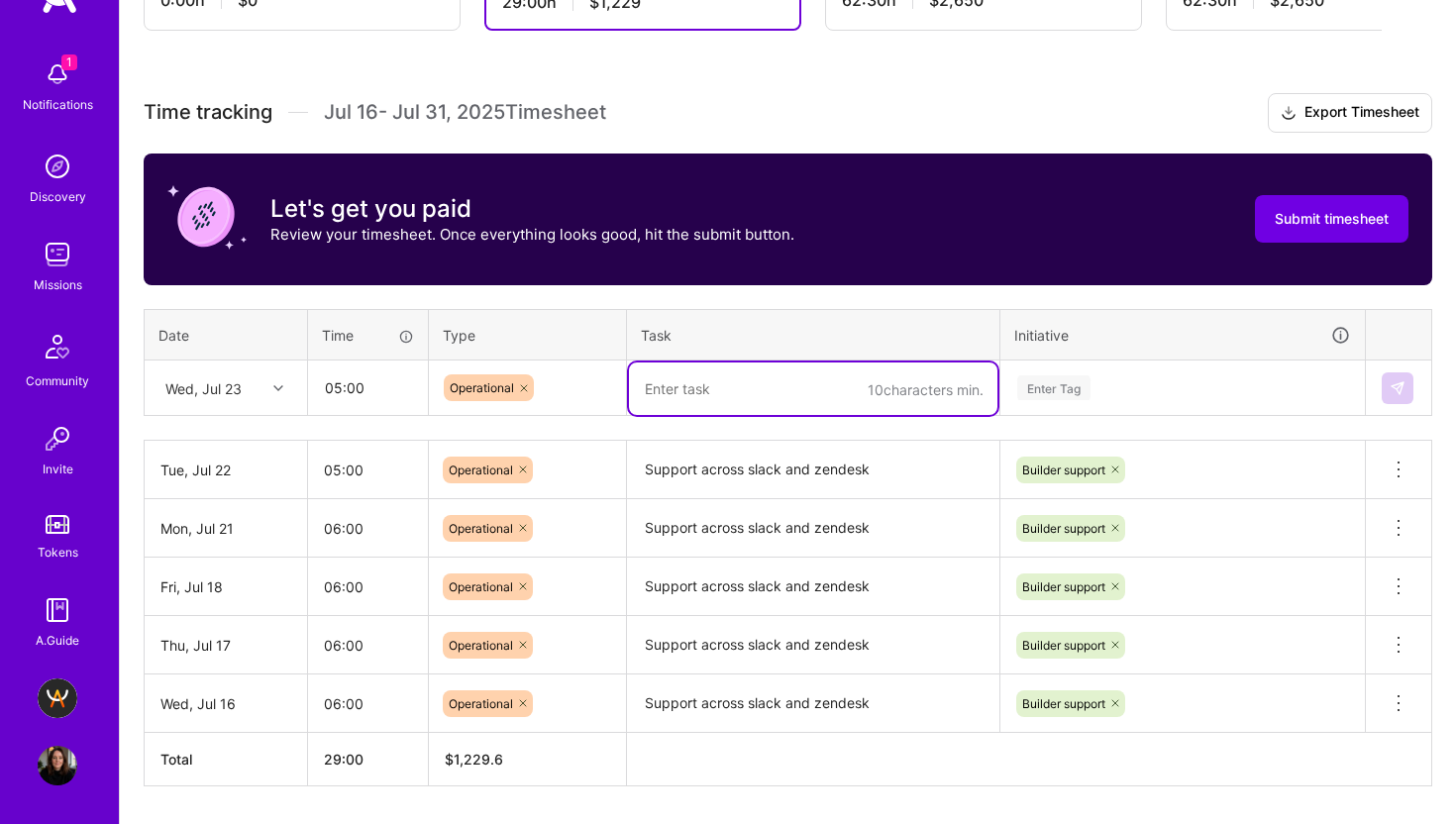 paste on "Support across slack and zendesk" 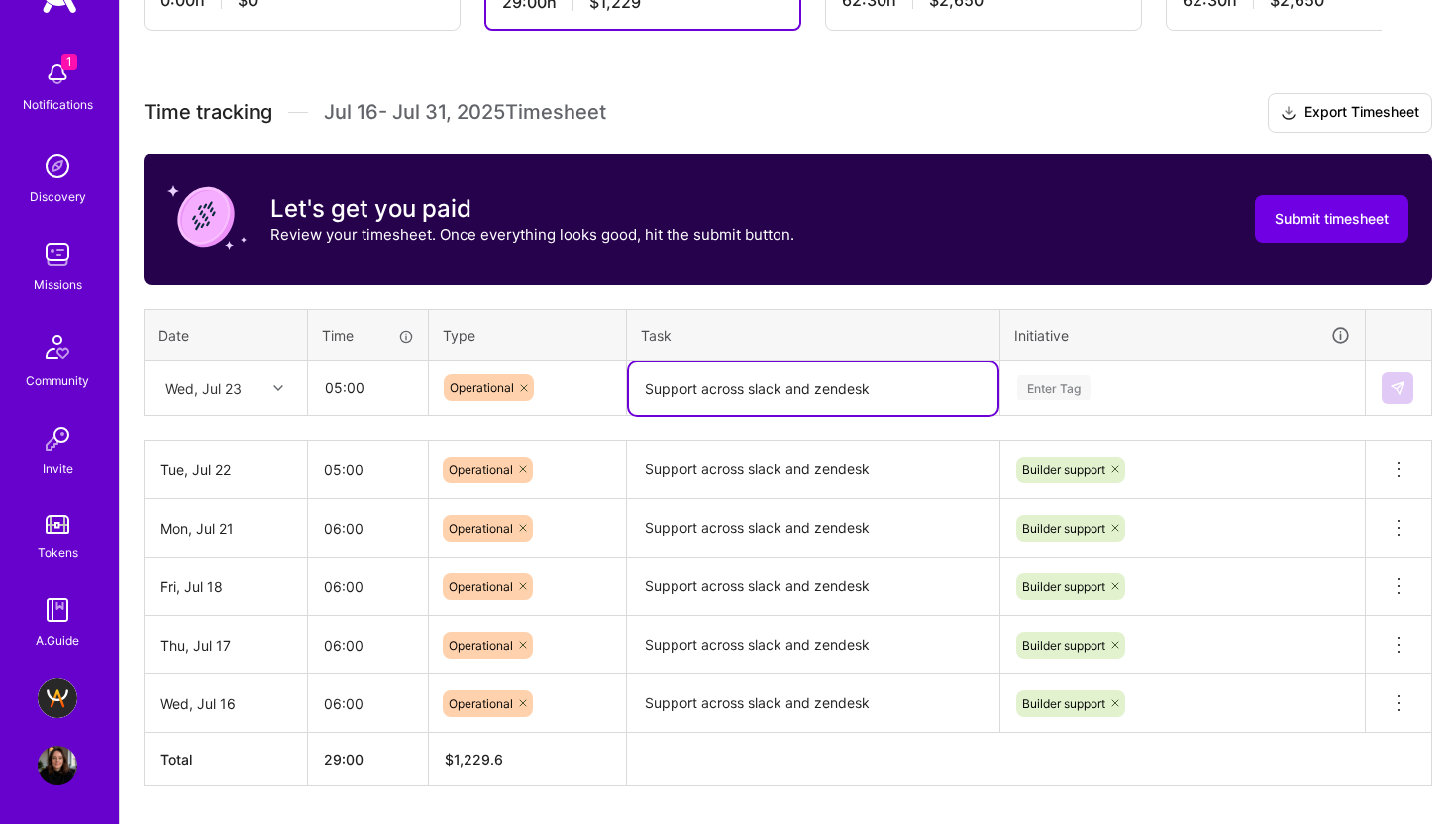 type on "Support across slack and zendesk" 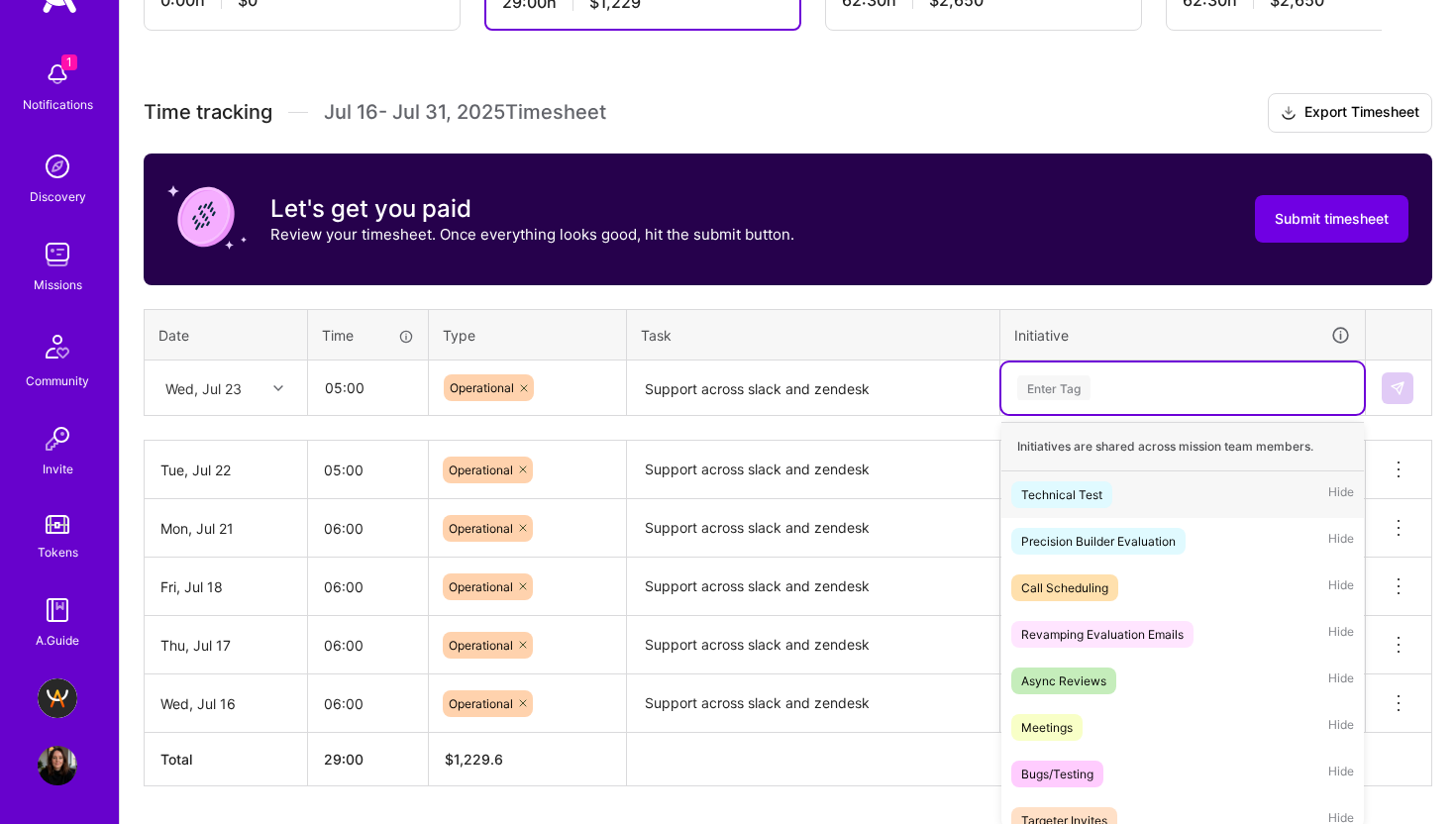 scroll, scrollTop: 491, scrollLeft: 0, axis: vertical 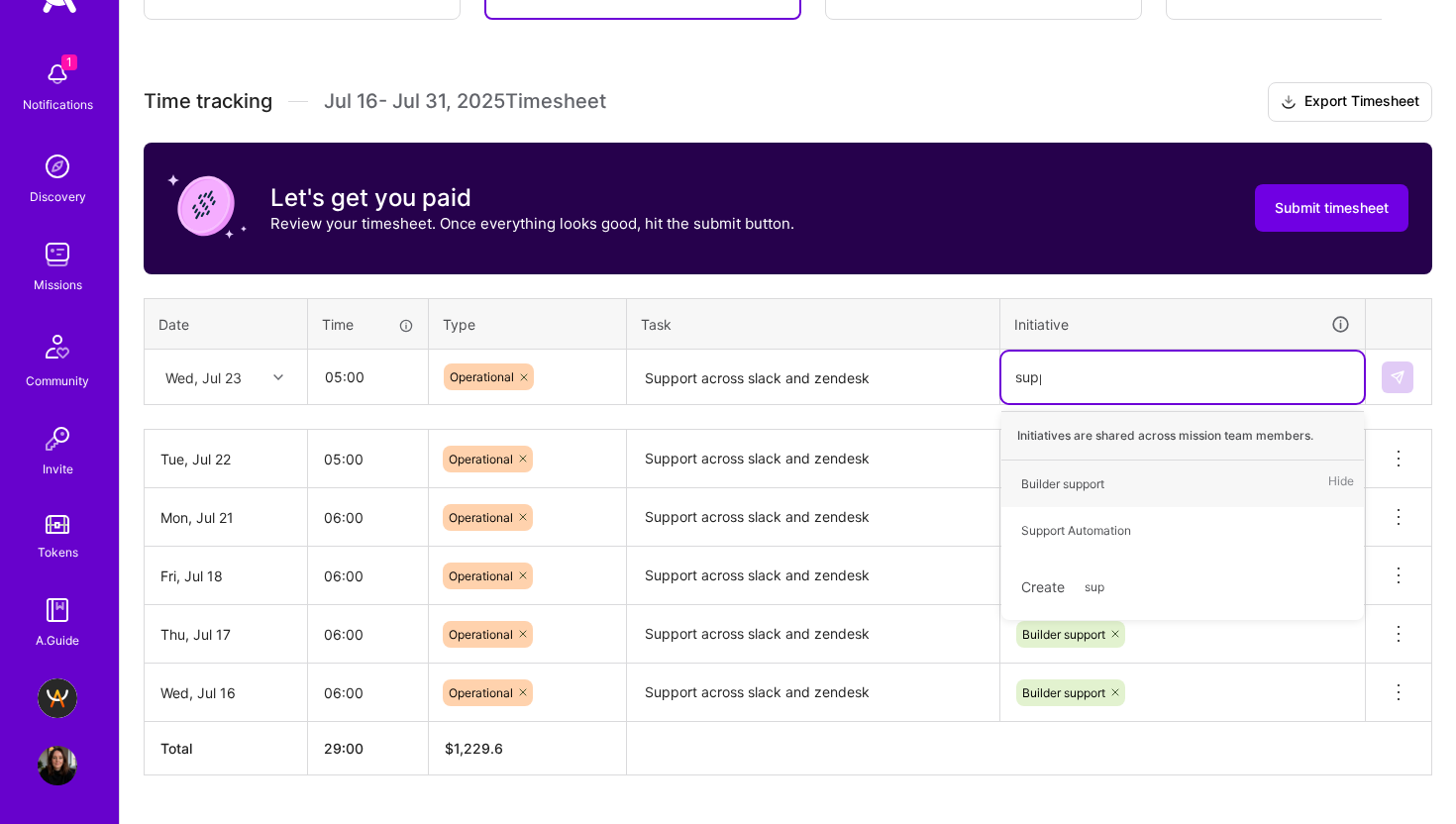 type on "suppo" 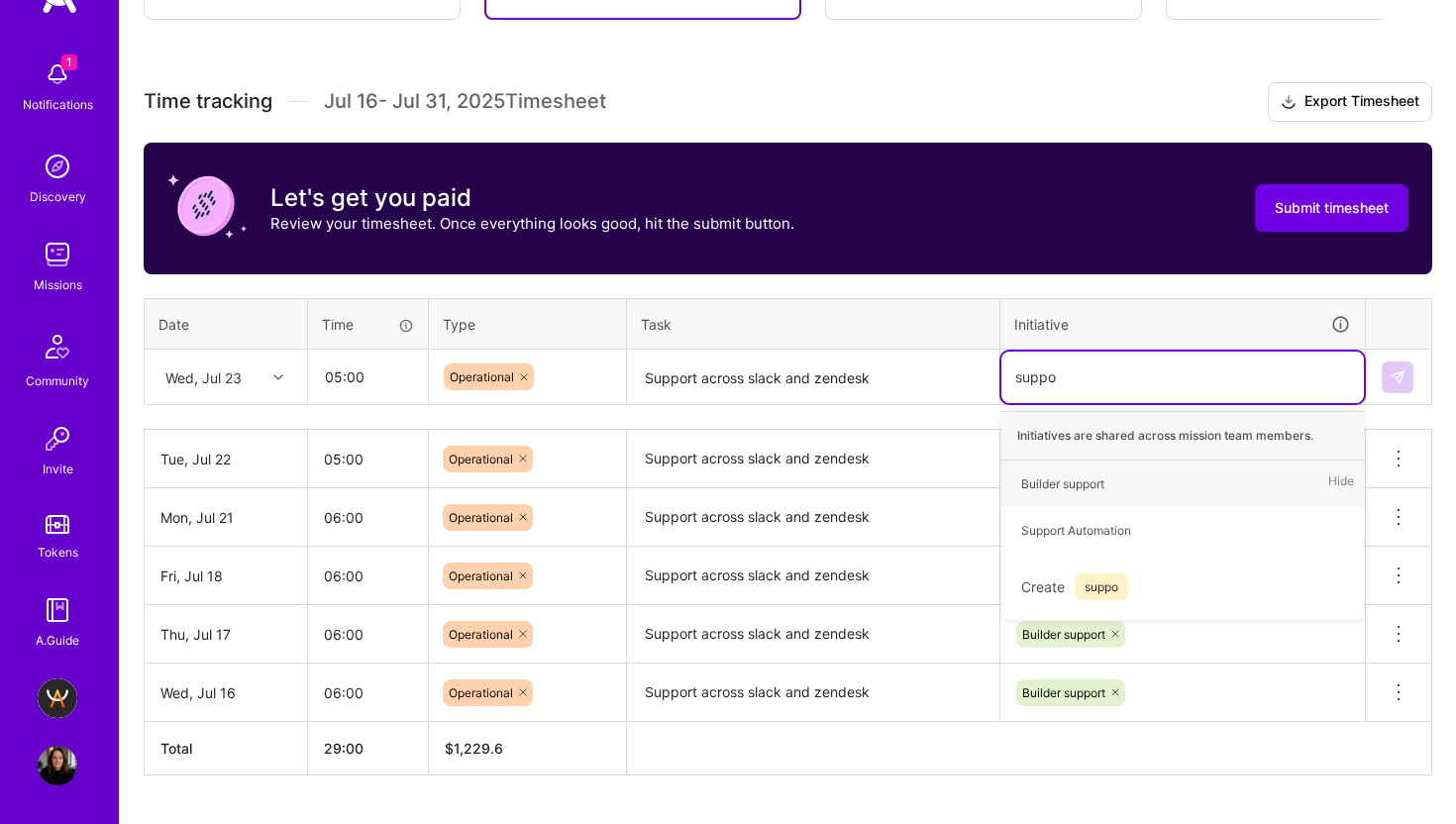 type 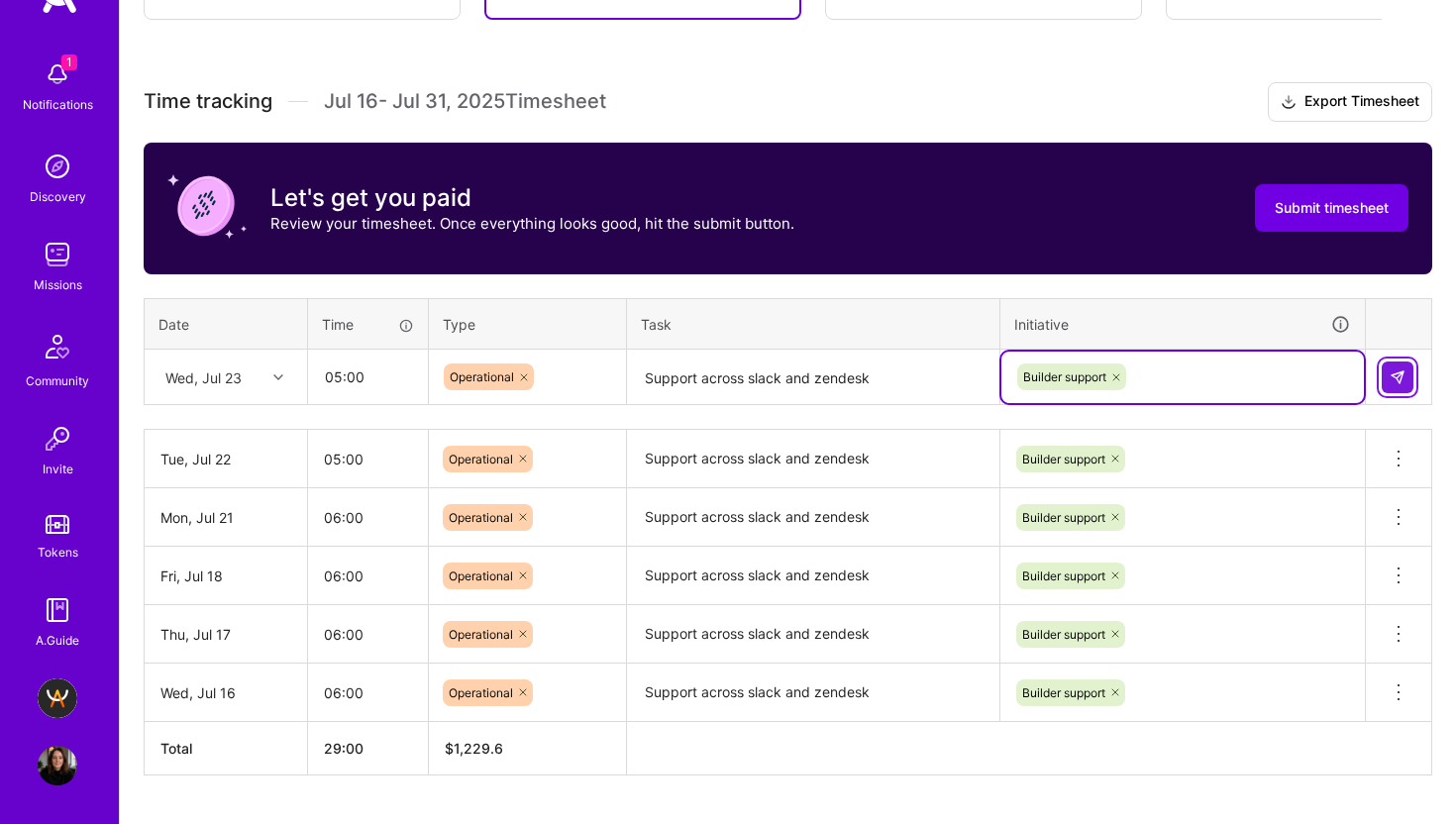 click at bounding box center [1398, 377] 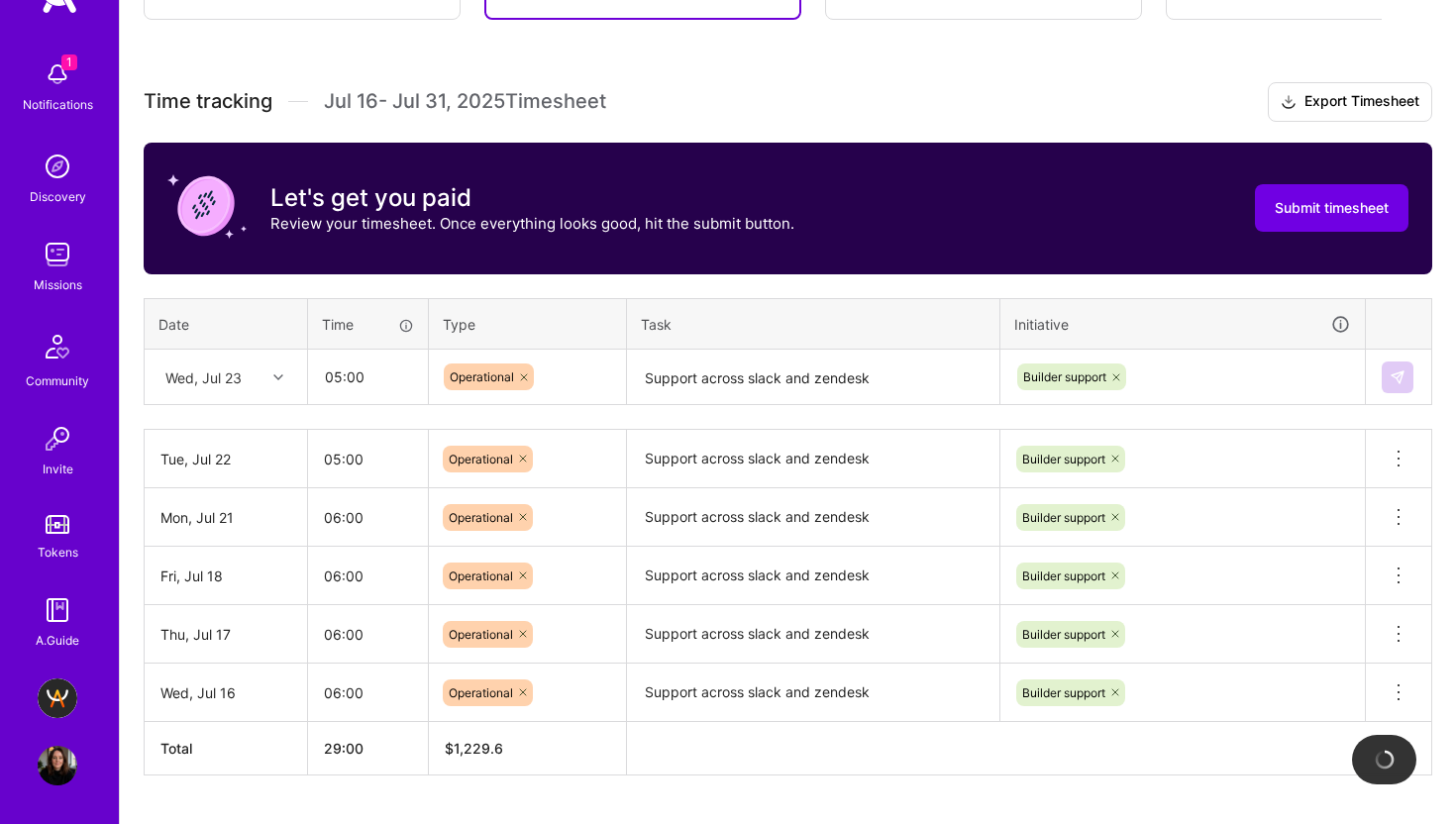type 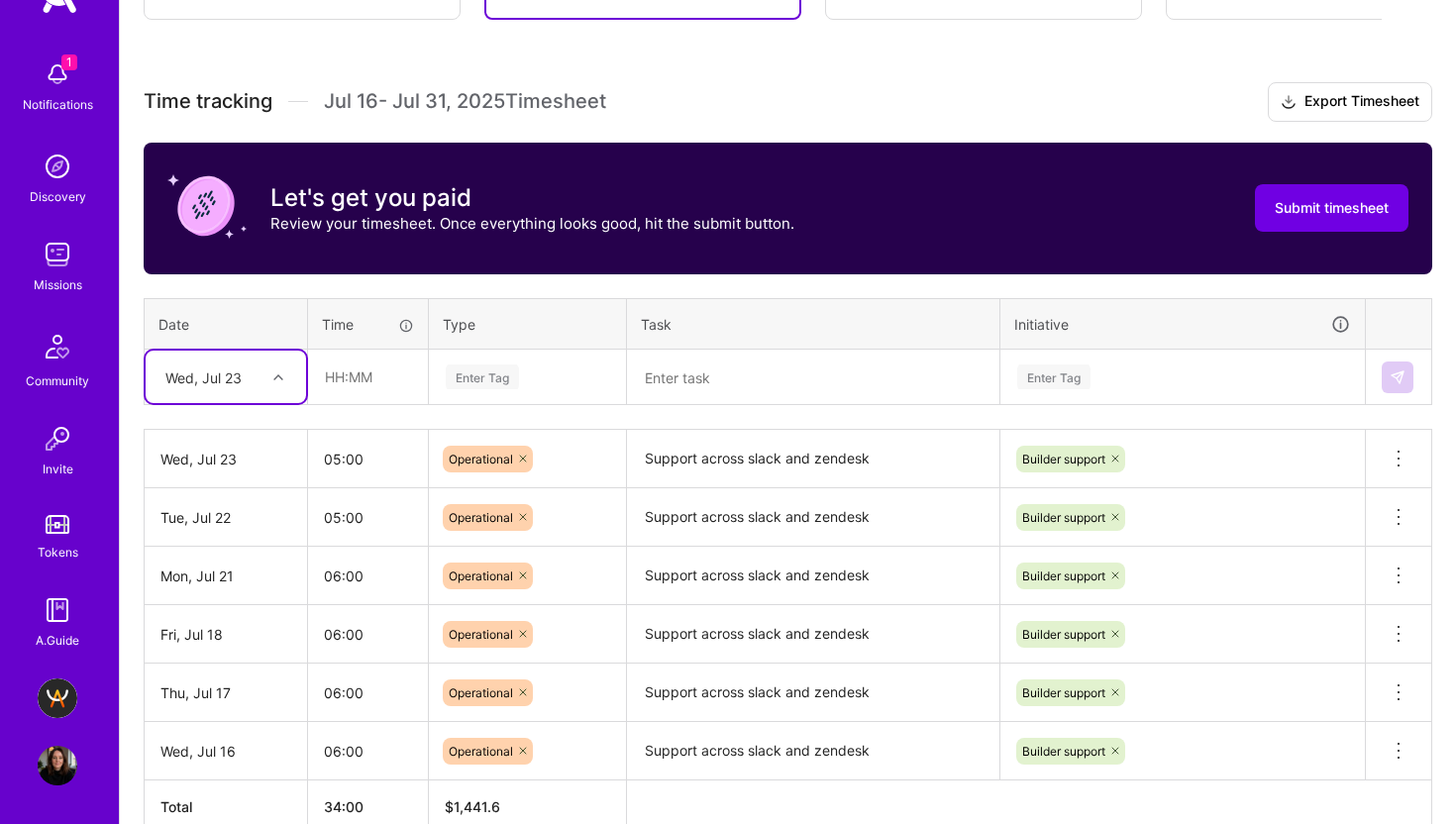 click on "Wed, Jul 23" at bounding box center [203, 376] 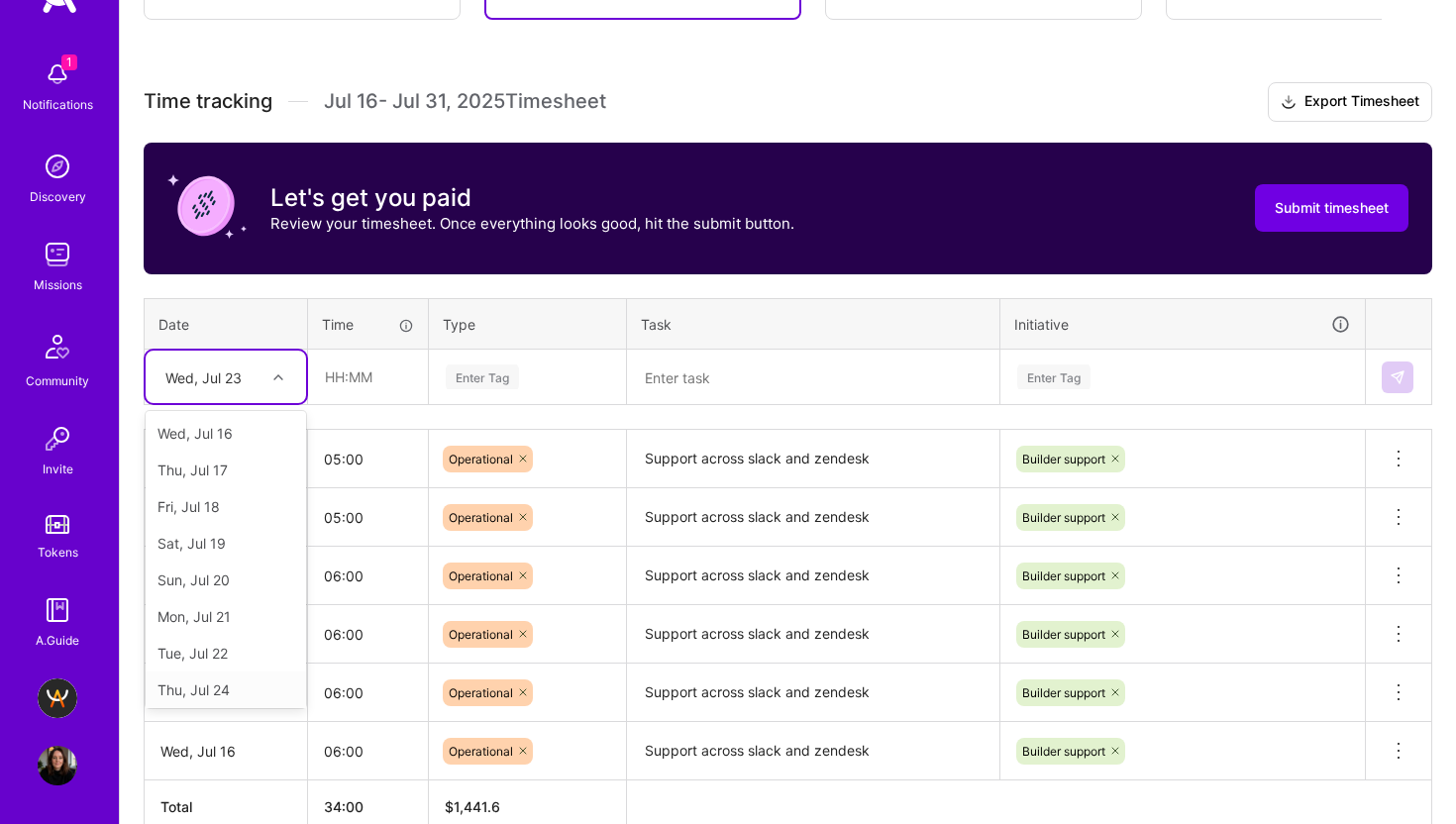 click on "Thu, Jul 24" at bounding box center [226, 689] 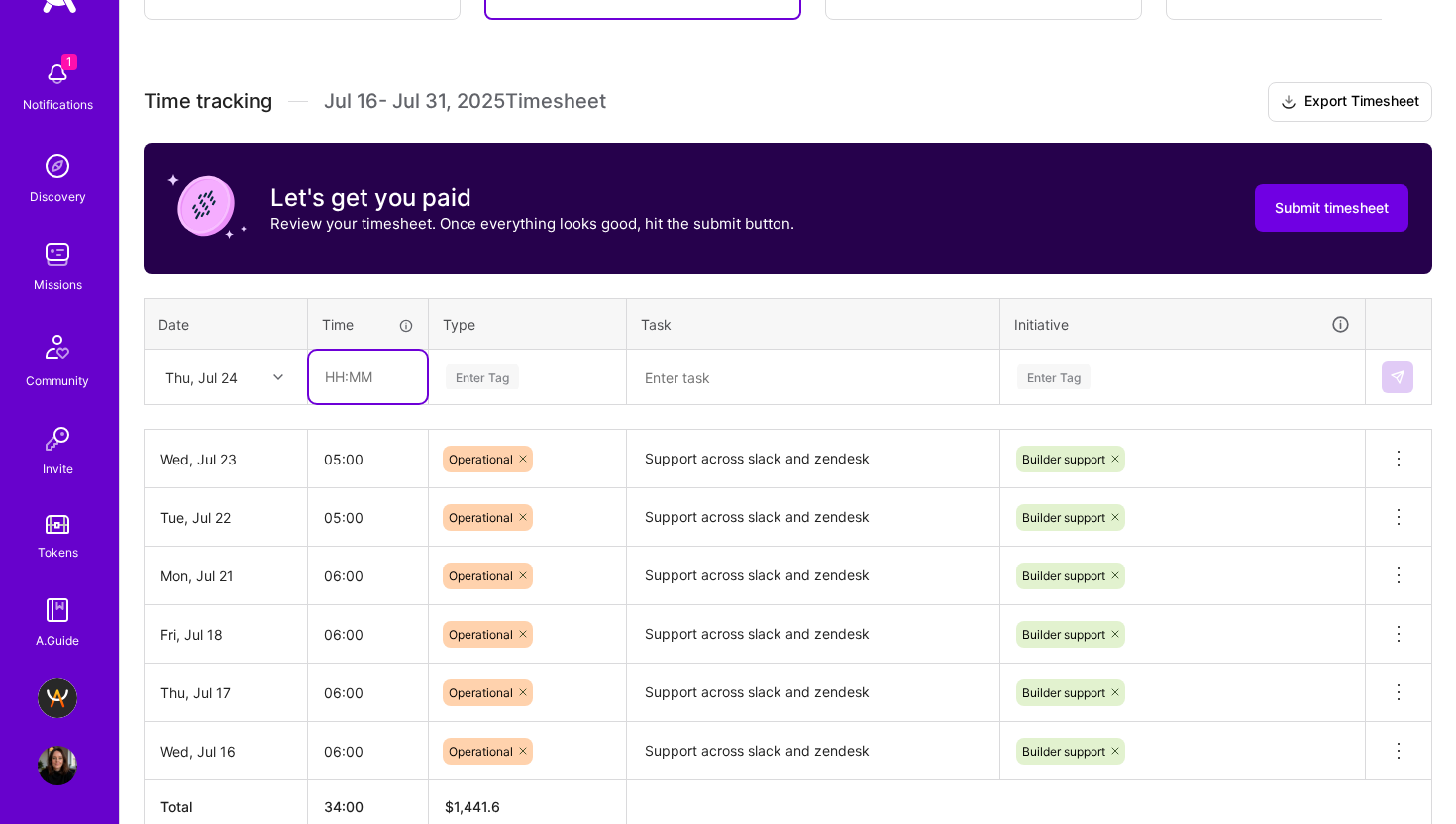 click at bounding box center [367, 376] 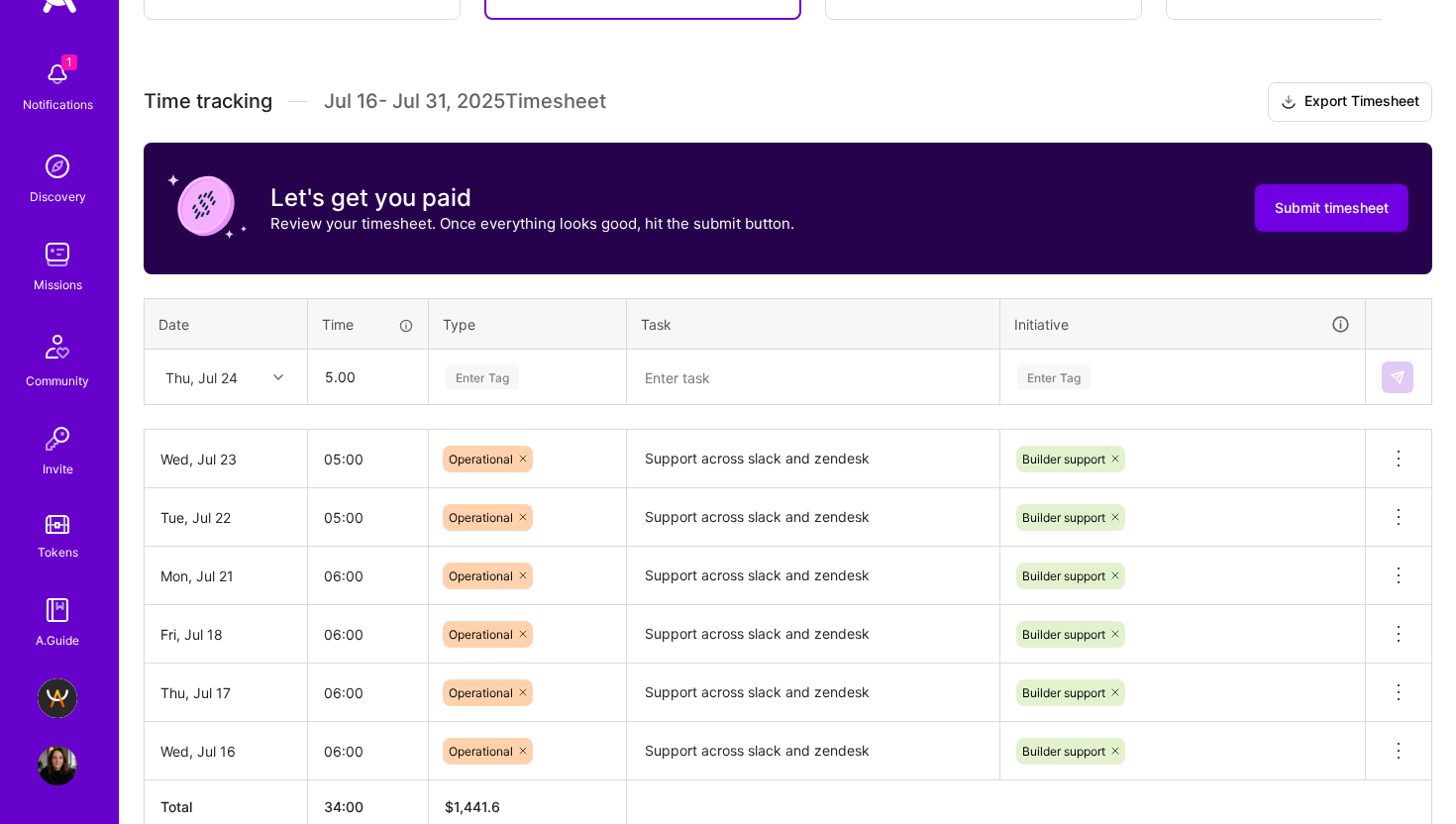 type on "05:00" 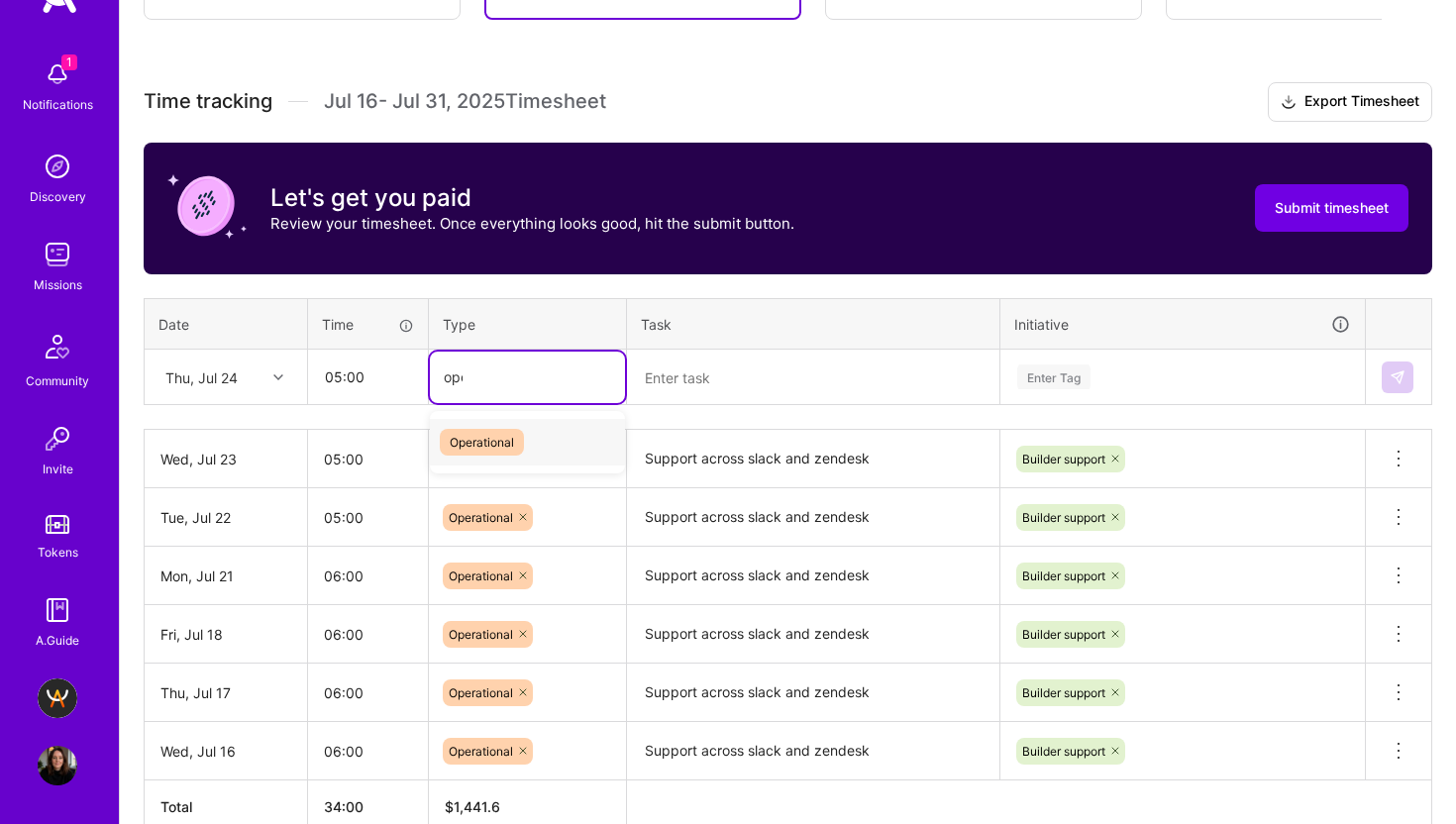 type on "oper" 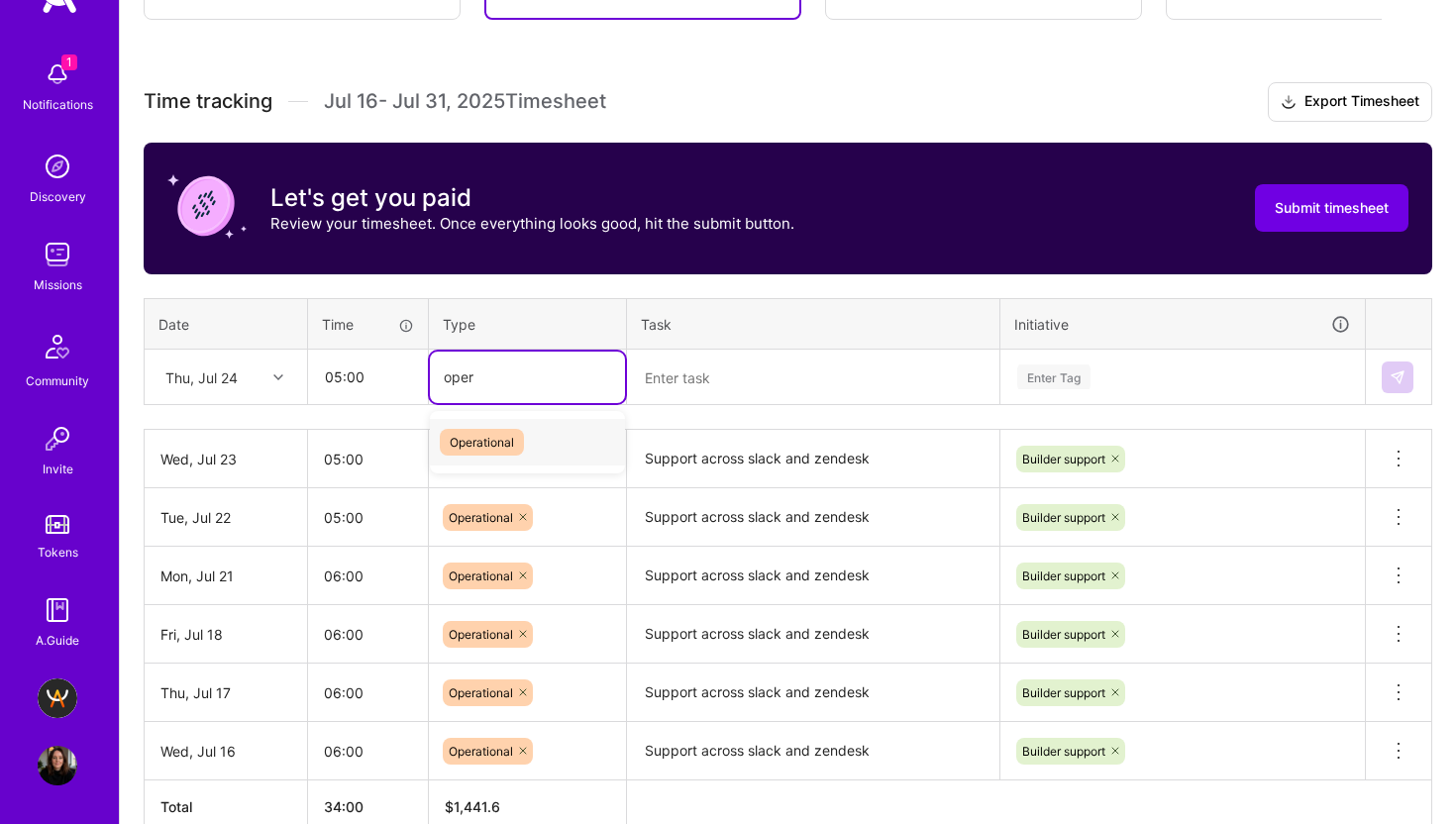 type 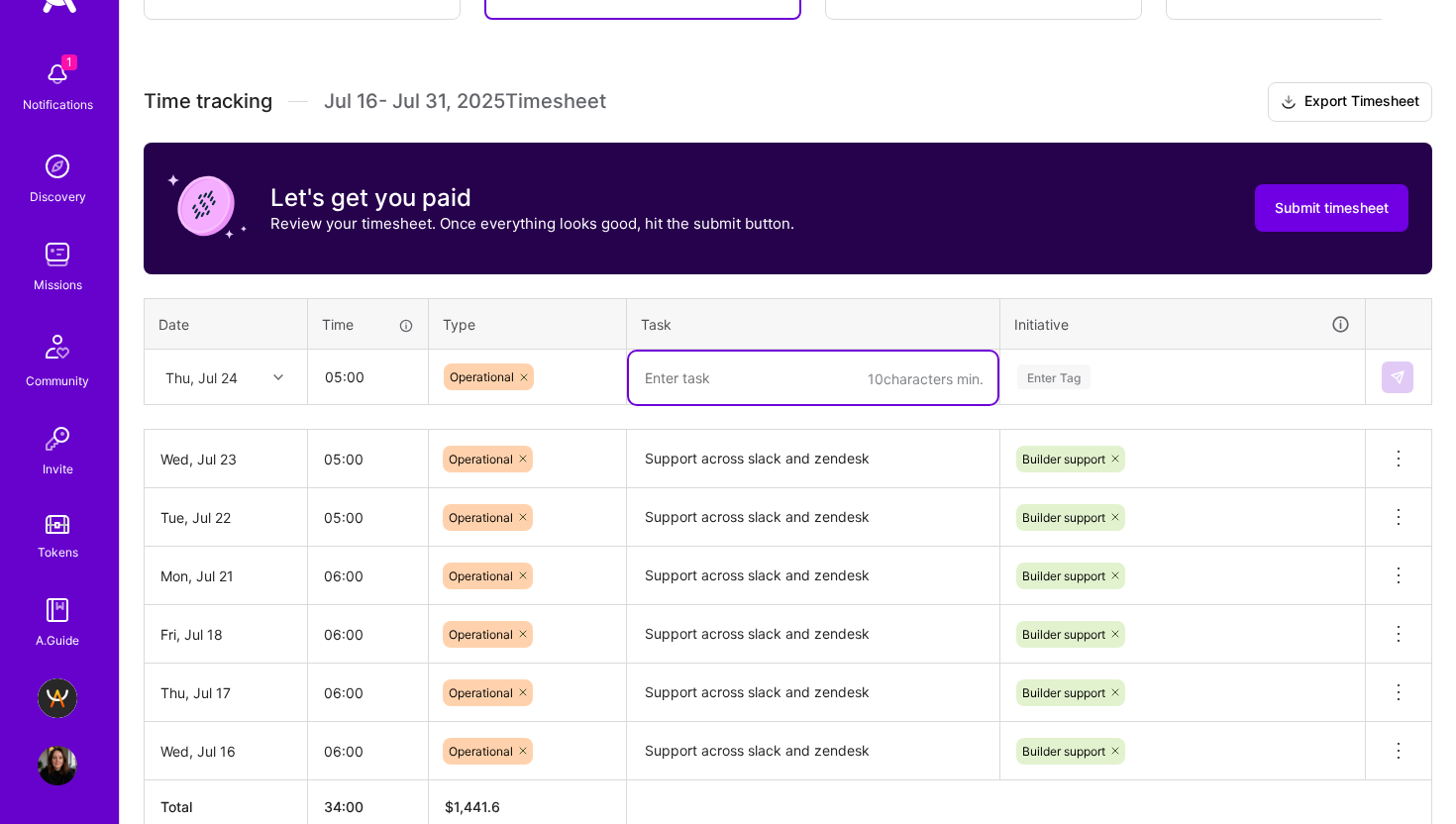 paste on "Support across slack and zendesk" 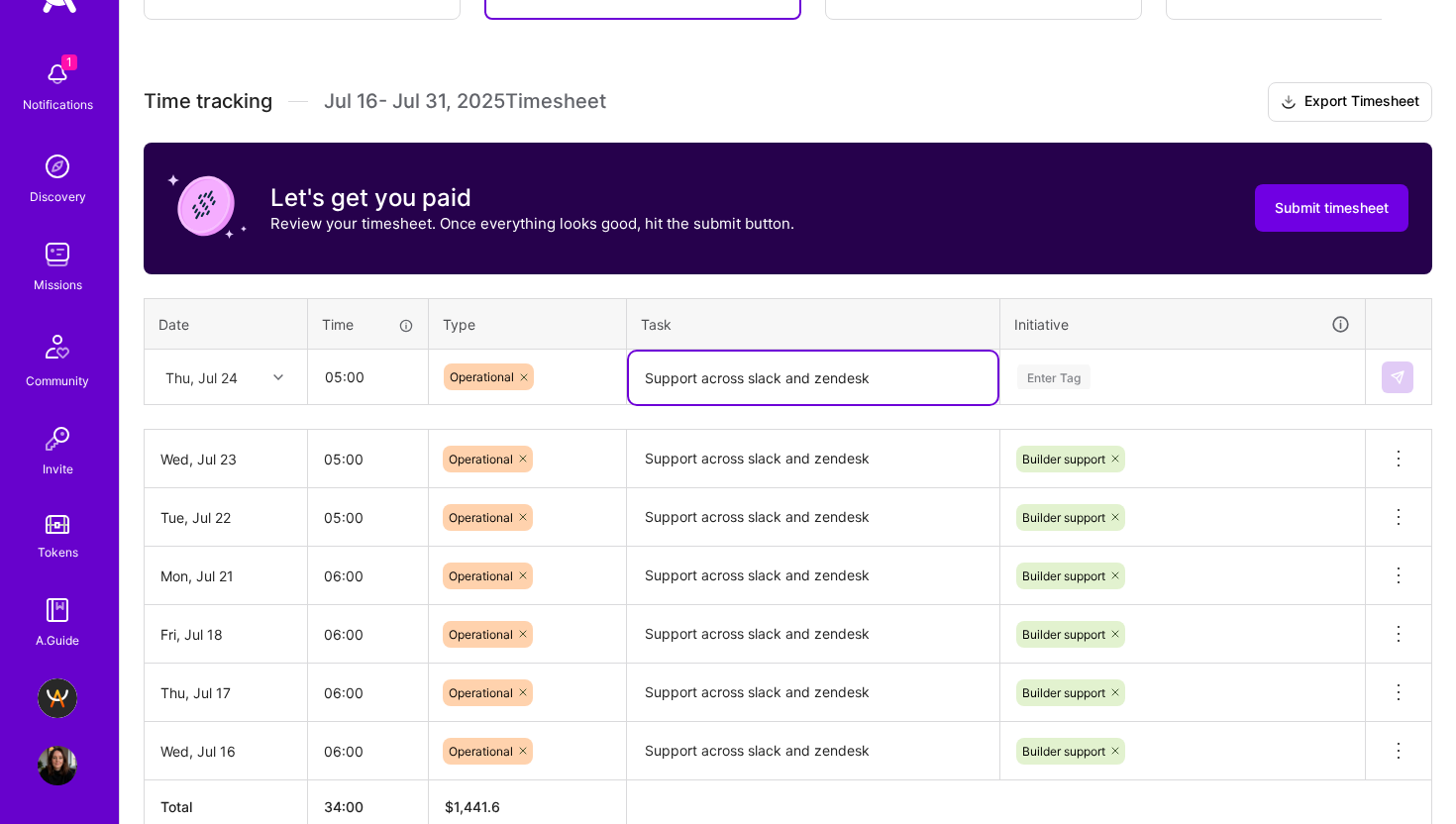 type on "Support across slack and zendesk" 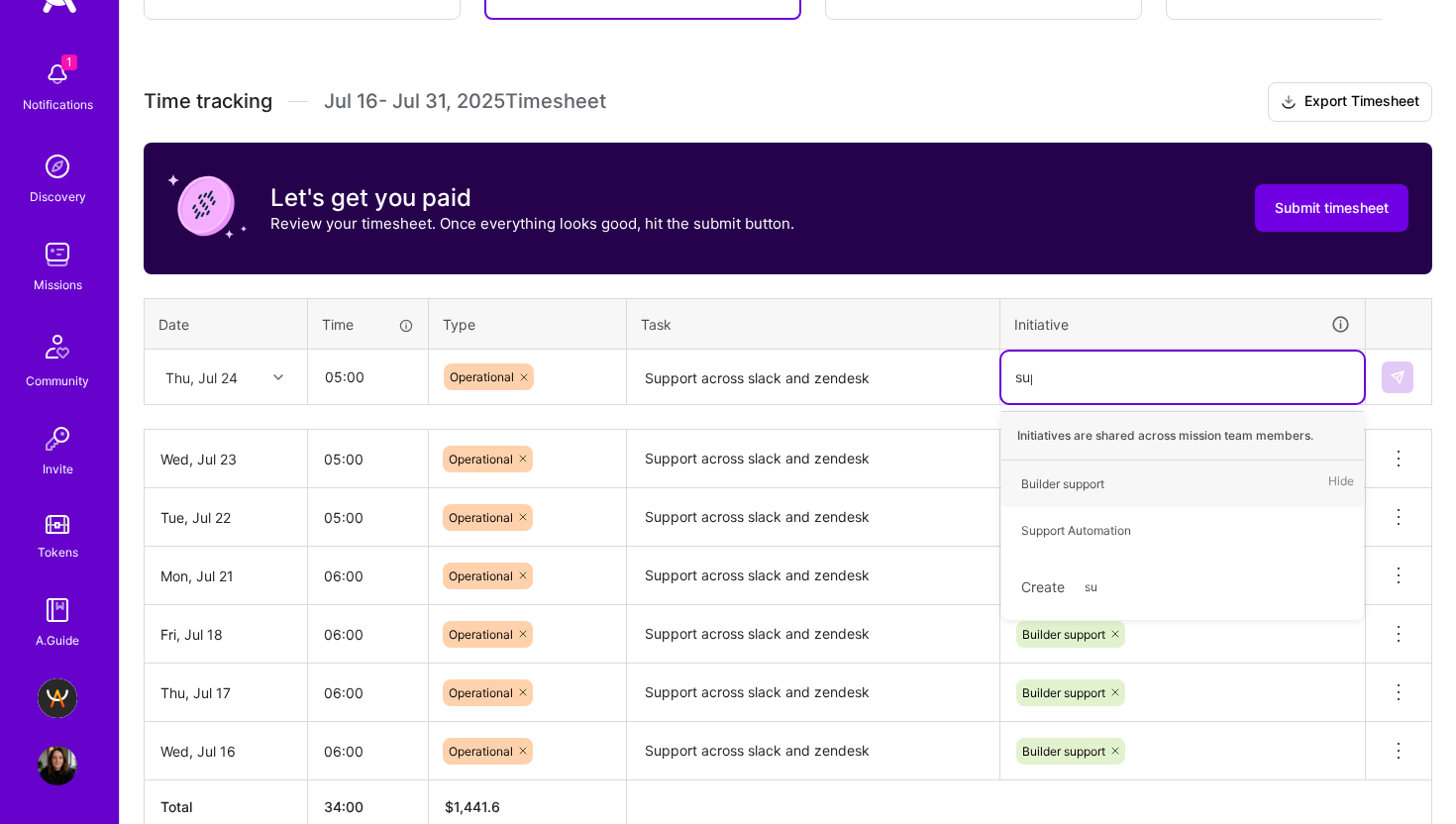 type on "supp" 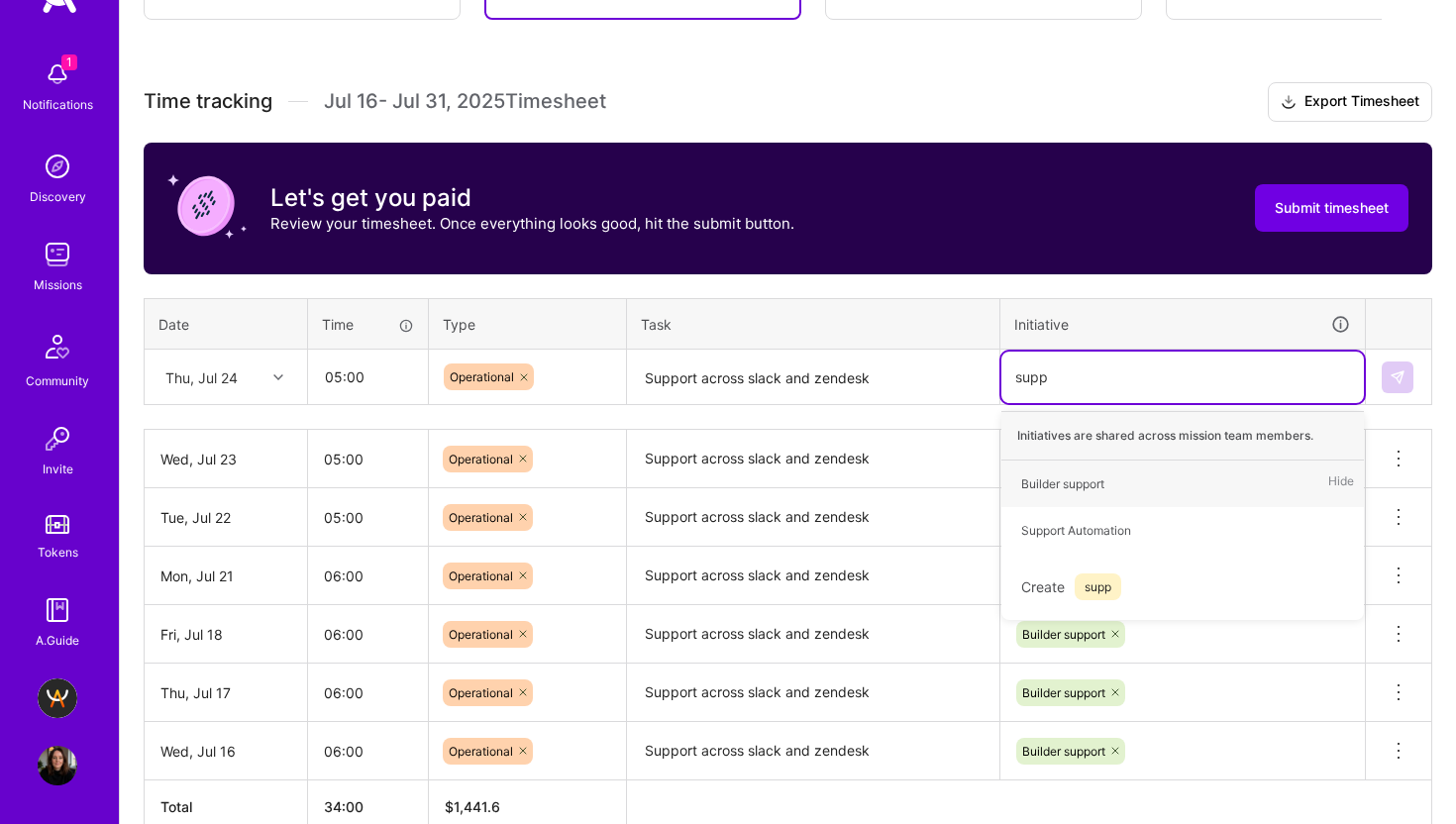 type 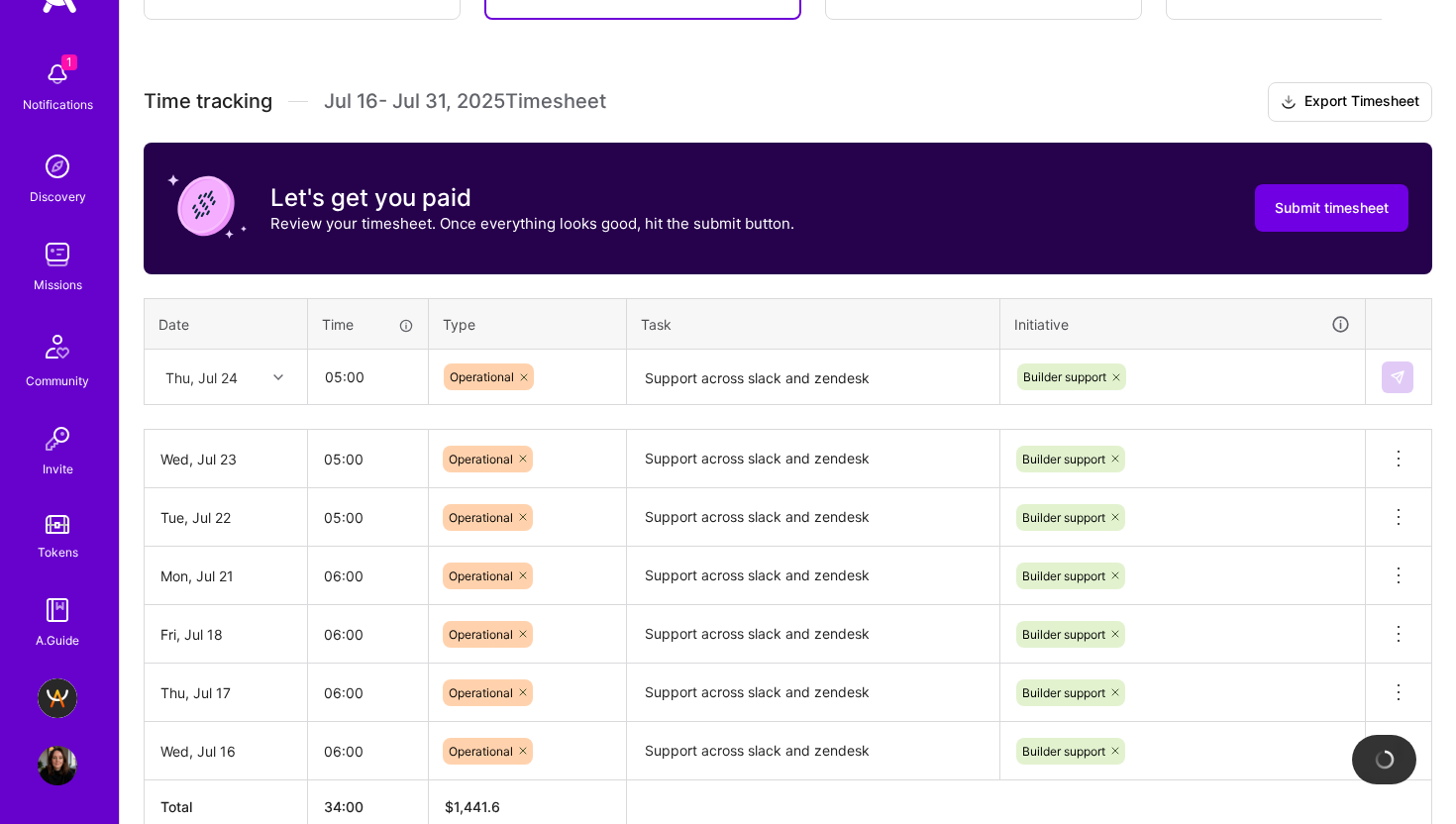 type 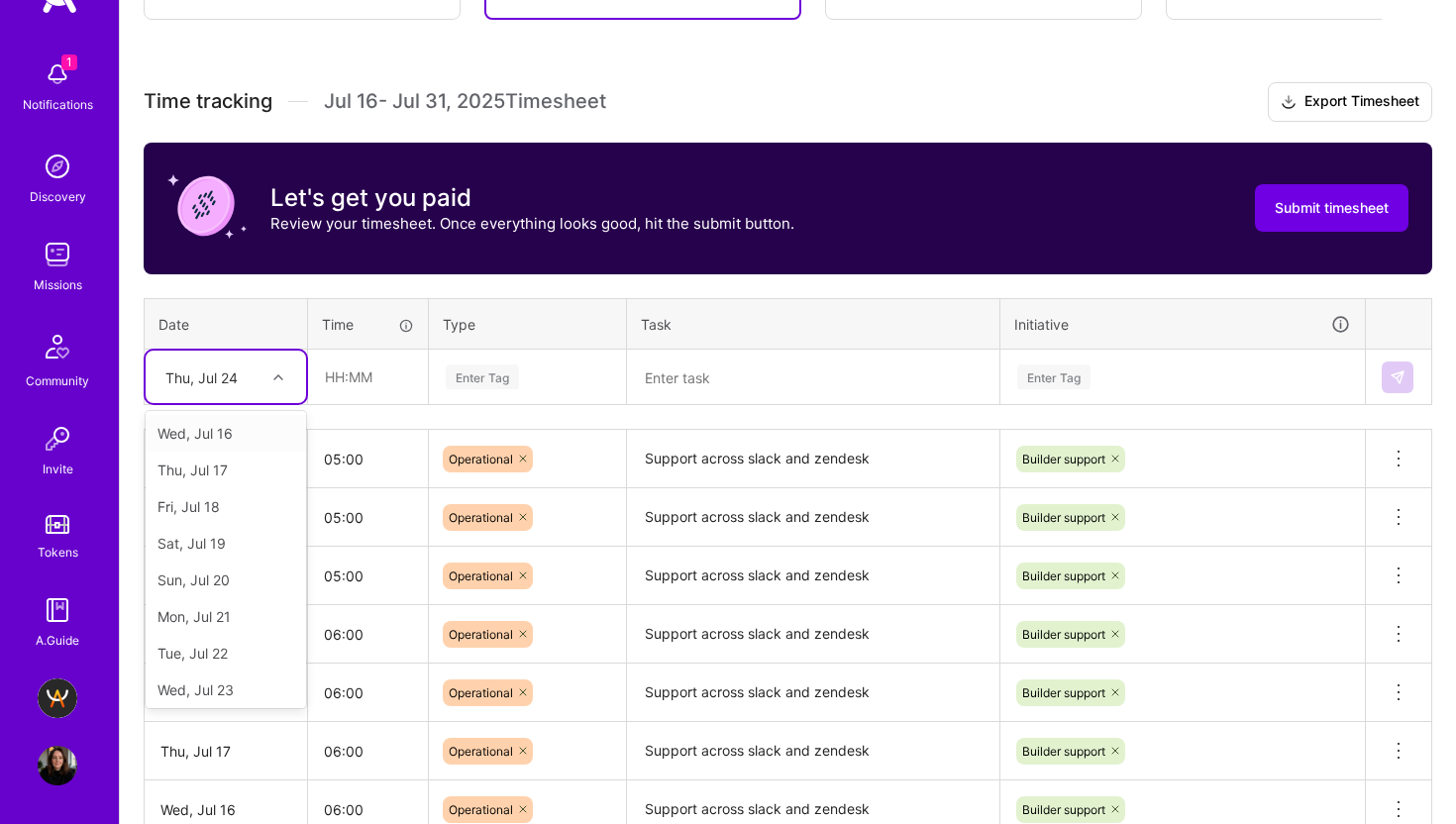 click on "Thu, Jul 24" at bounding box center [201, 376] 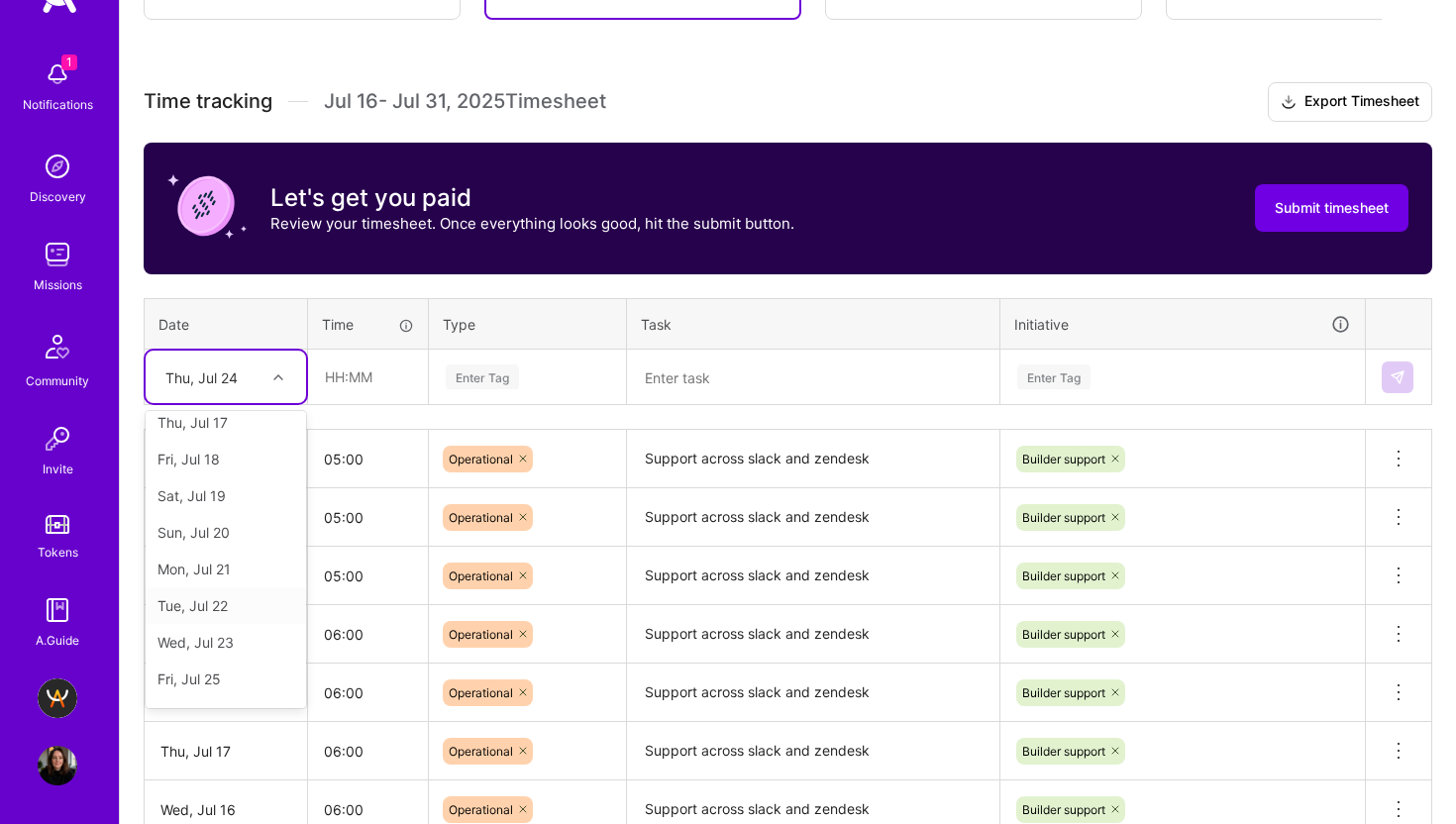scroll, scrollTop: 59, scrollLeft: 0, axis: vertical 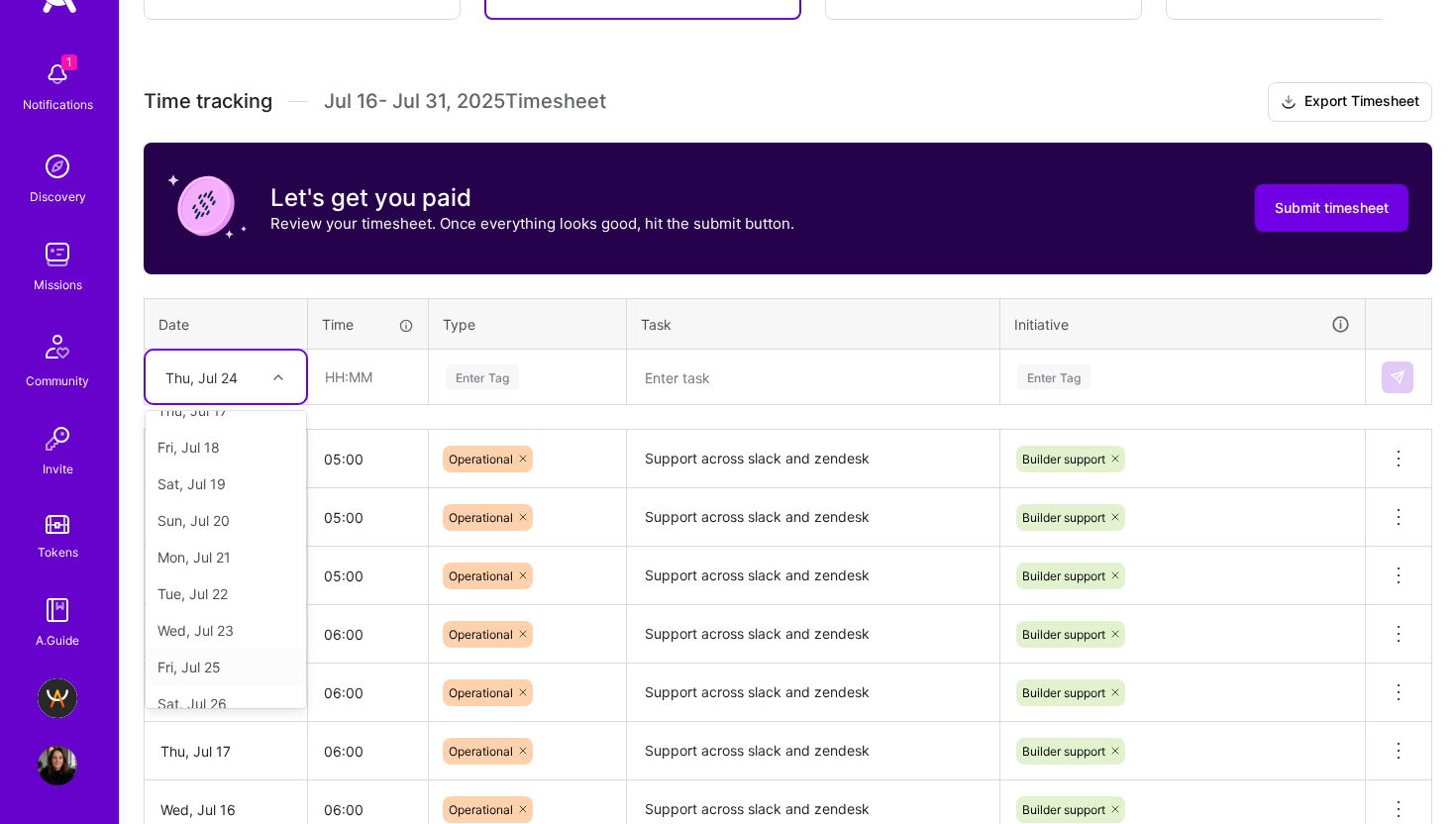 click on "Fri, Jul 25" at bounding box center [226, 667] 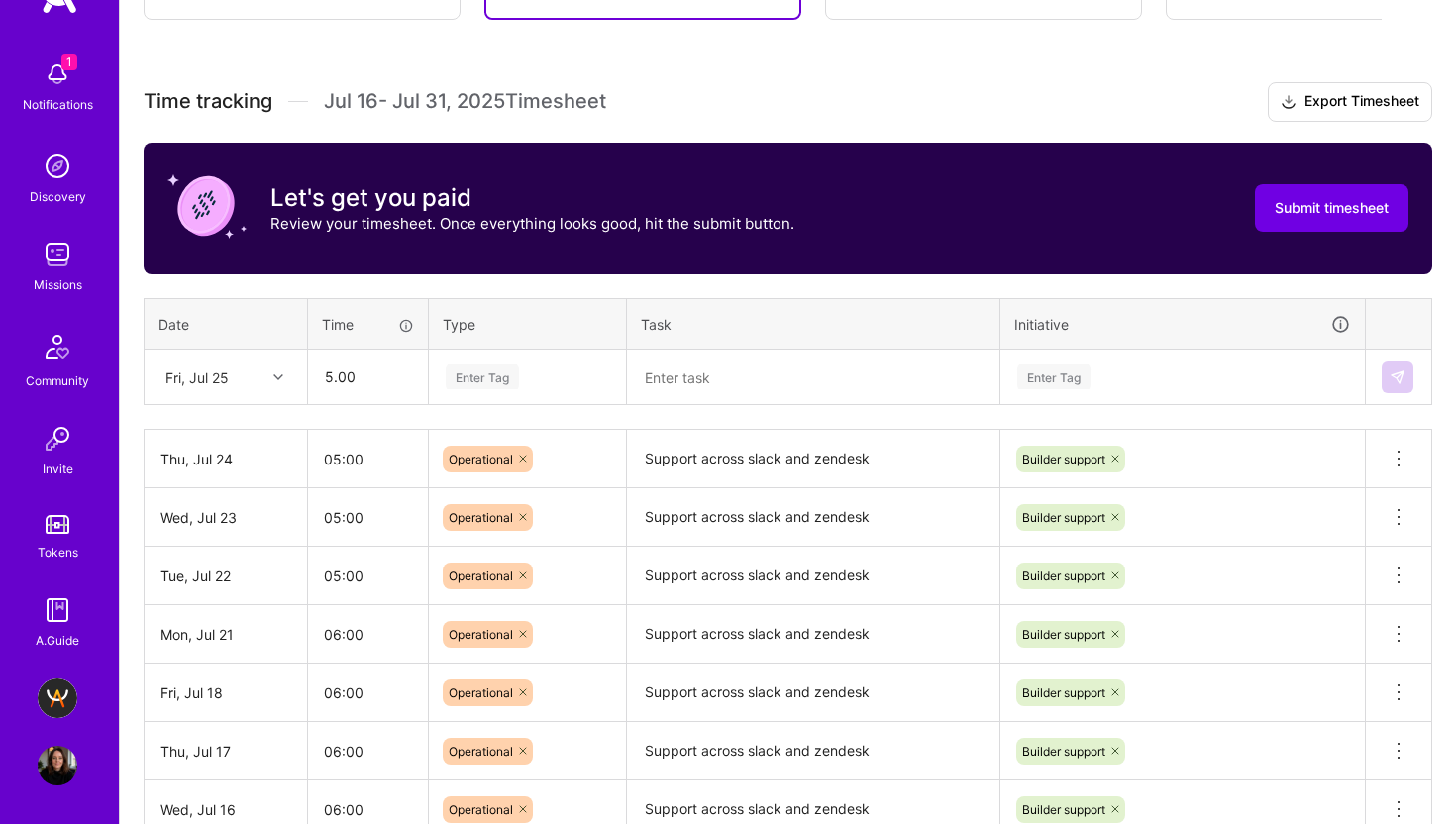 type on "05:00" 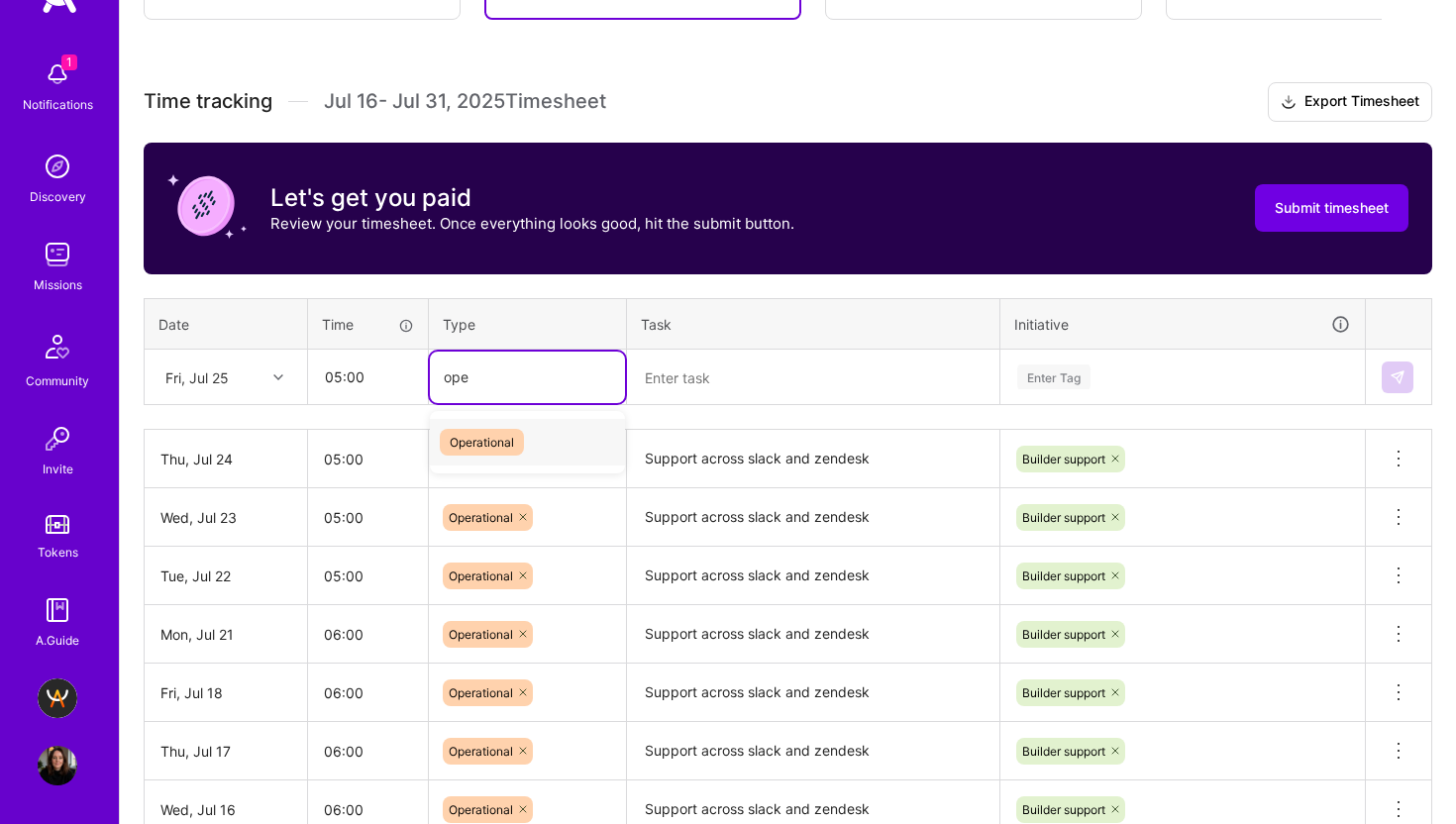 type on "oper" 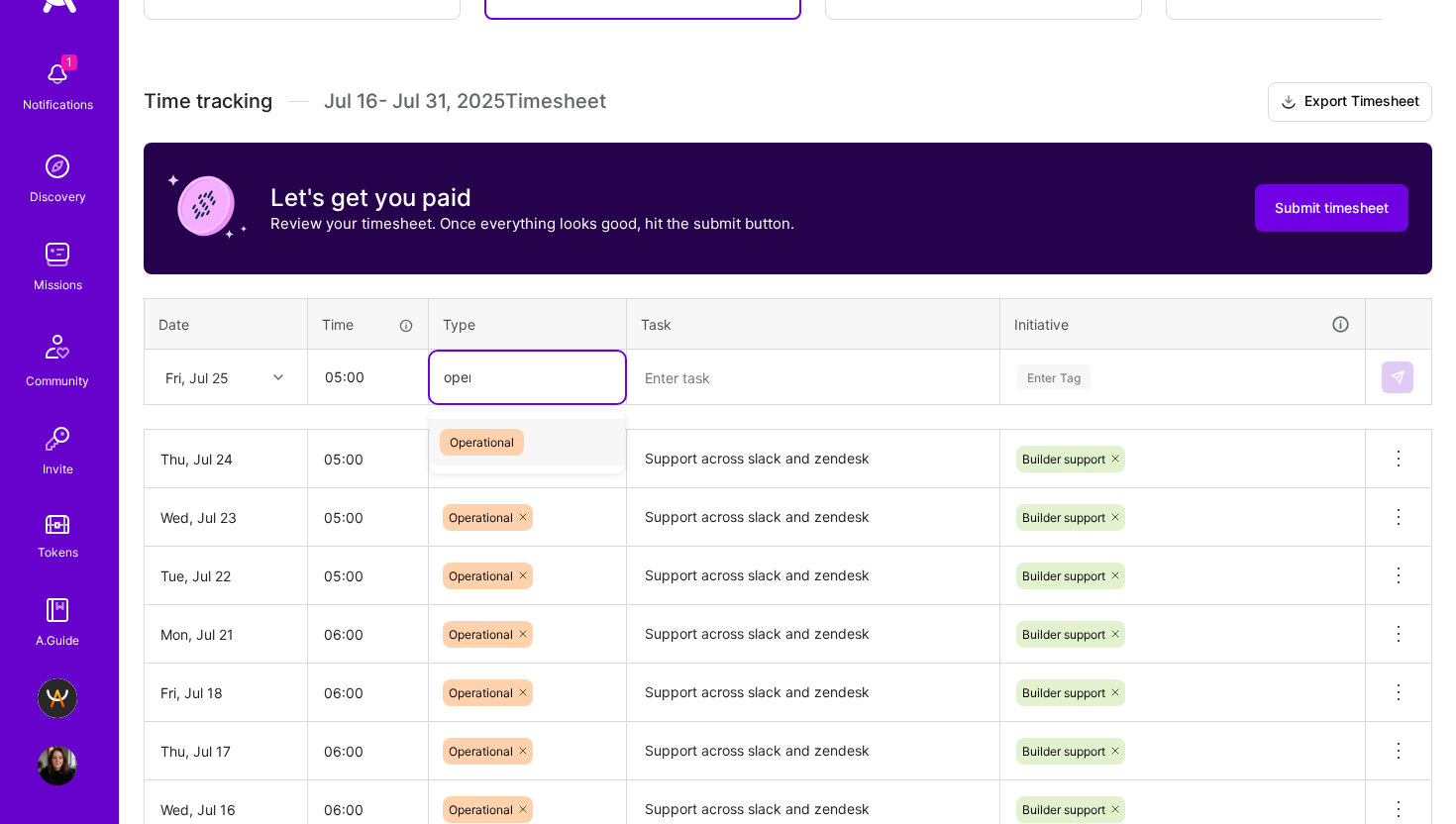 type 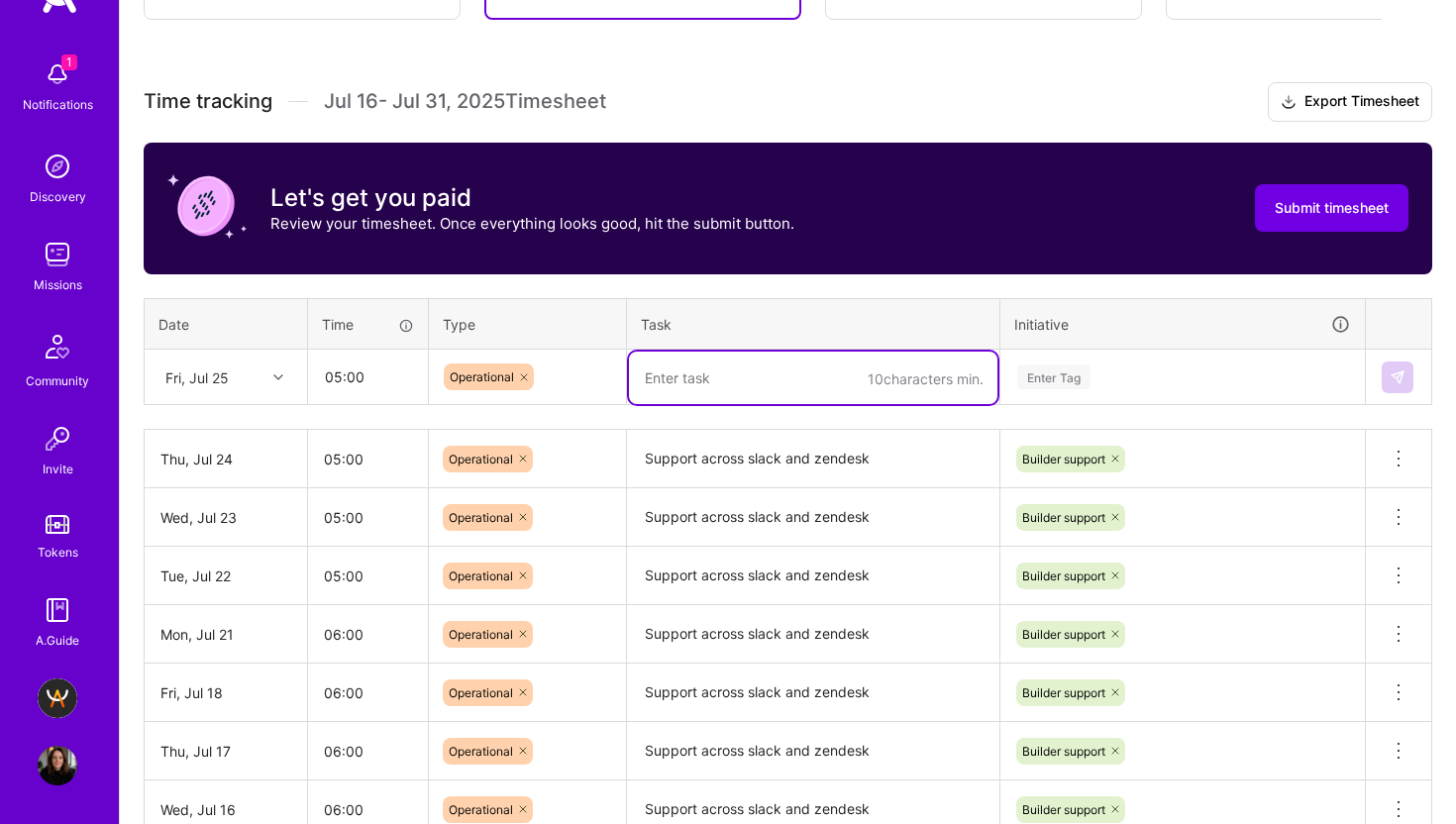 paste on "Support across slack and zendesk" 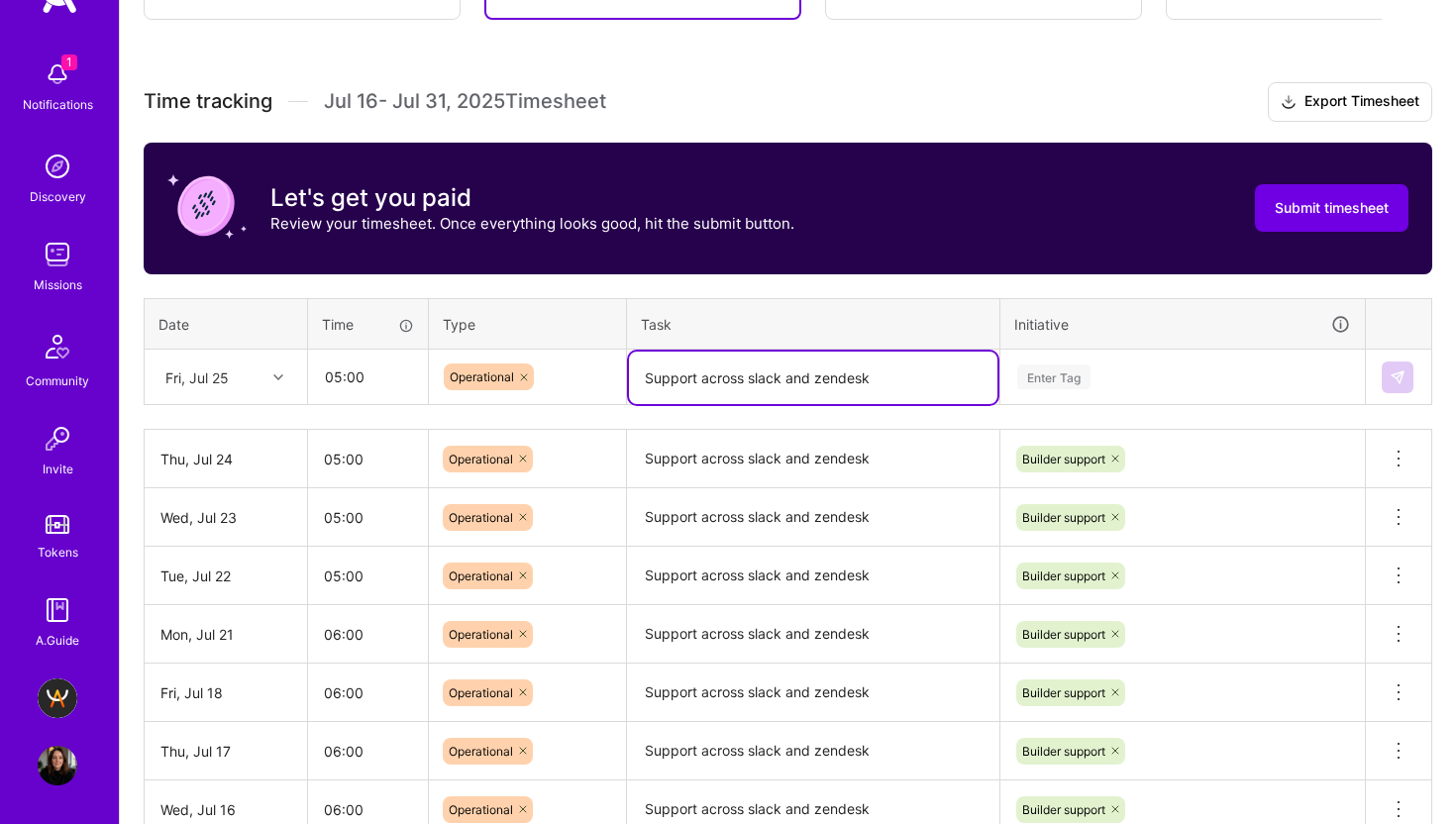 type on "Support across slack and zendesk" 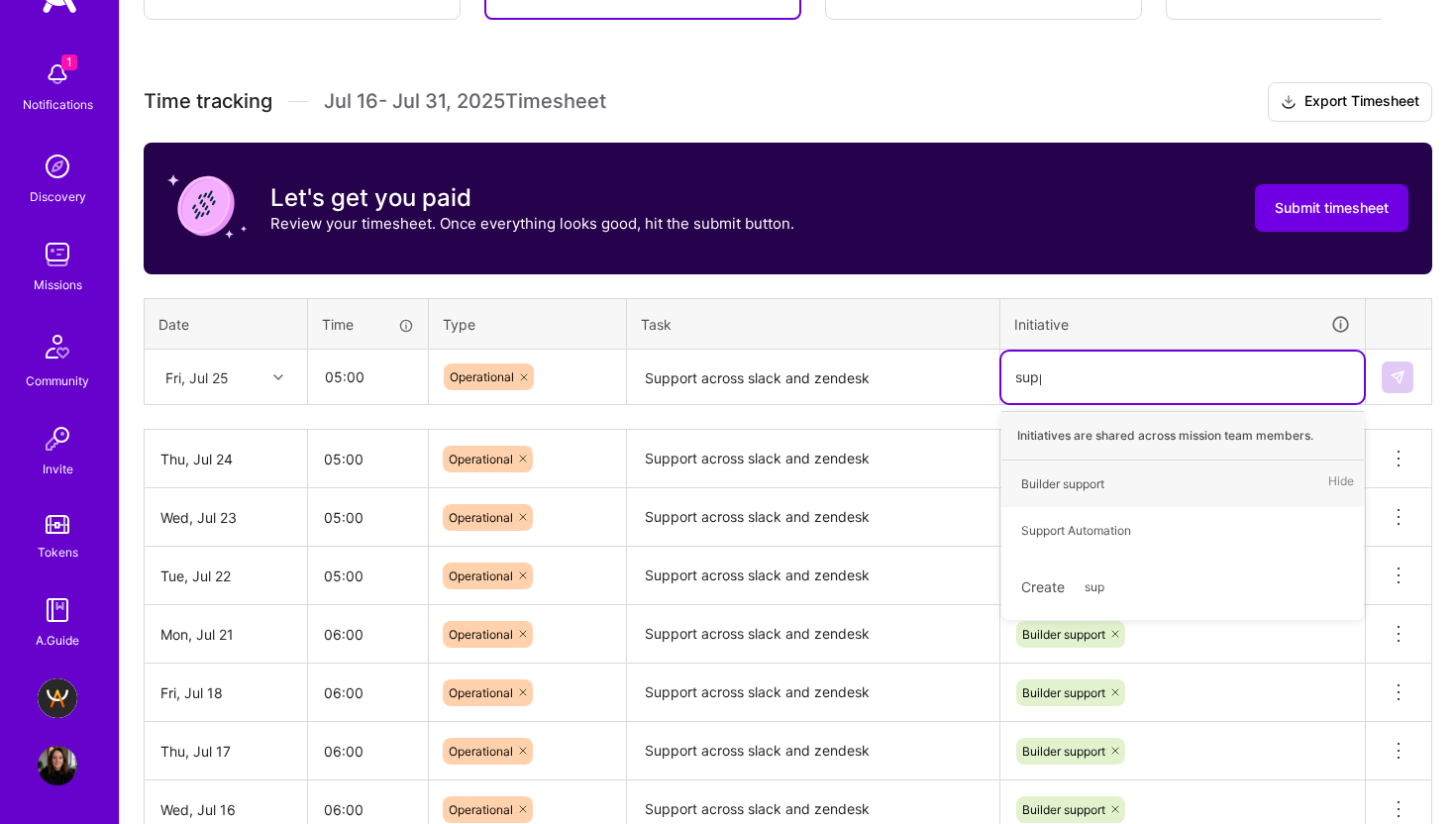 type on "suppo" 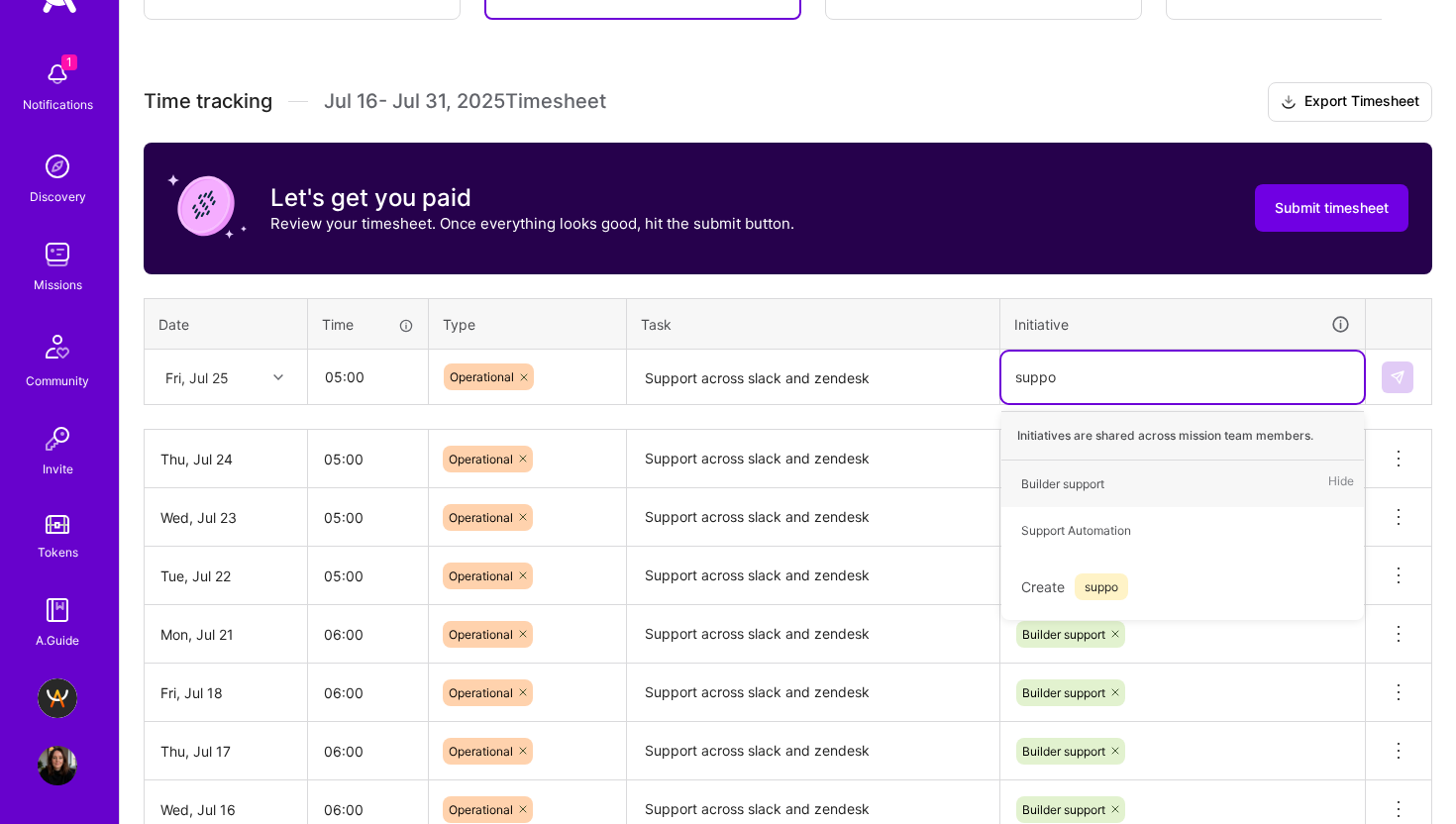type 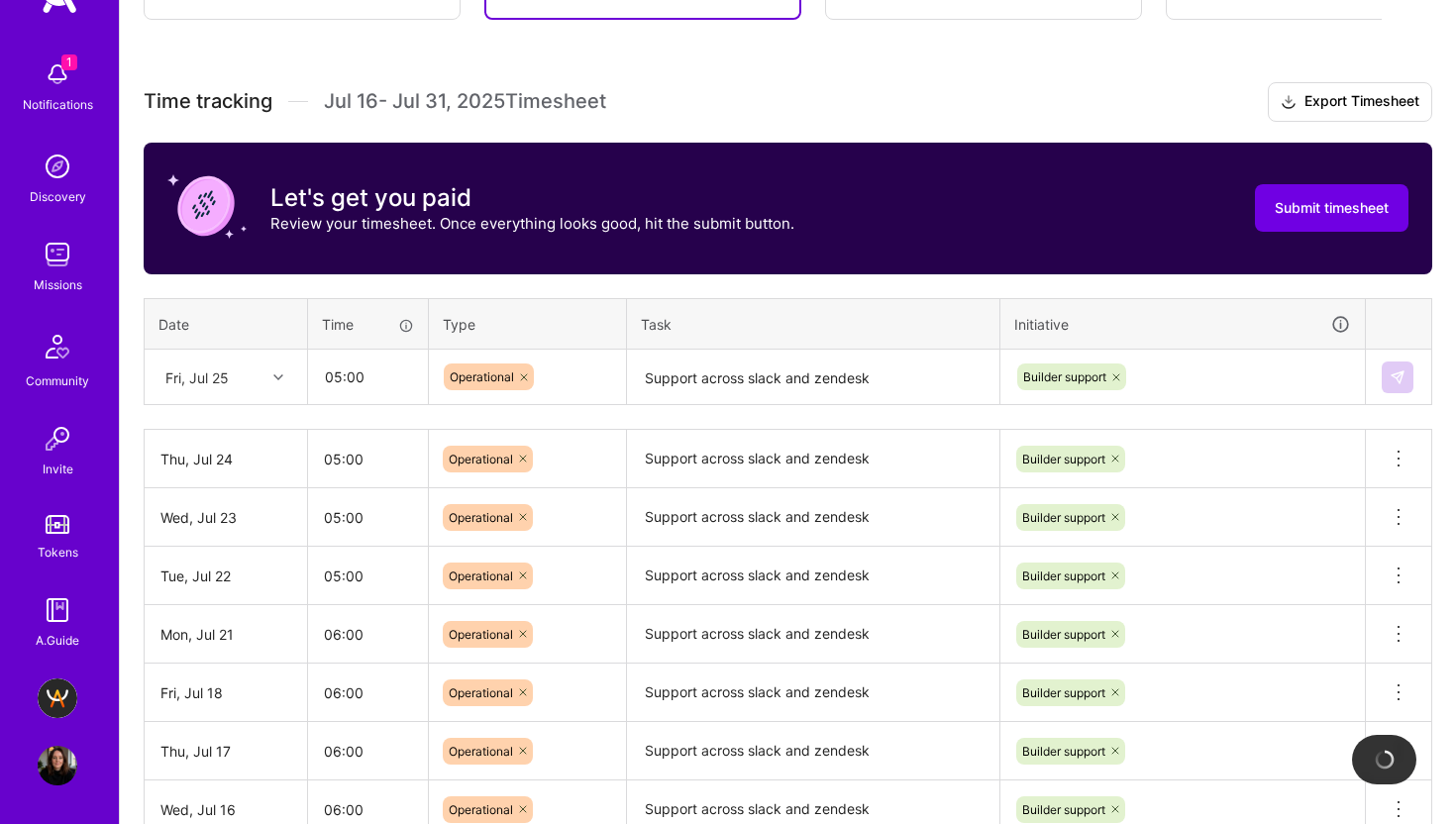 type 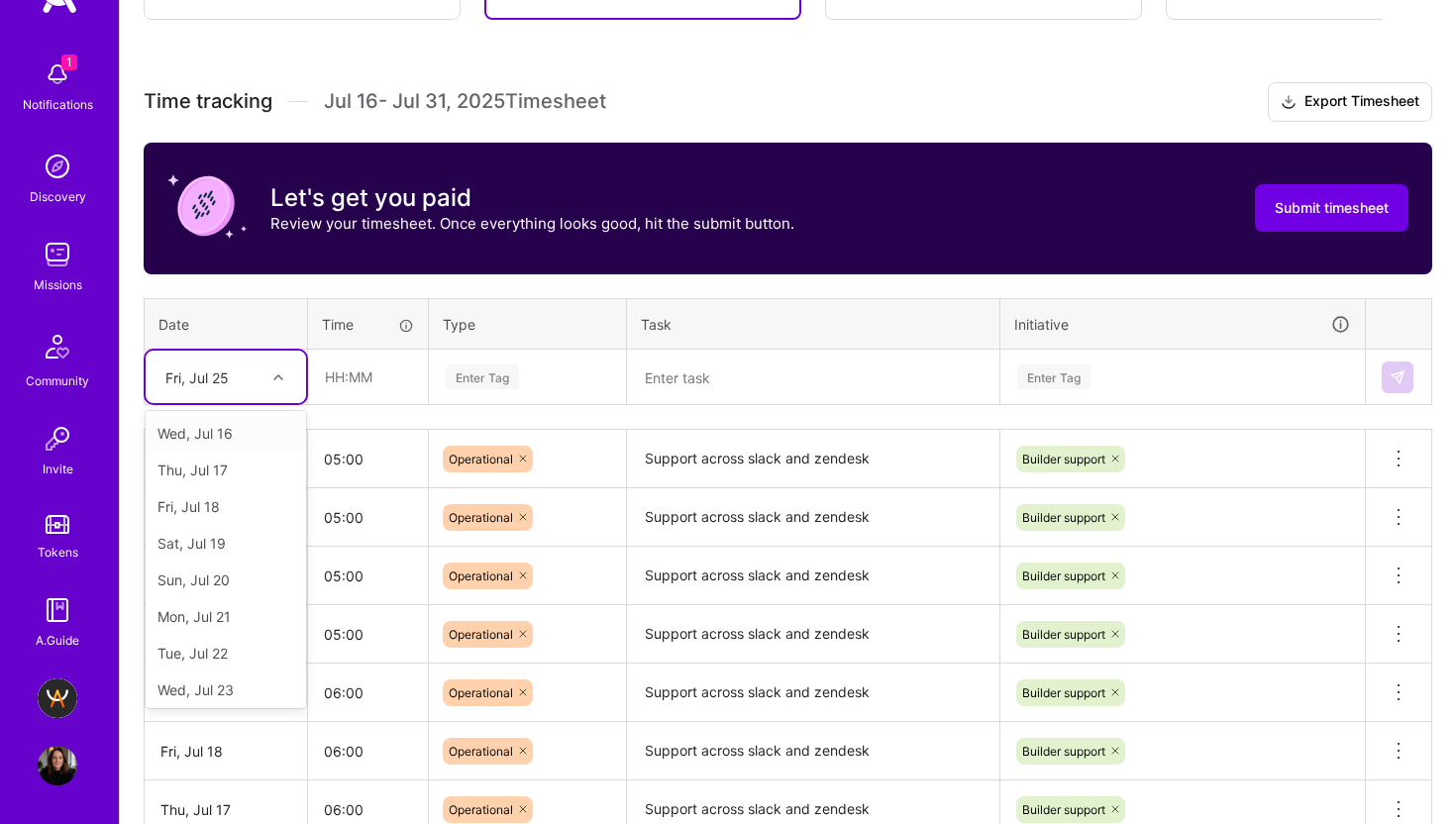 click on "Fri, Jul 25" at bounding box center (210, 376) 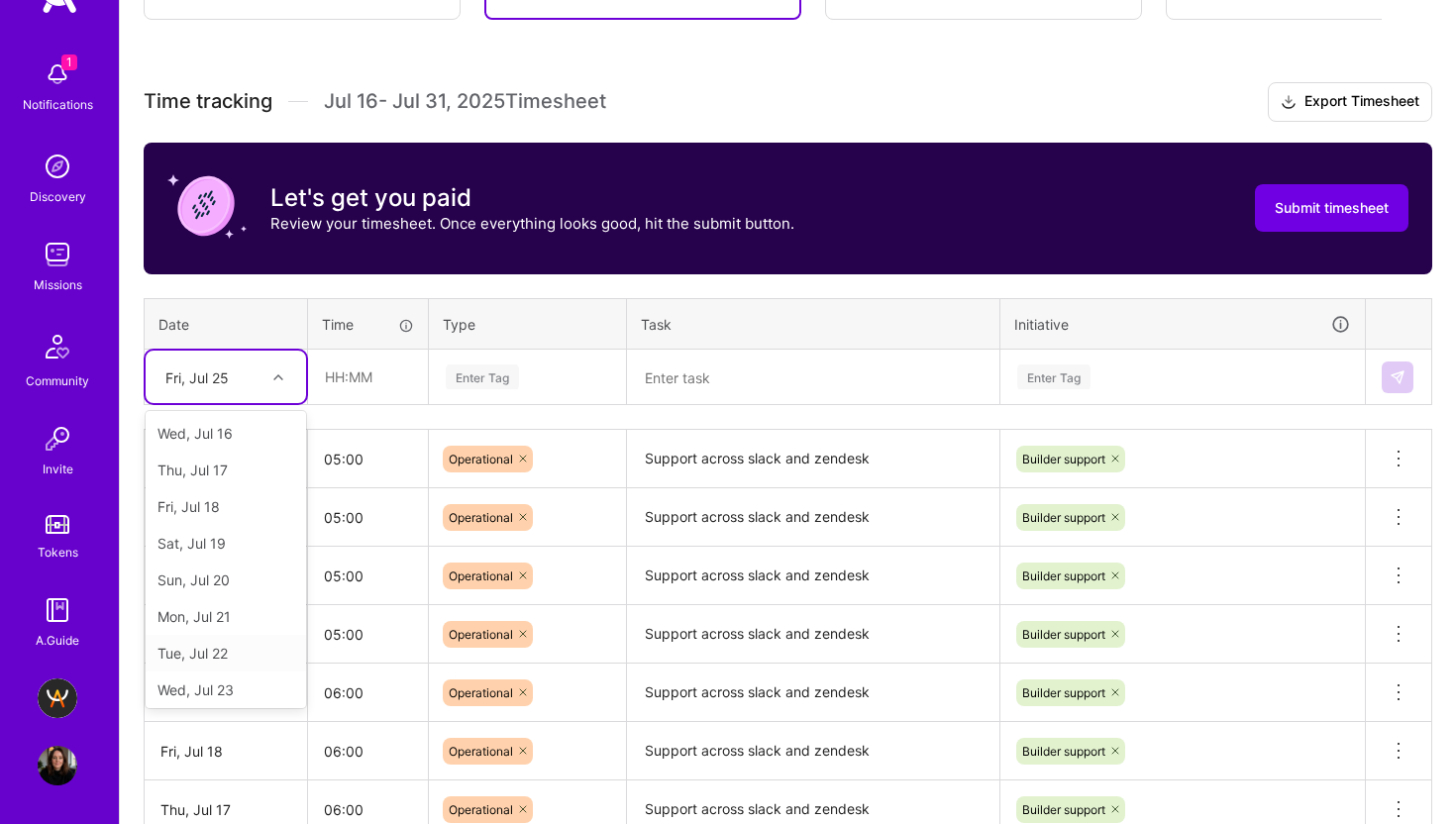 scroll, scrollTop: 260, scrollLeft: 0, axis: vertical 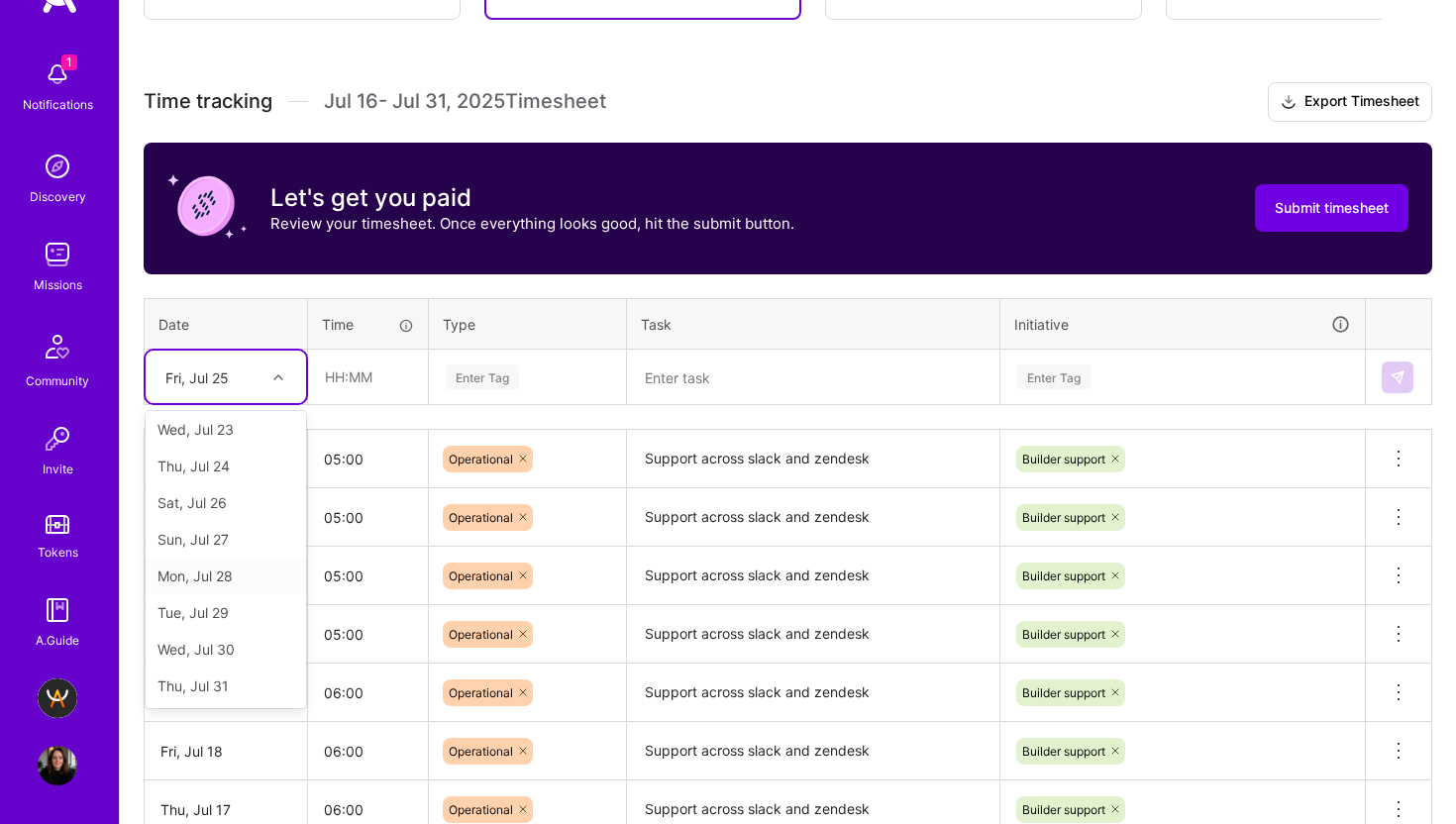 click on "Mon, Jul 28" at bounding box center (226, 575) 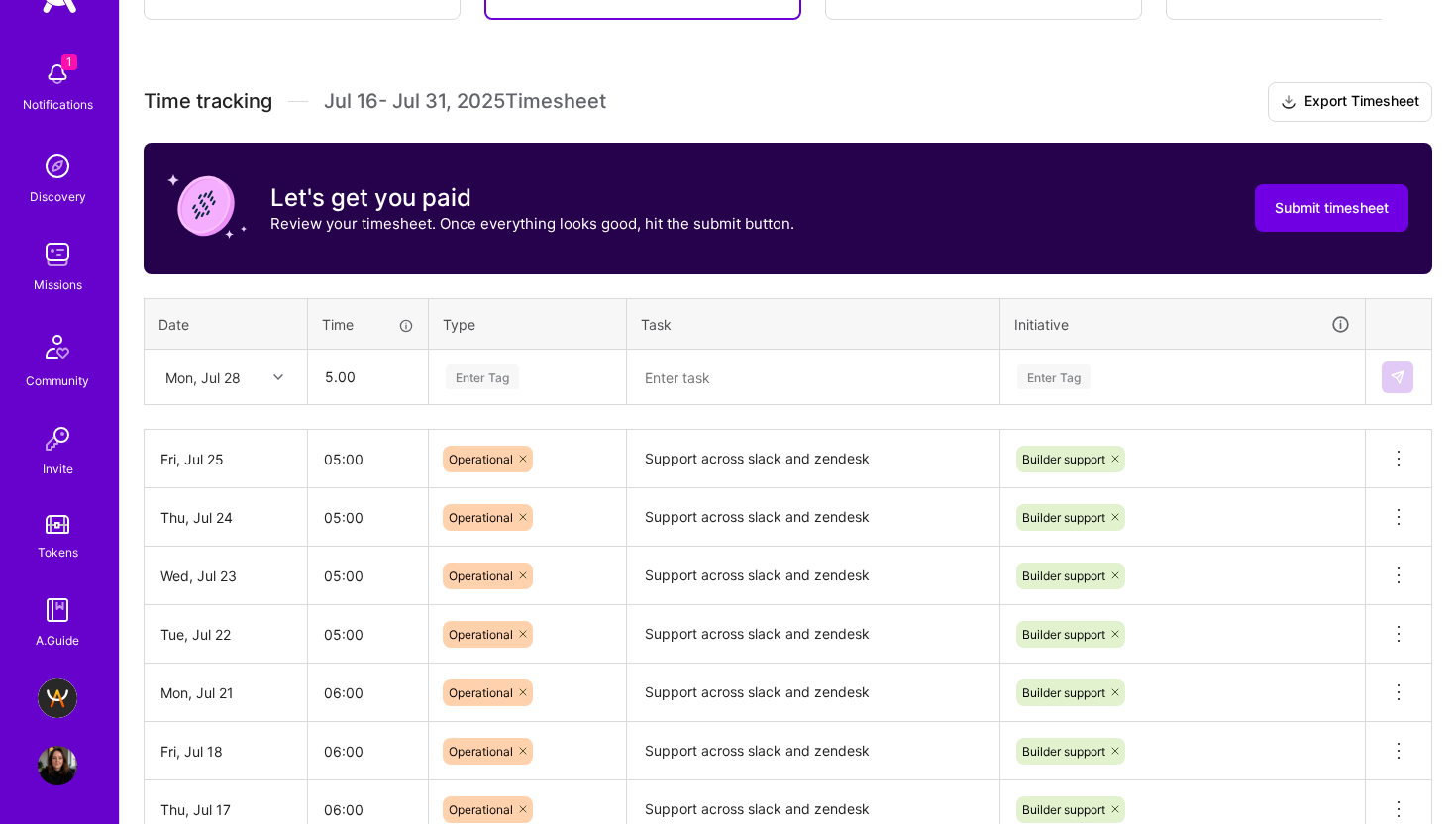type on "05:00" 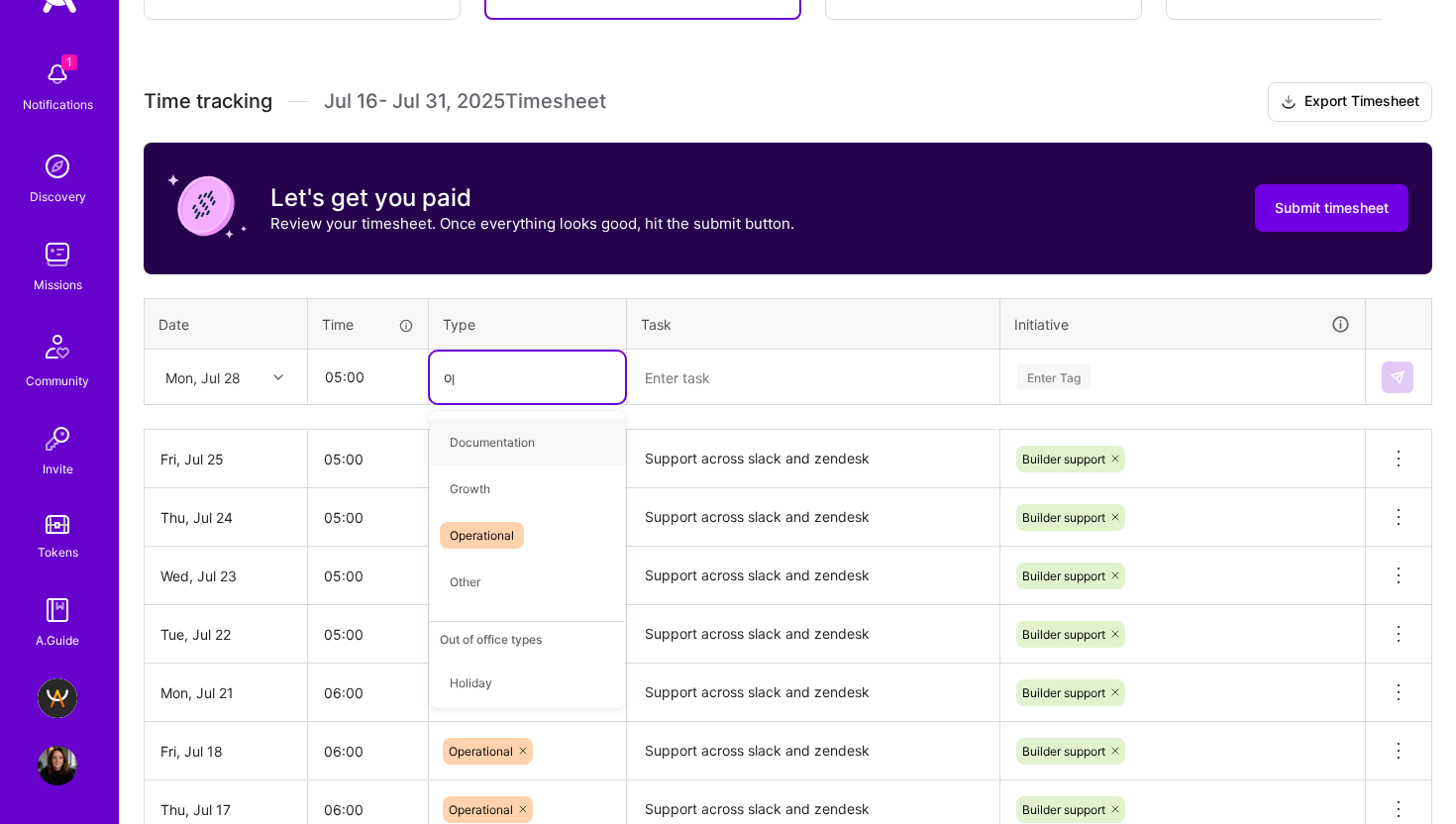 type on "oper" 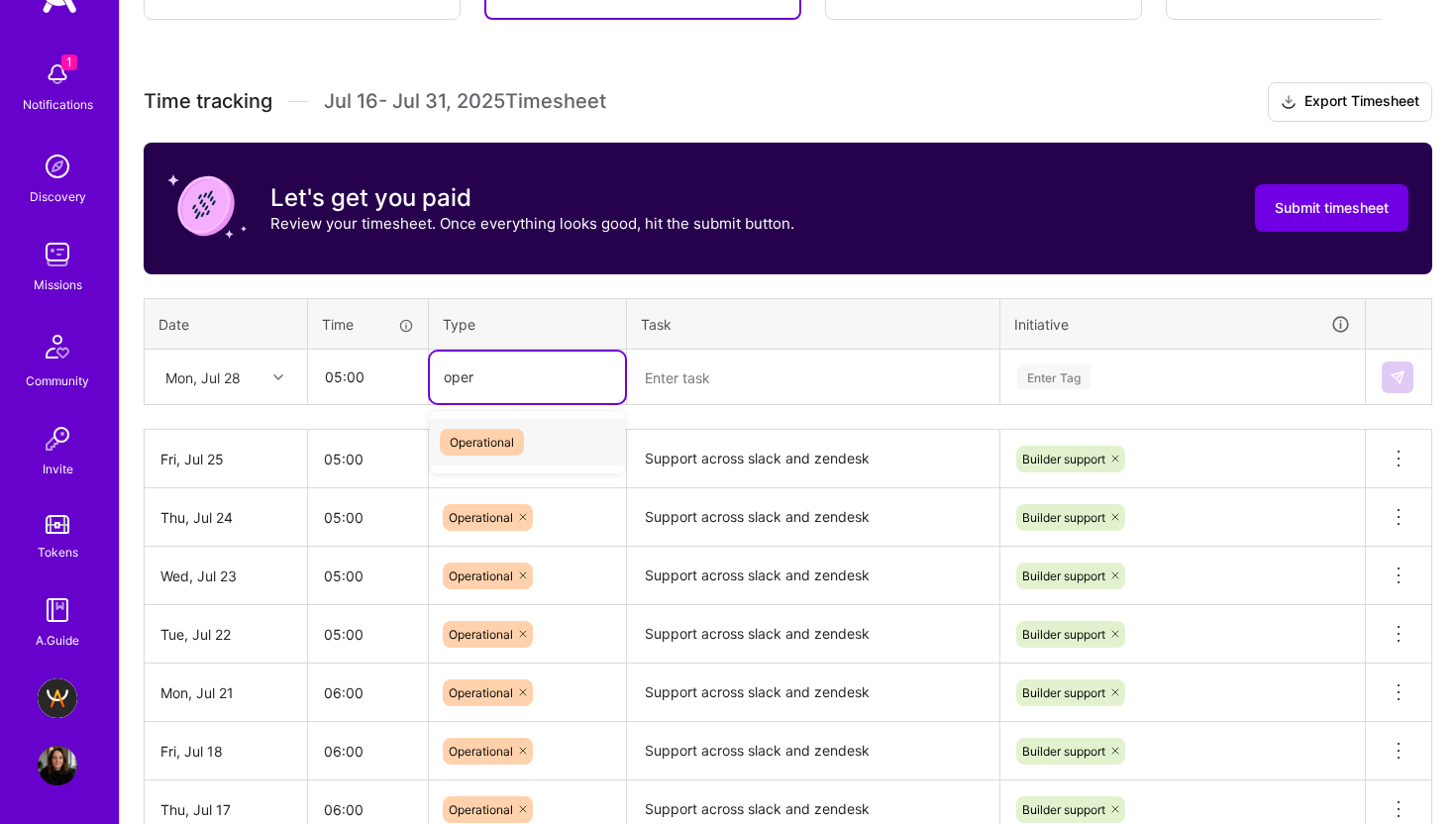 click on "Operational" at bounding box center (481, 442) 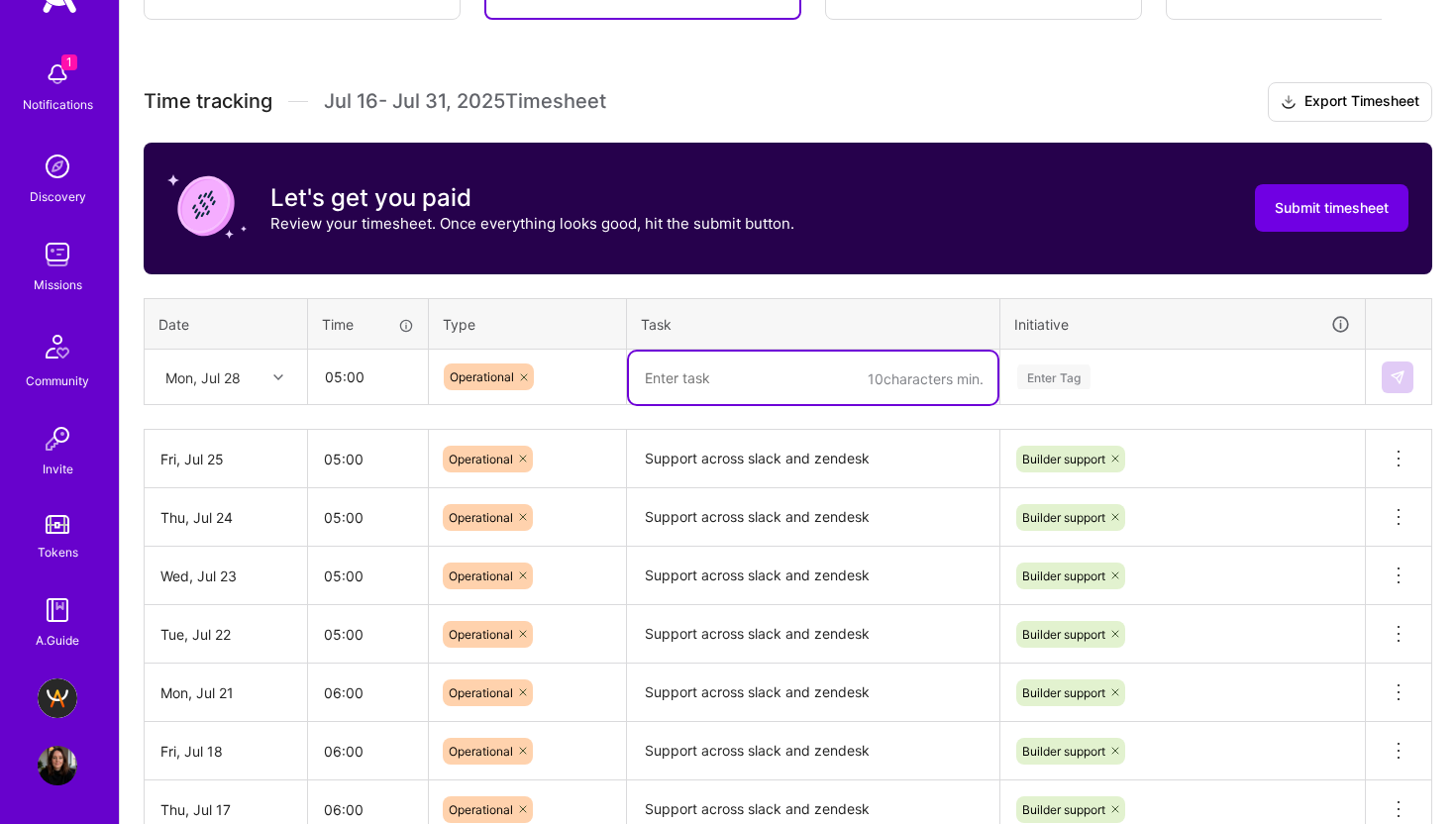 paste on "Support across slack and zendesk" 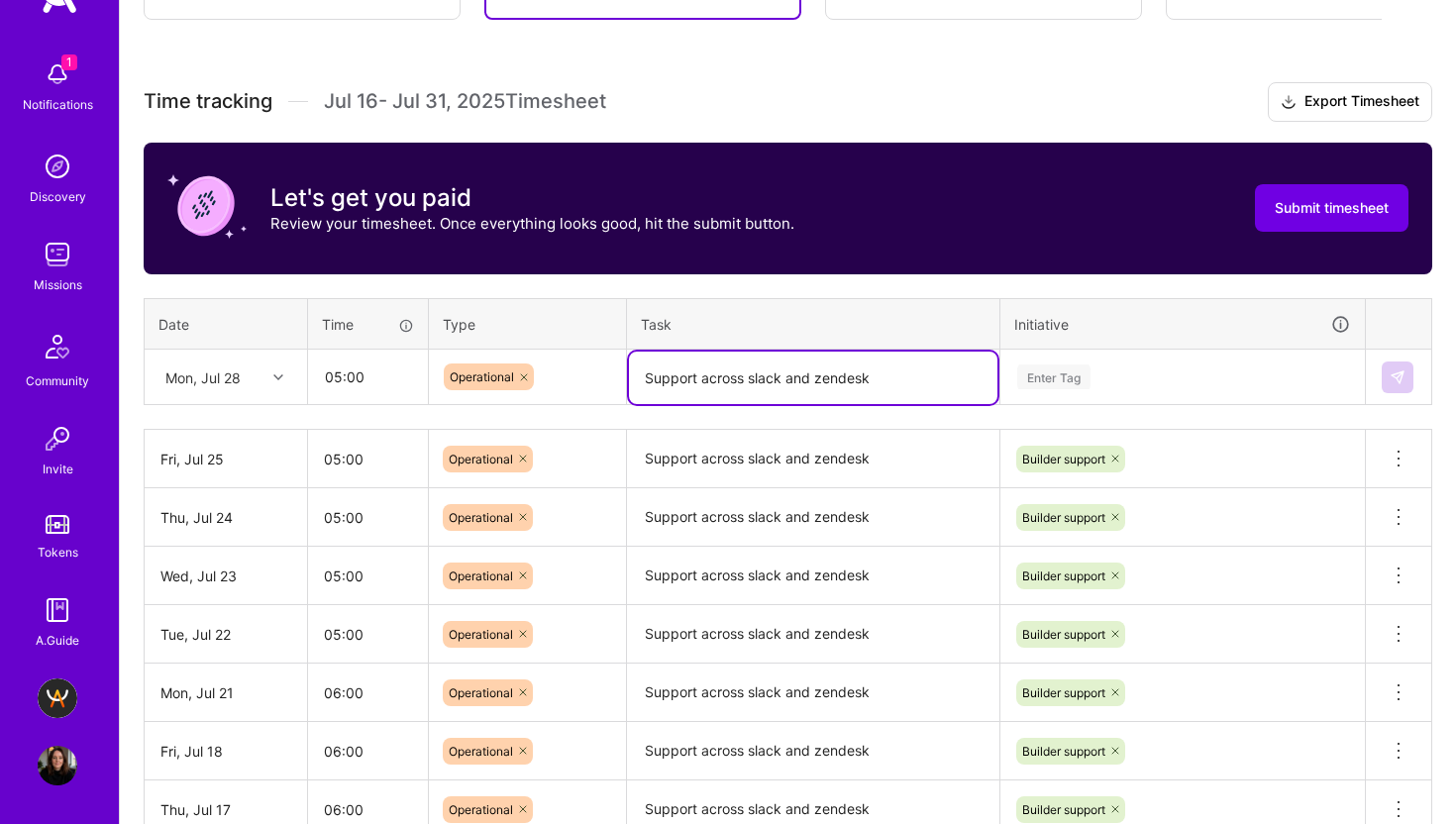 type on "Support across slack and zendesk" 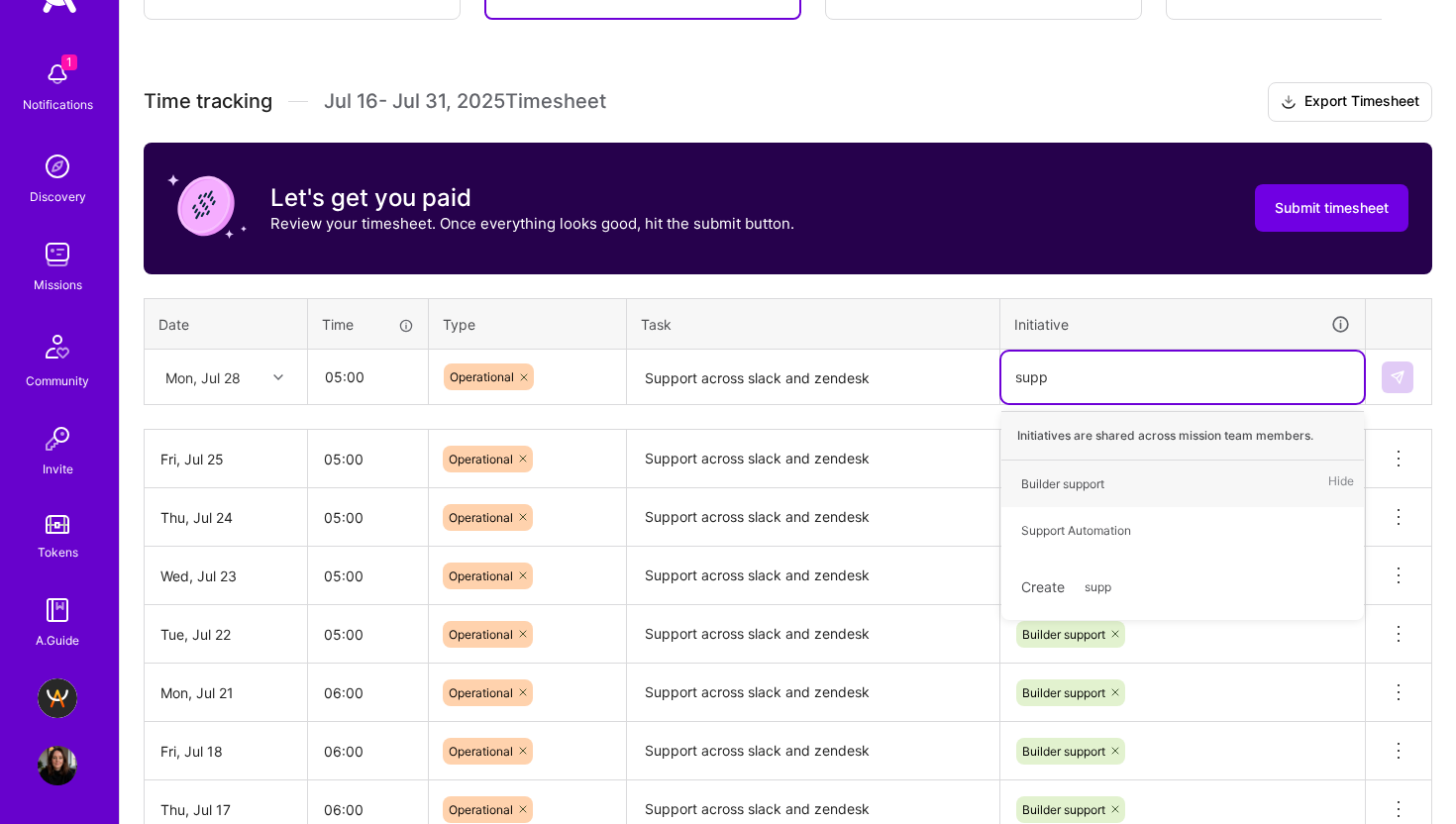type on "suppo" 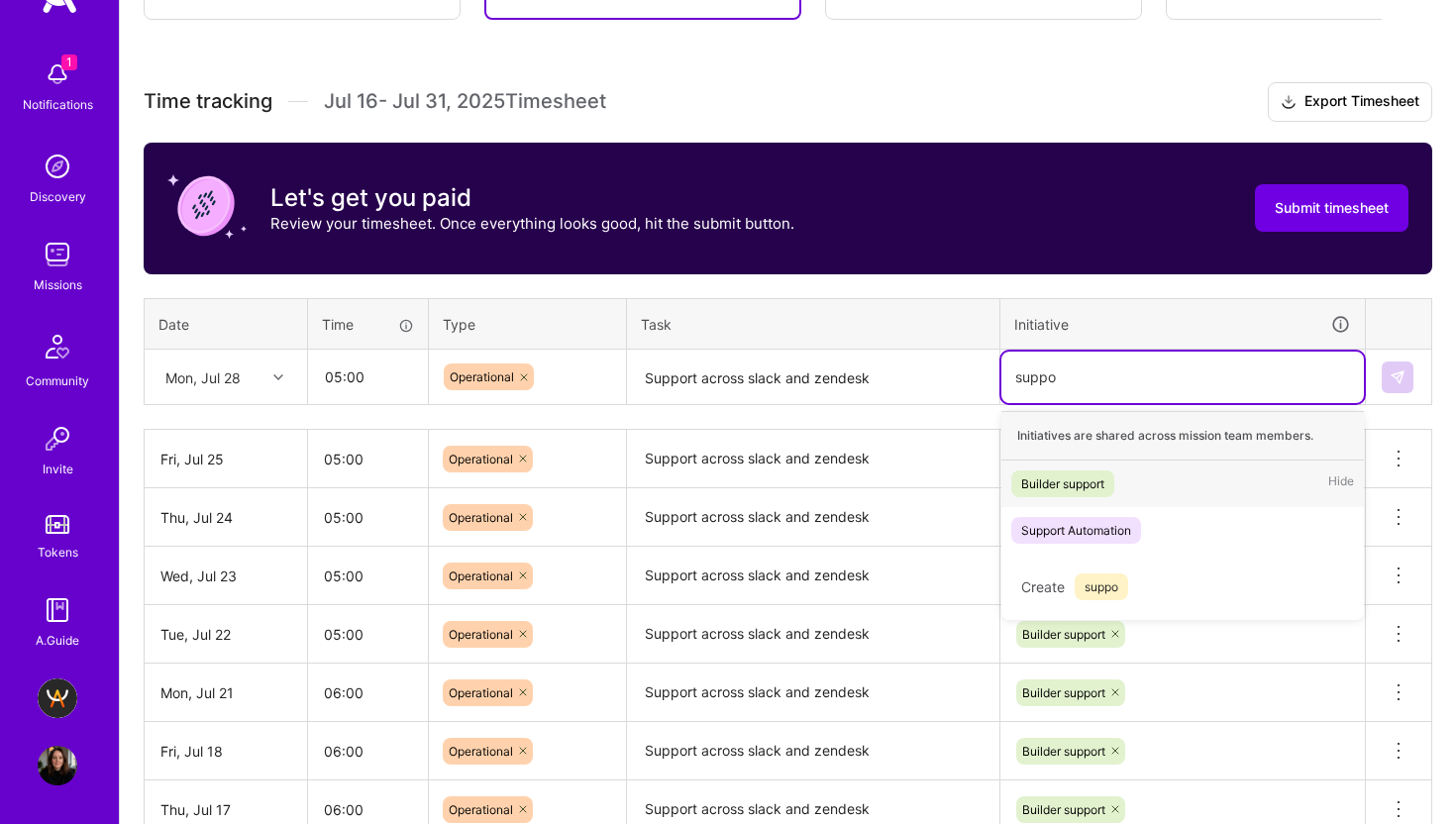 click on "Builder support" at bounding box center (1063, 483) 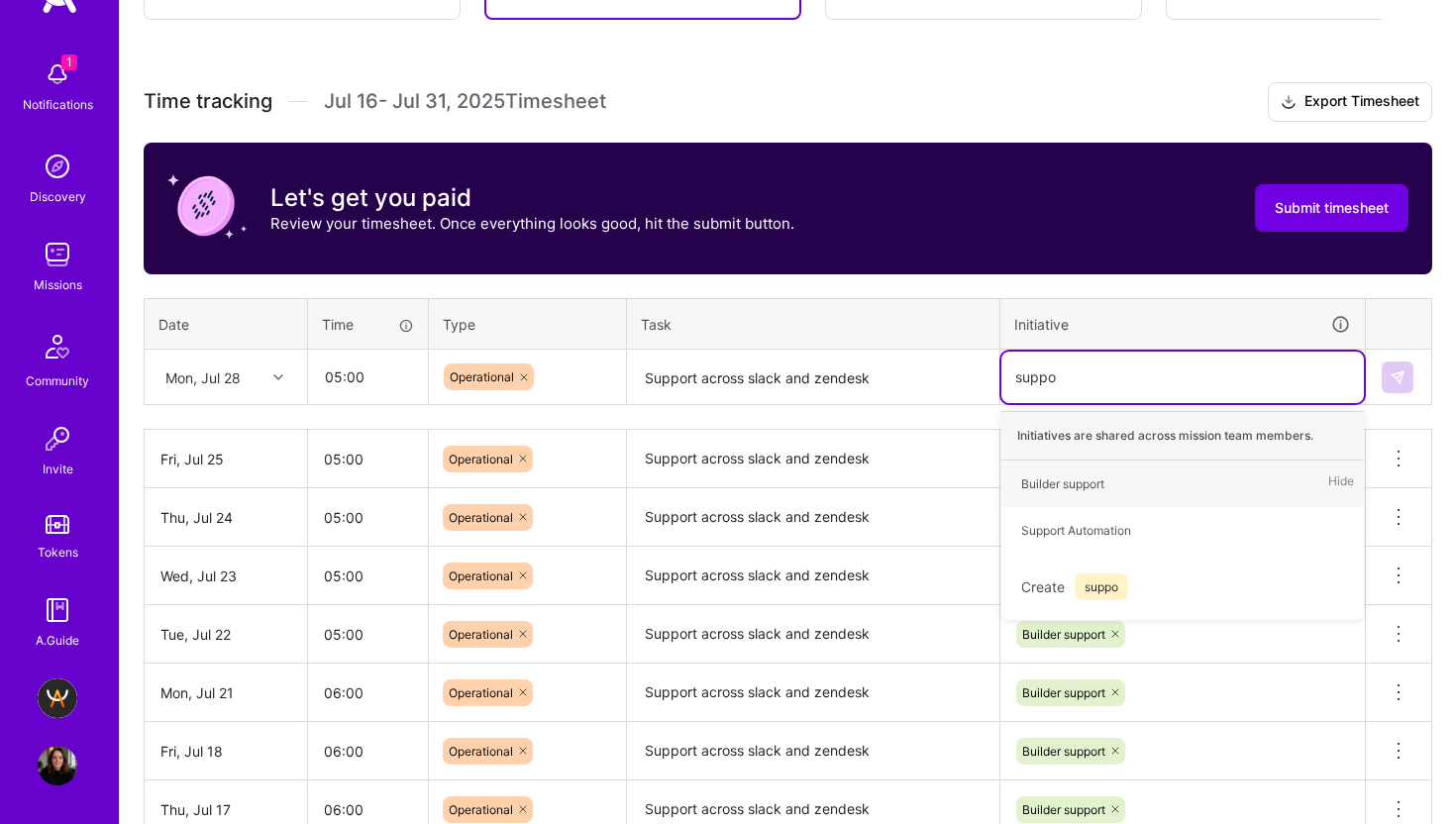type 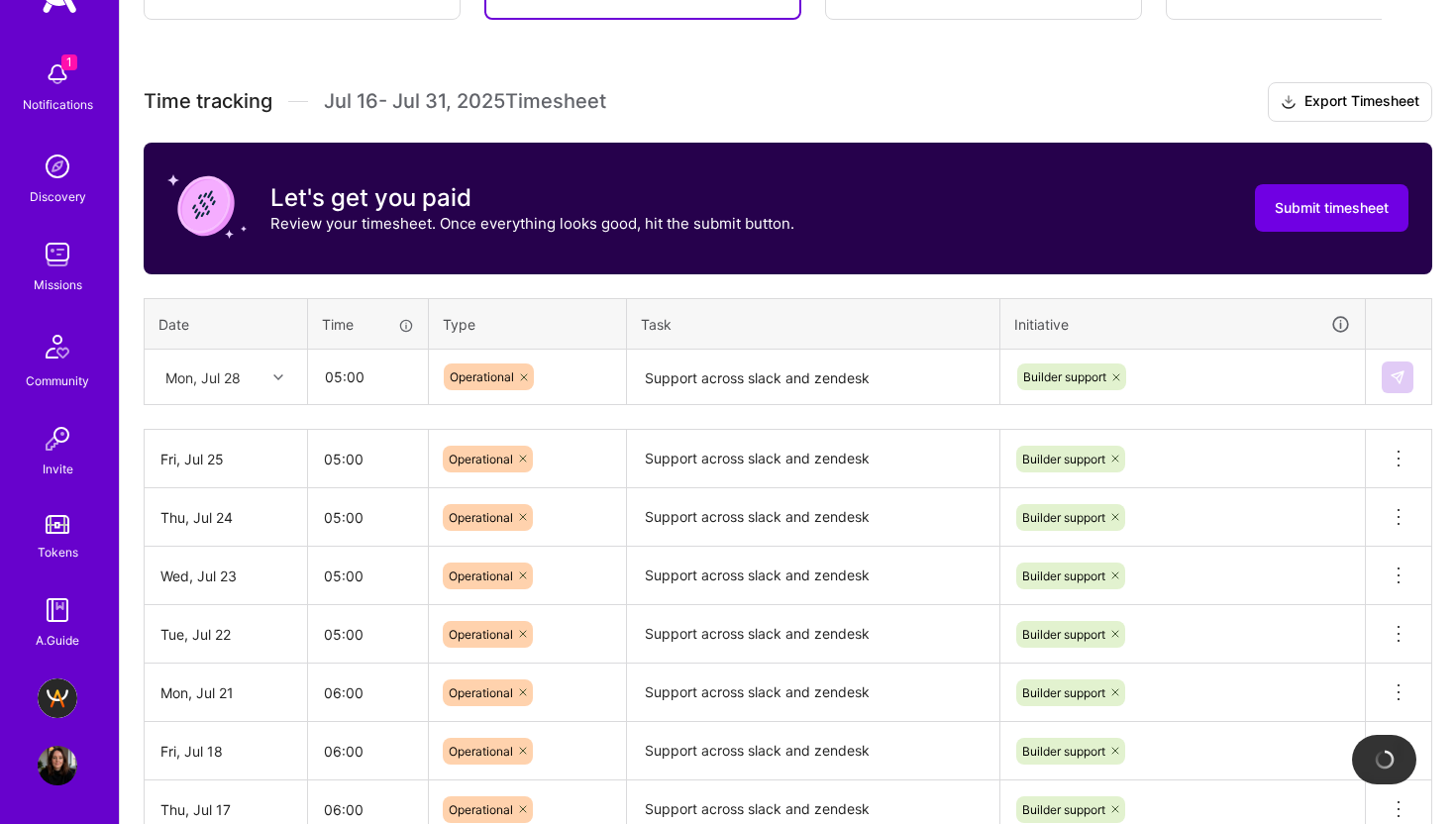 type 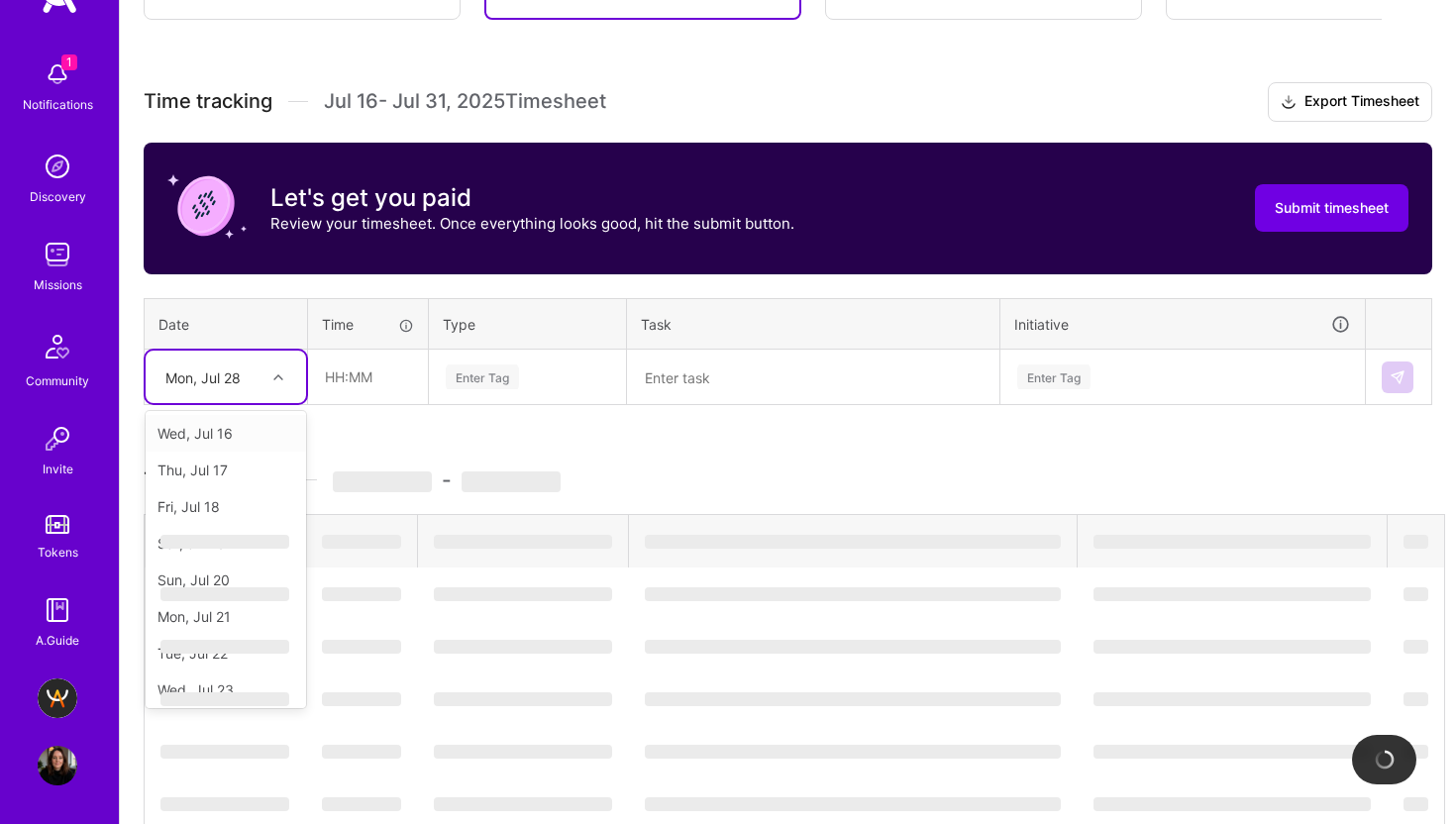 click on "Mon, Jul 28" at bounding box center [203, 376] 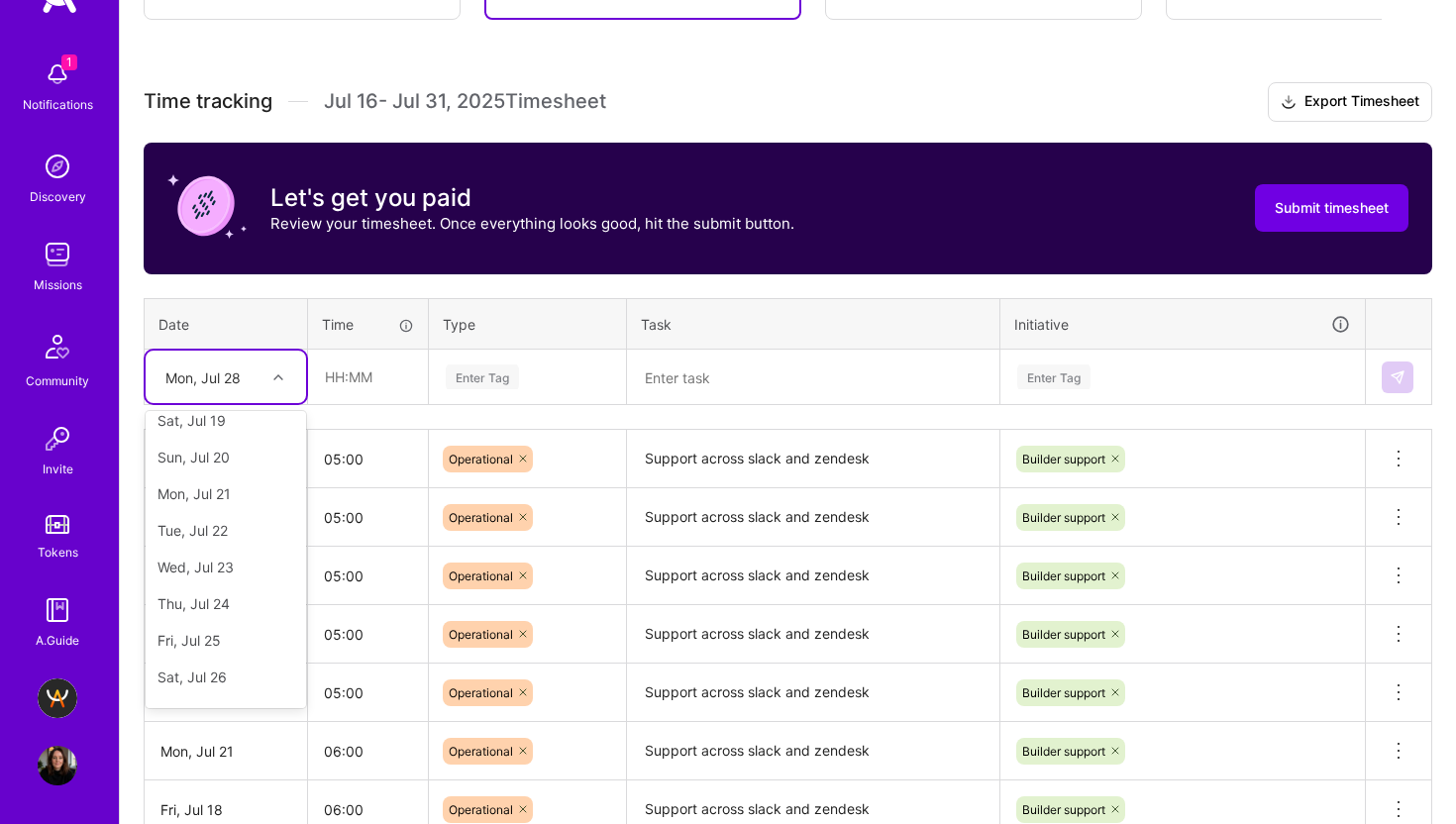 scroll, scrollTop: 260, scrollLeft: 0, axis: vertical 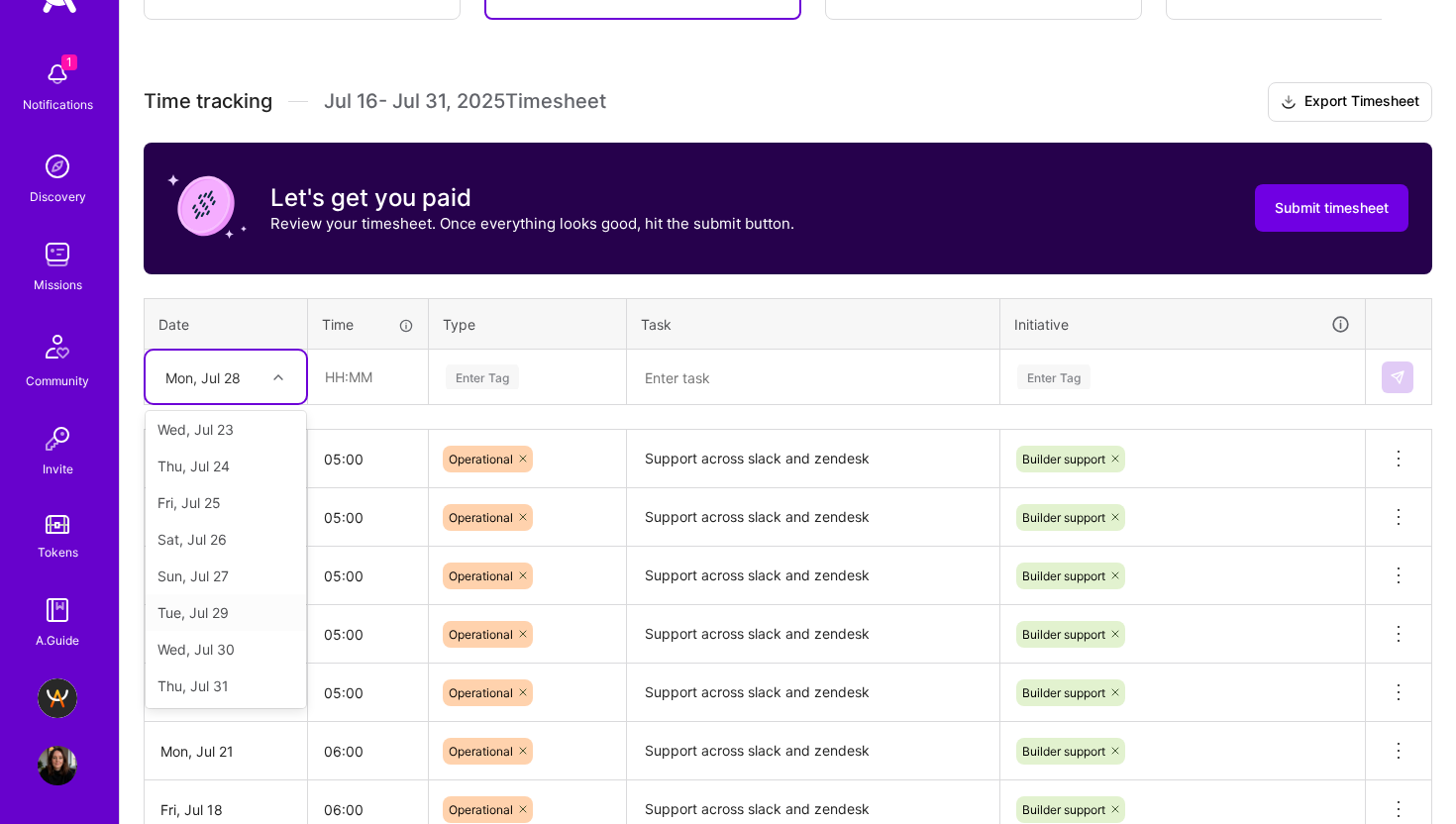 click on "Tue, Jul 29" at bounding box center [226, 612] 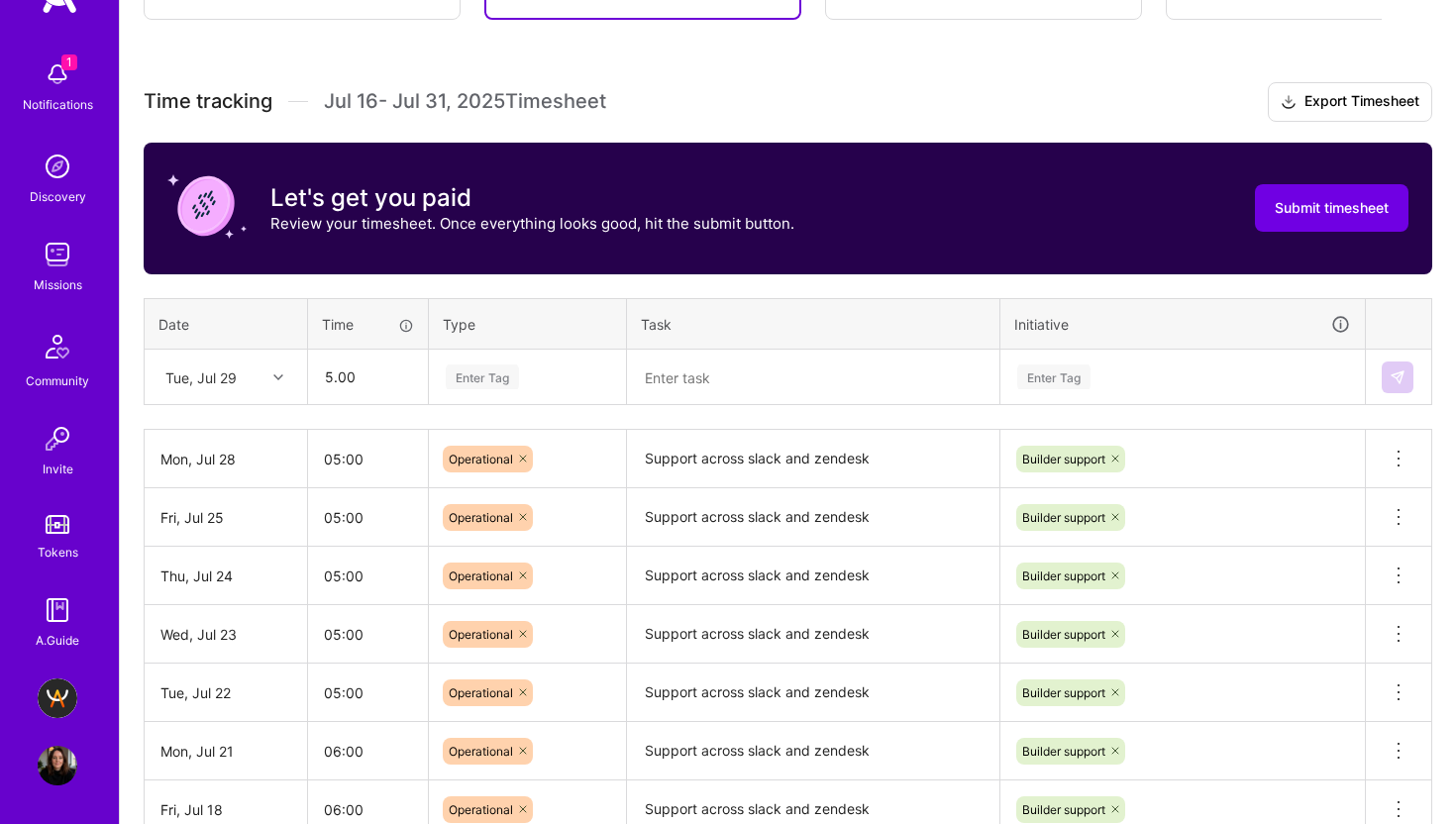 type on "05:00" 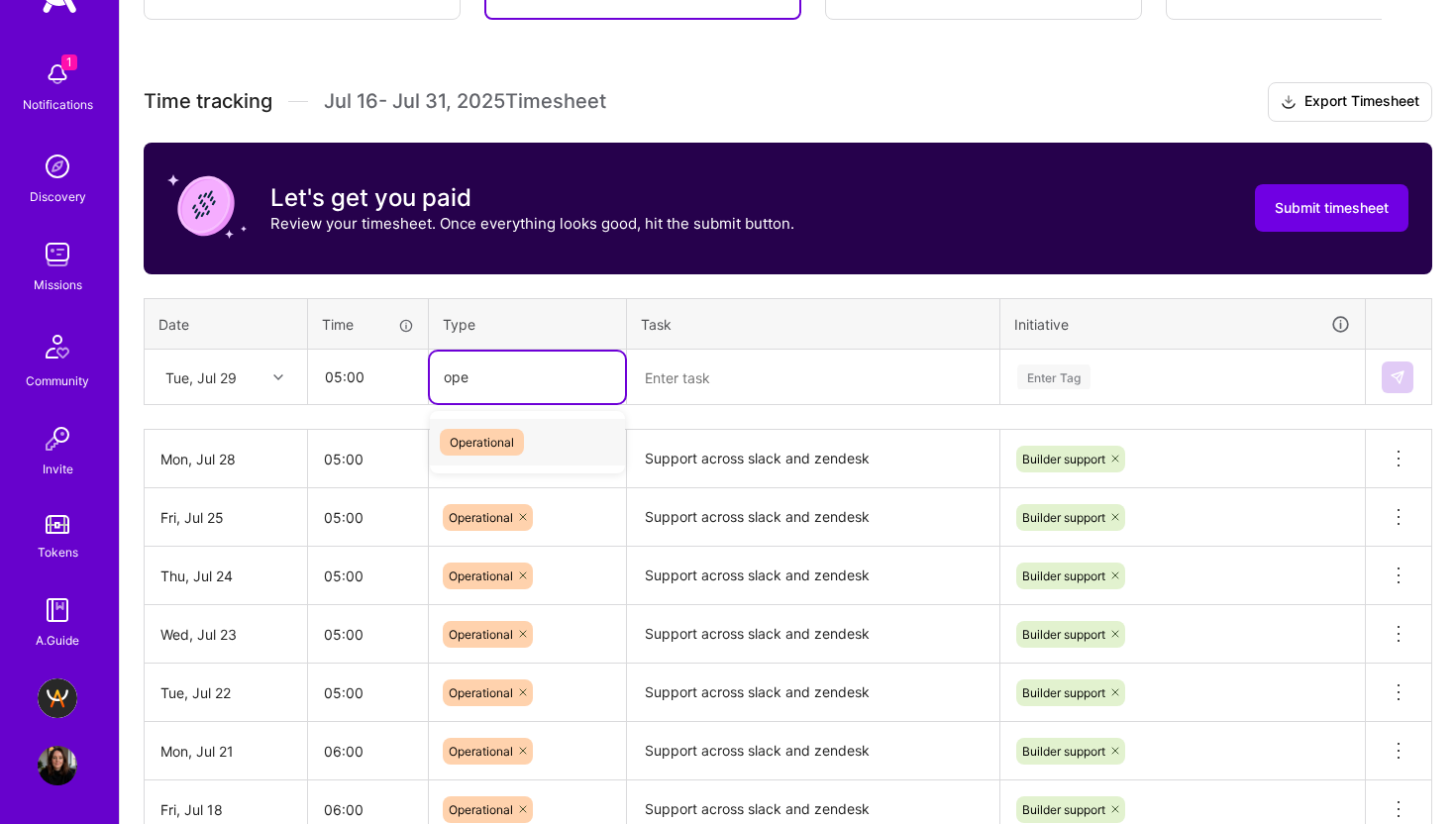 type on "oper" 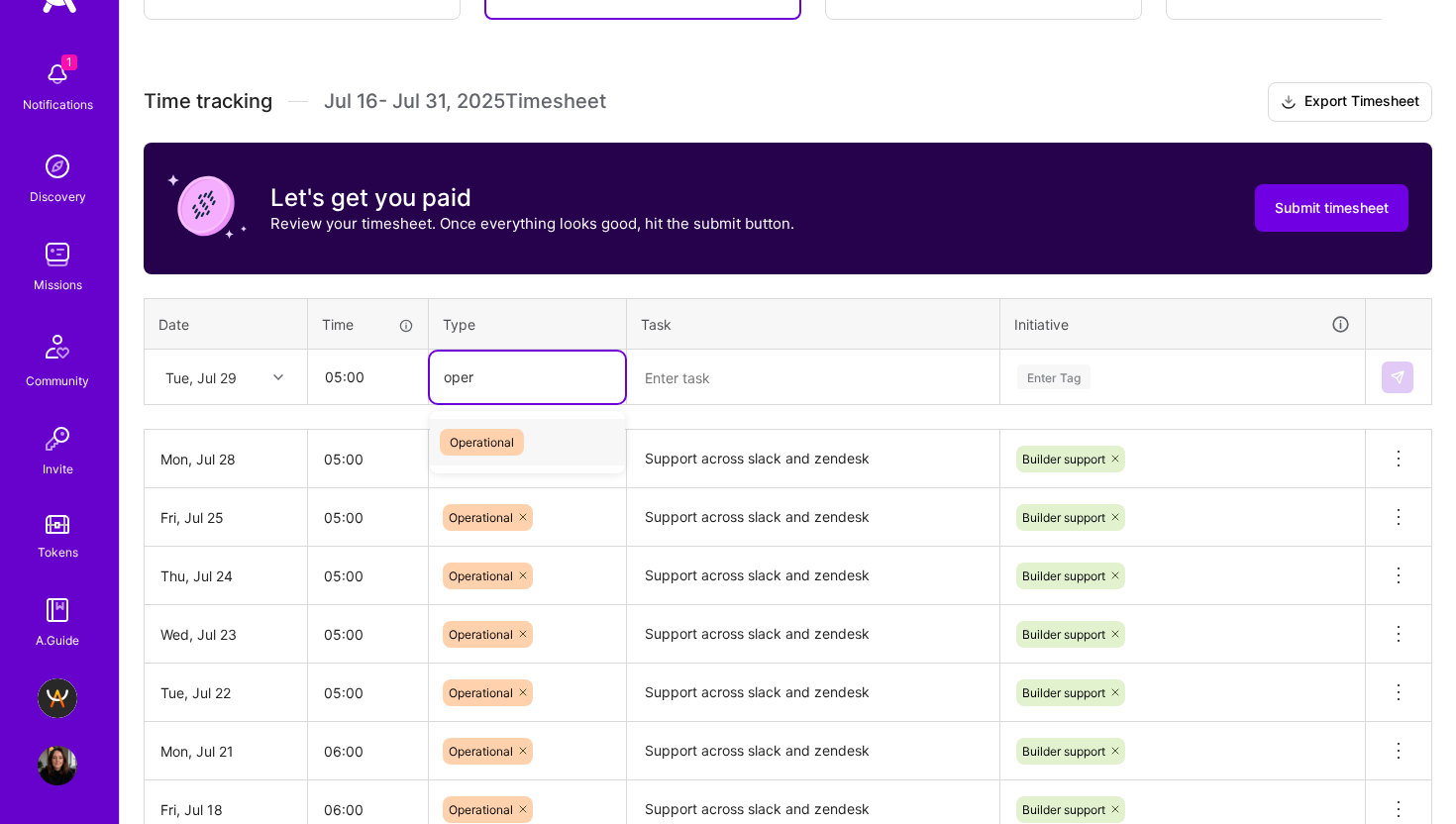 click on "Operational" at bounding box center (481, 442) 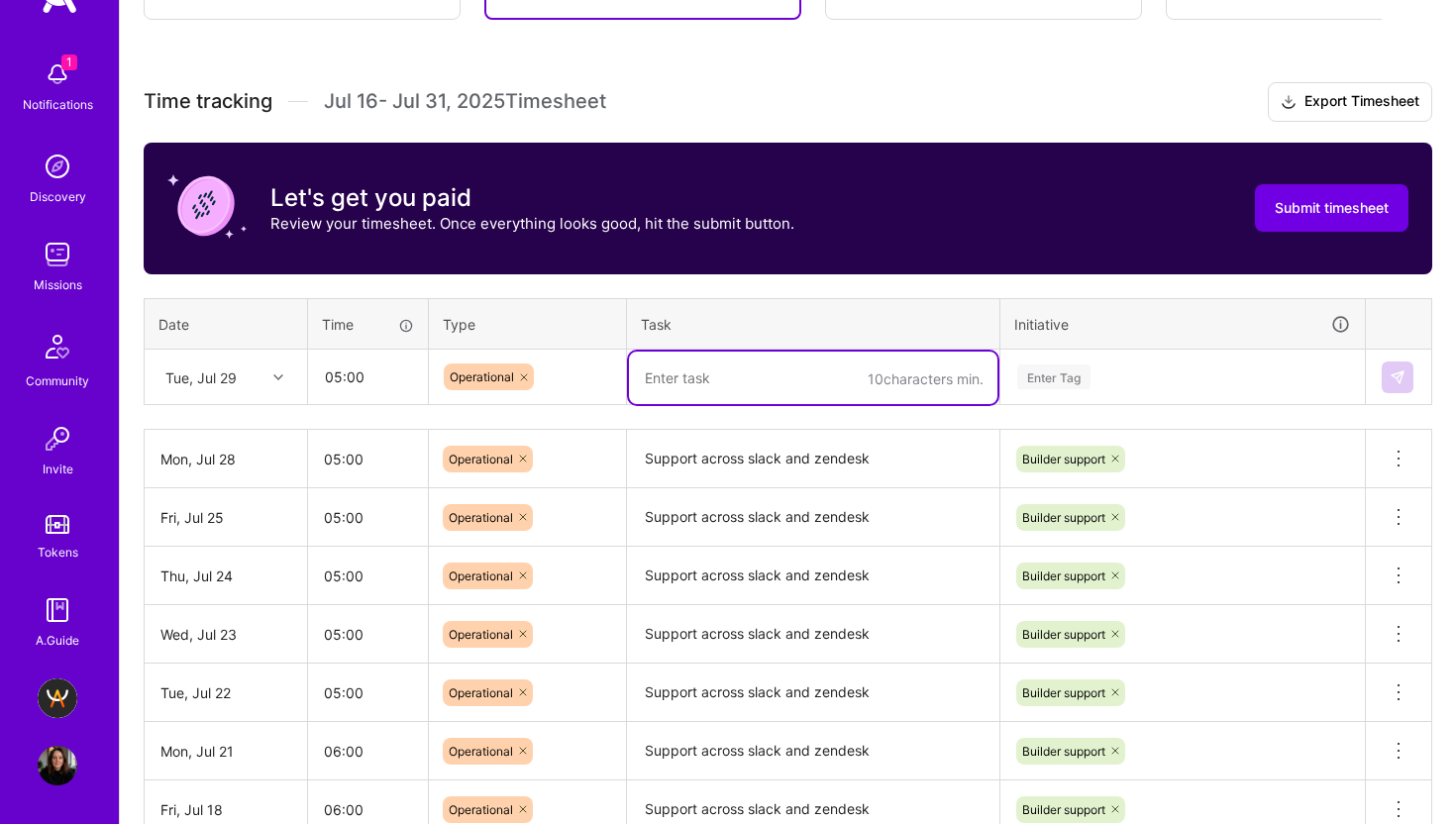 paste on "Support across slack and zendesk" 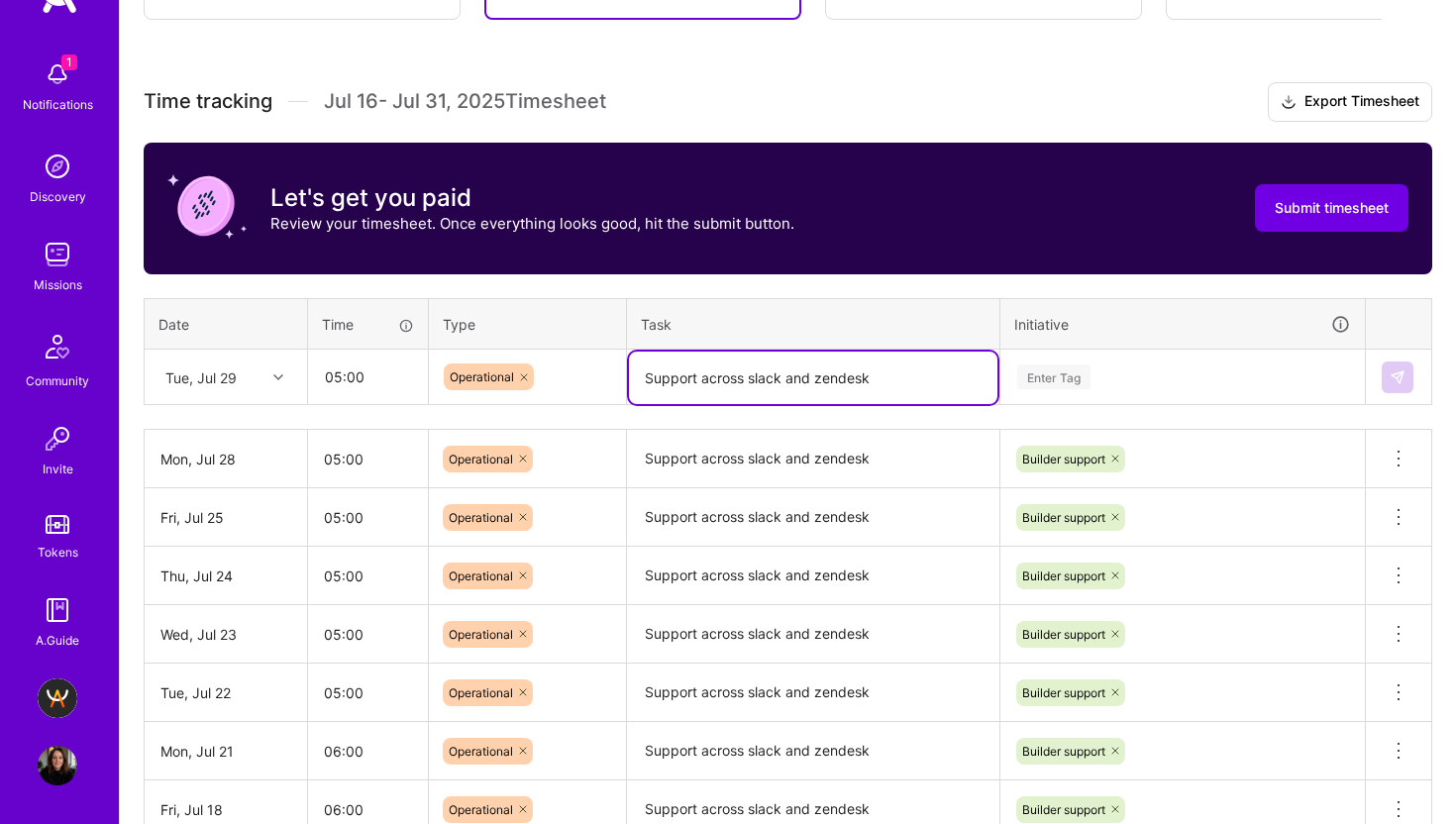 type on "Support across slack and zendesk" 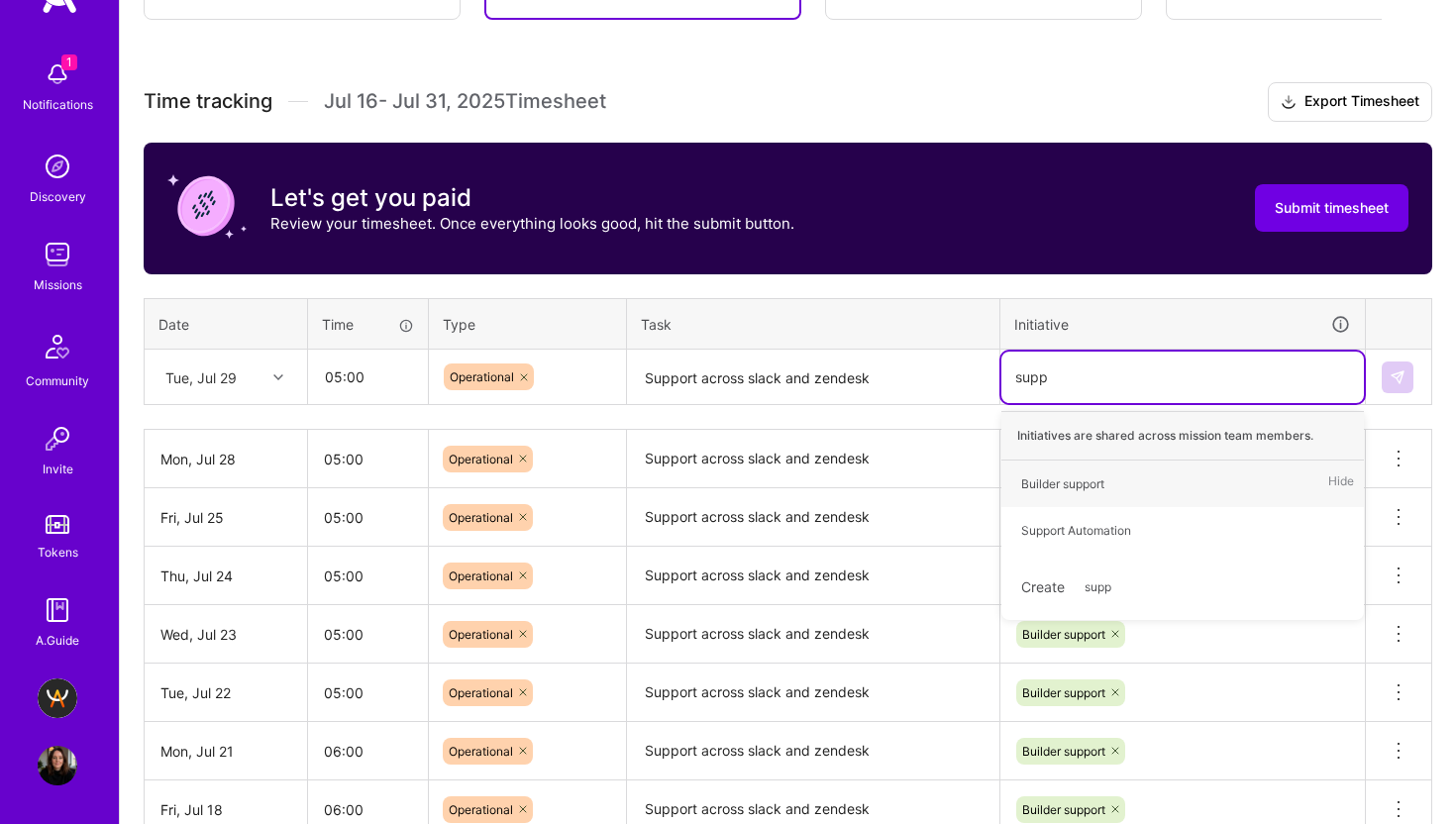 type on "suppo" 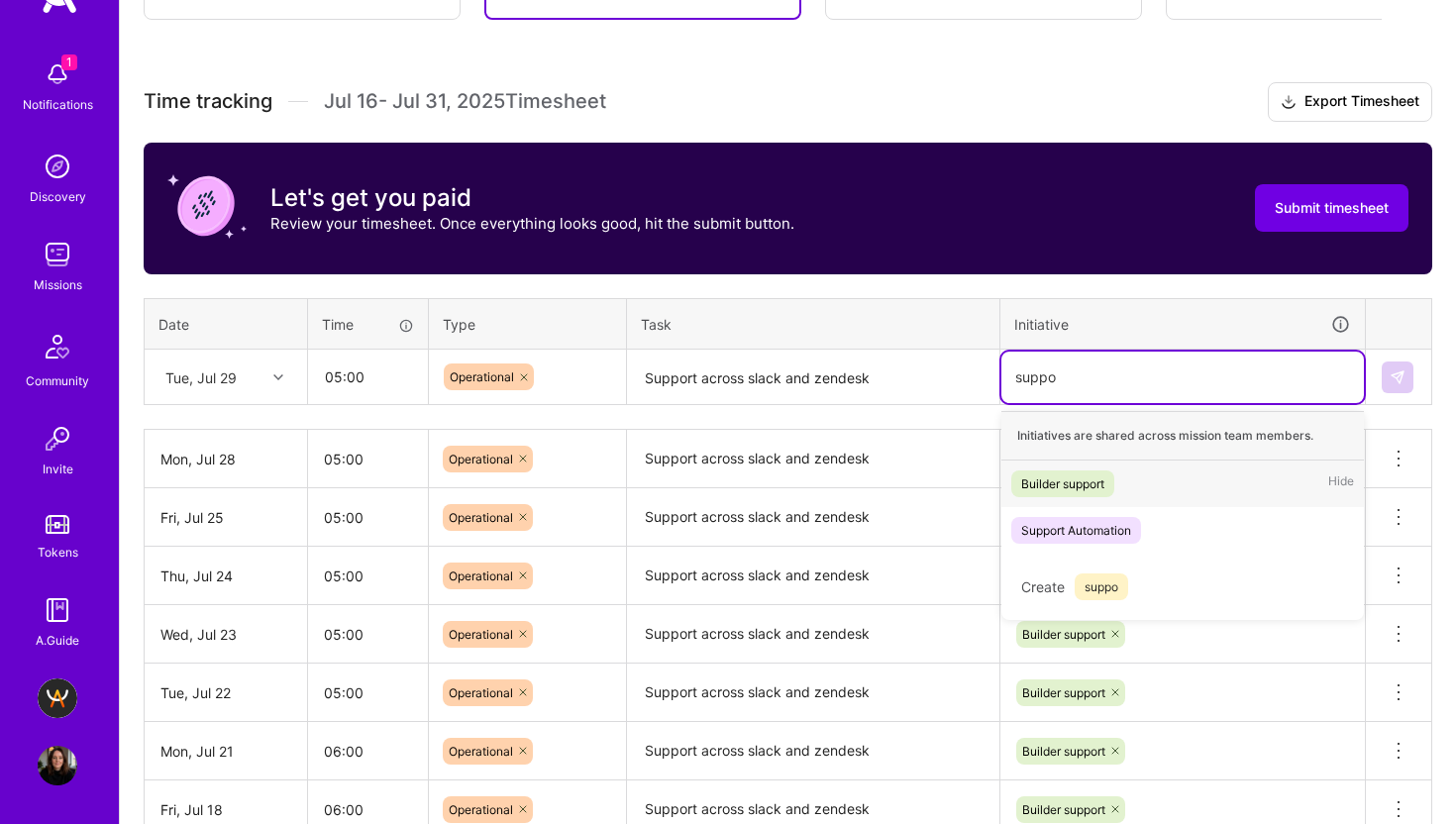 click on "Builder support" at bounding box center (1063, 483) 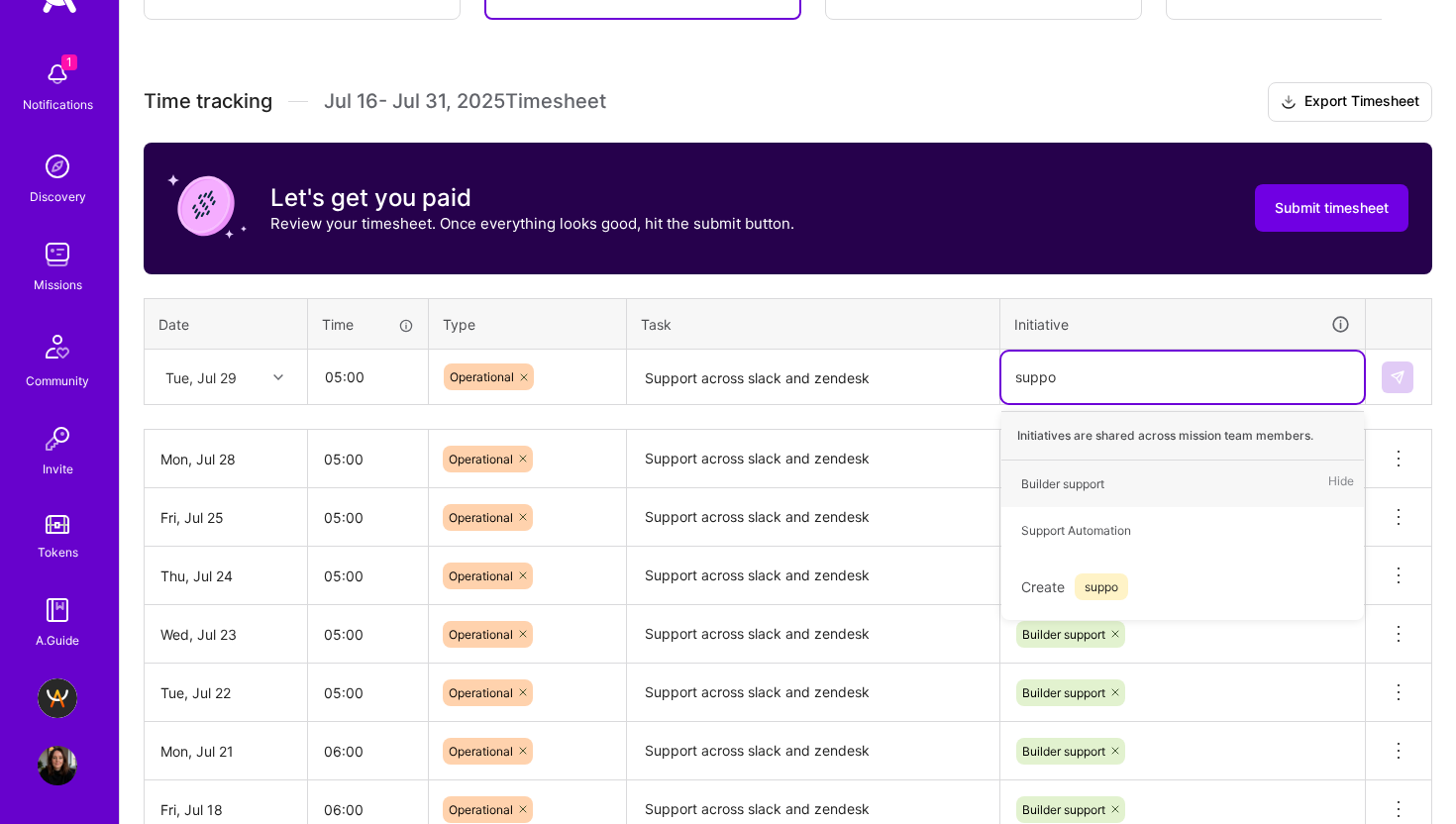 type 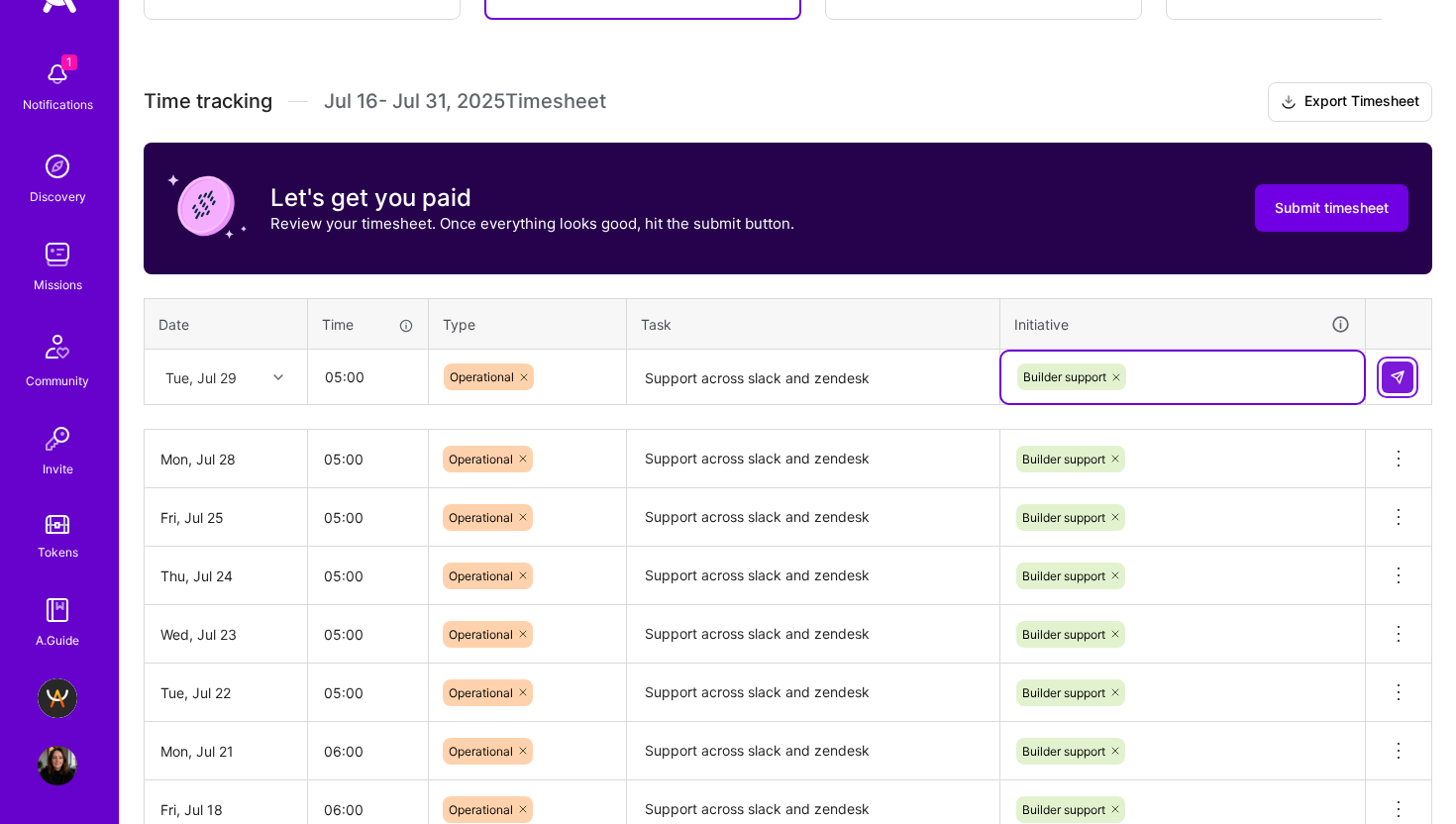 click at bounding box center [1398, 377] 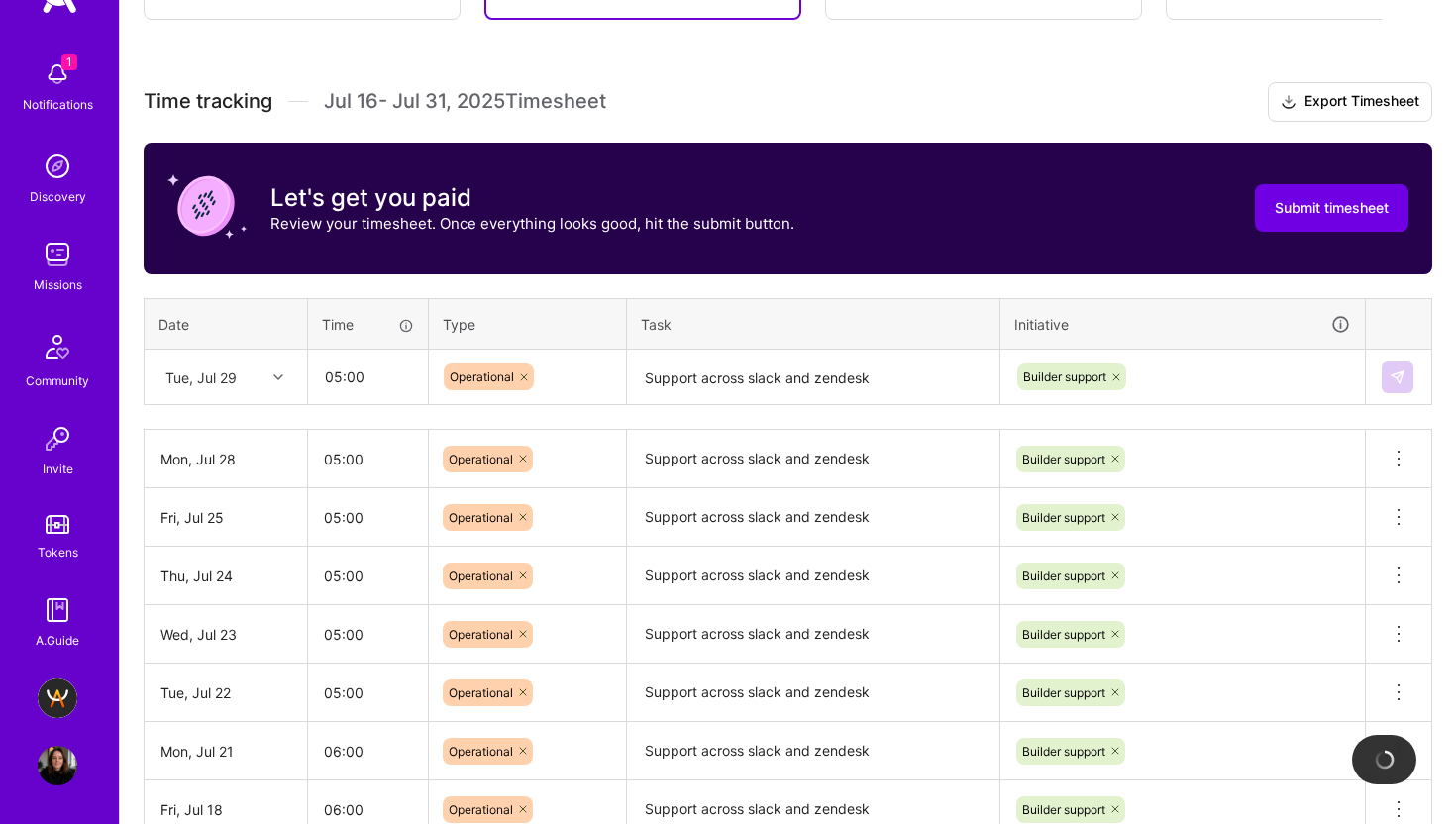 type 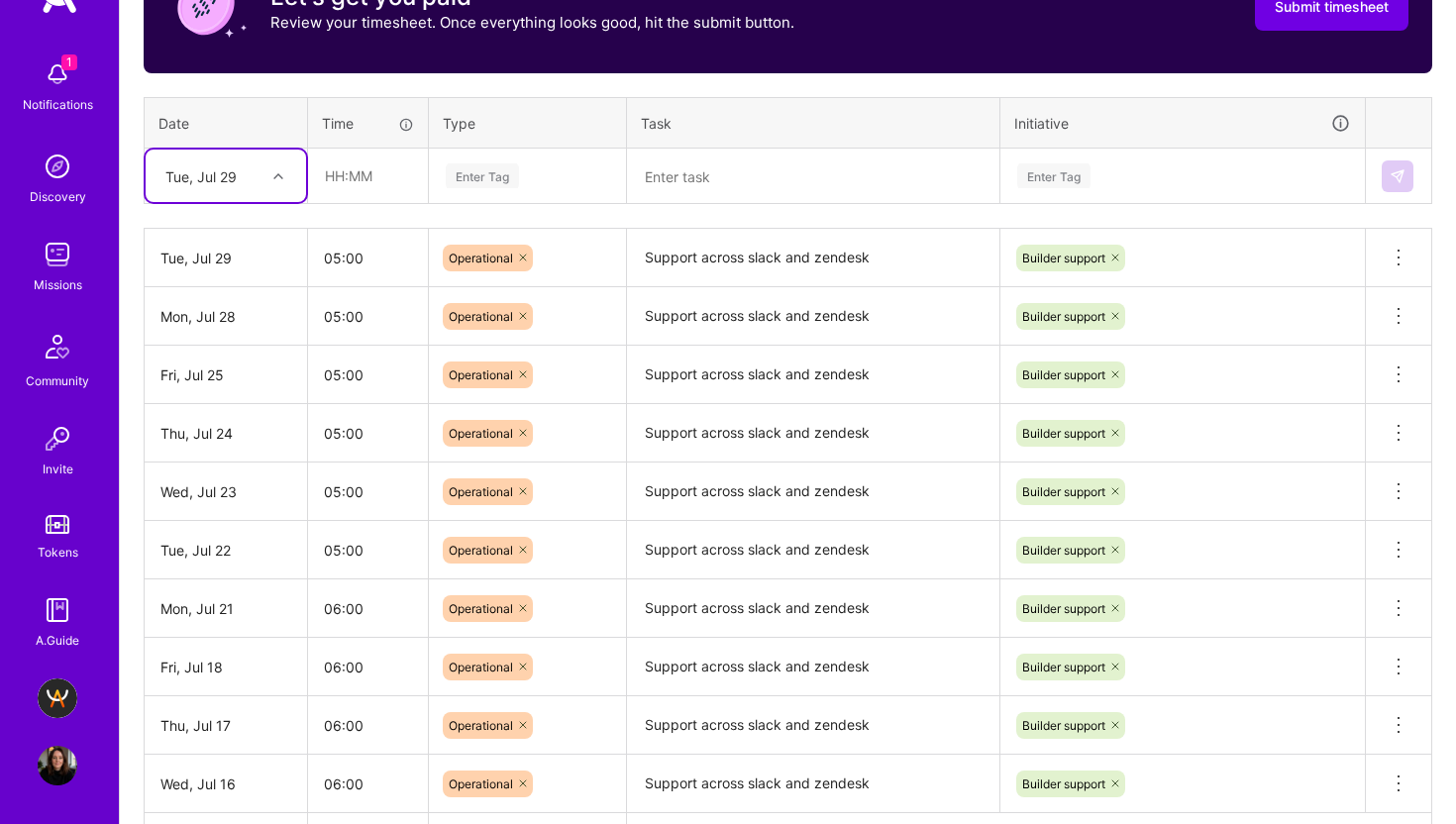 scroll, scrollTop: 678, scrollLeft: 0, axis: vertical 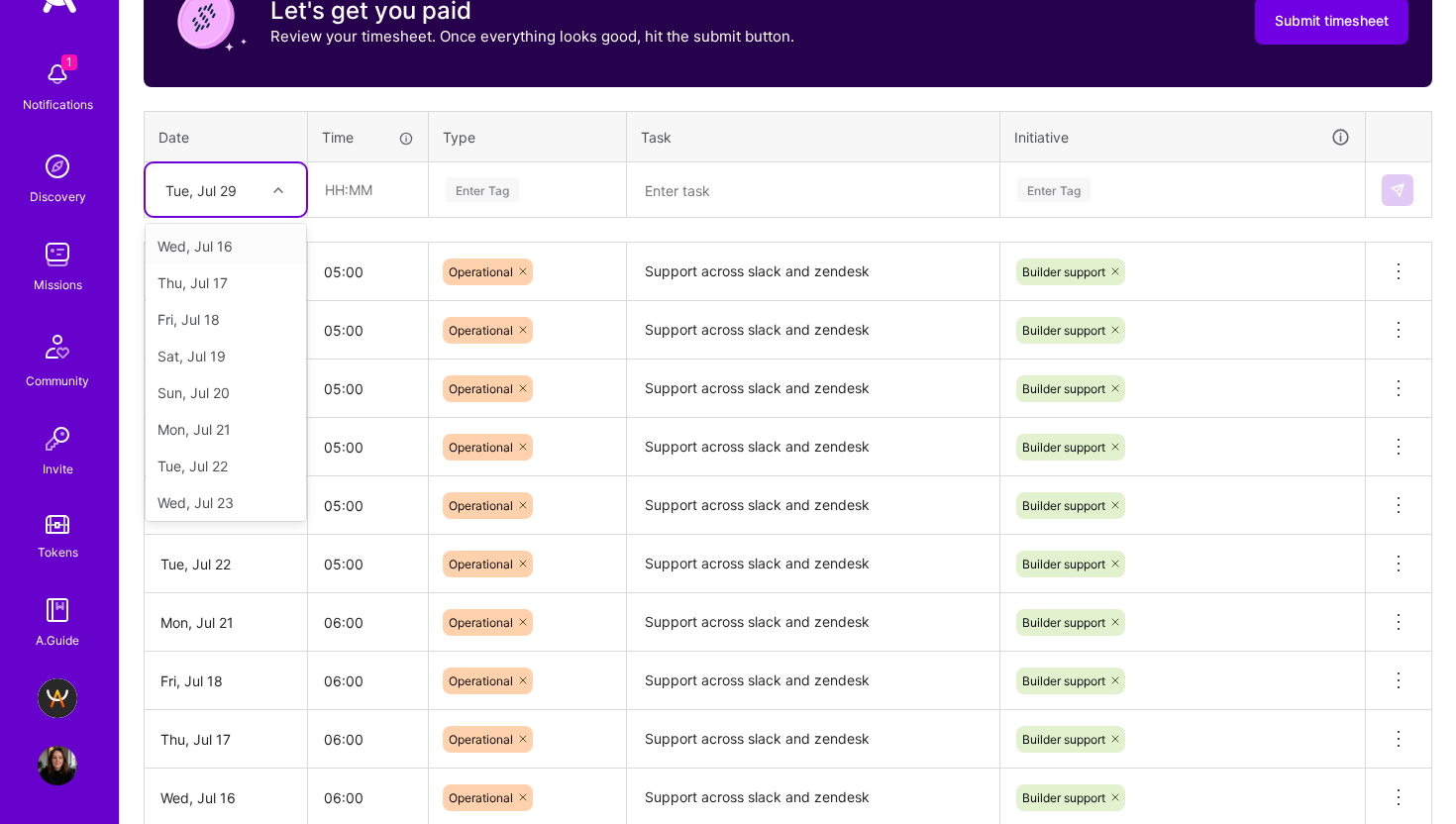click on "Tue, Jul 29" at bounding box center (210, 189) 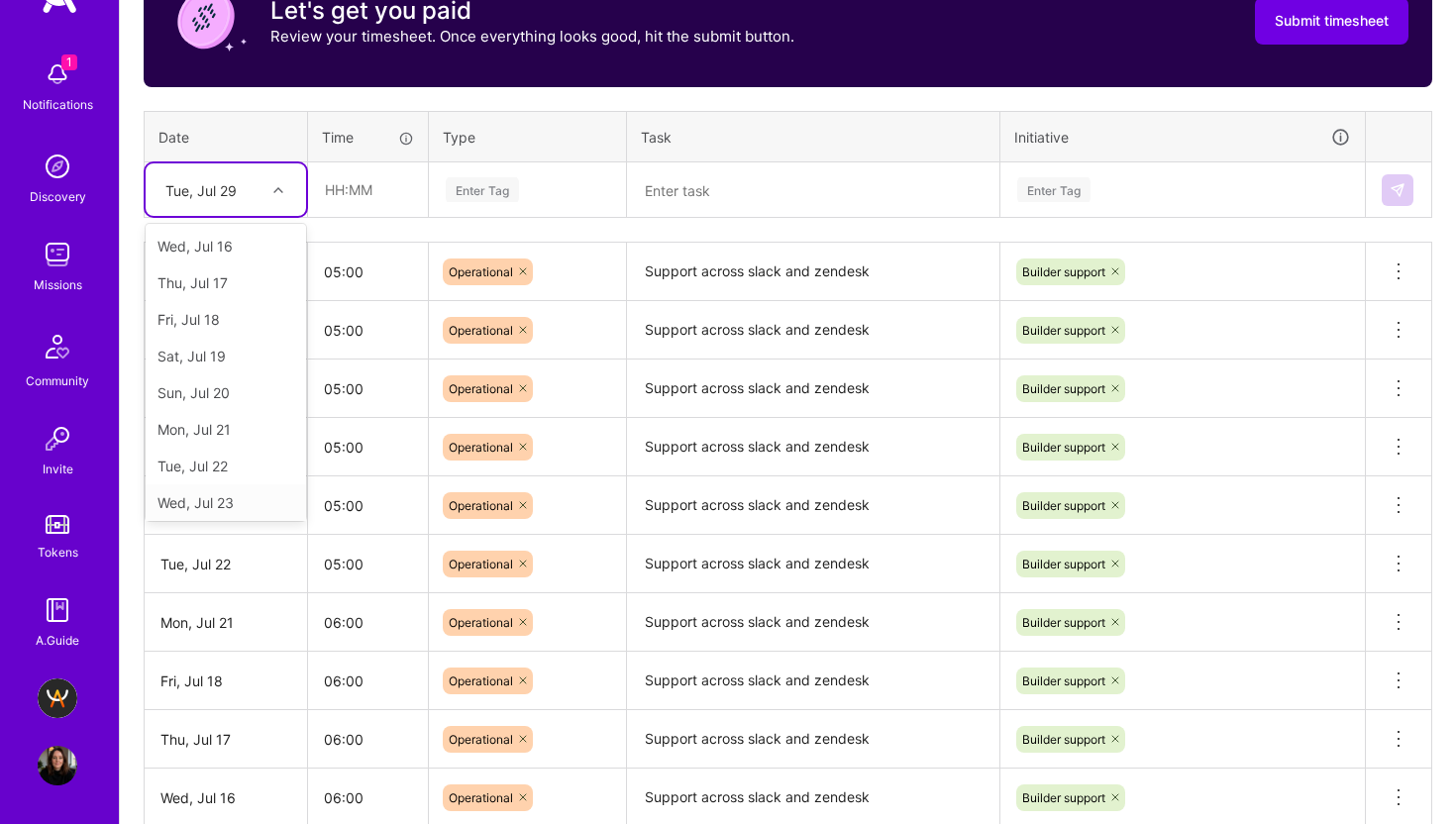 click on "Wed, Jul 23" at bounding box center [226, 502] 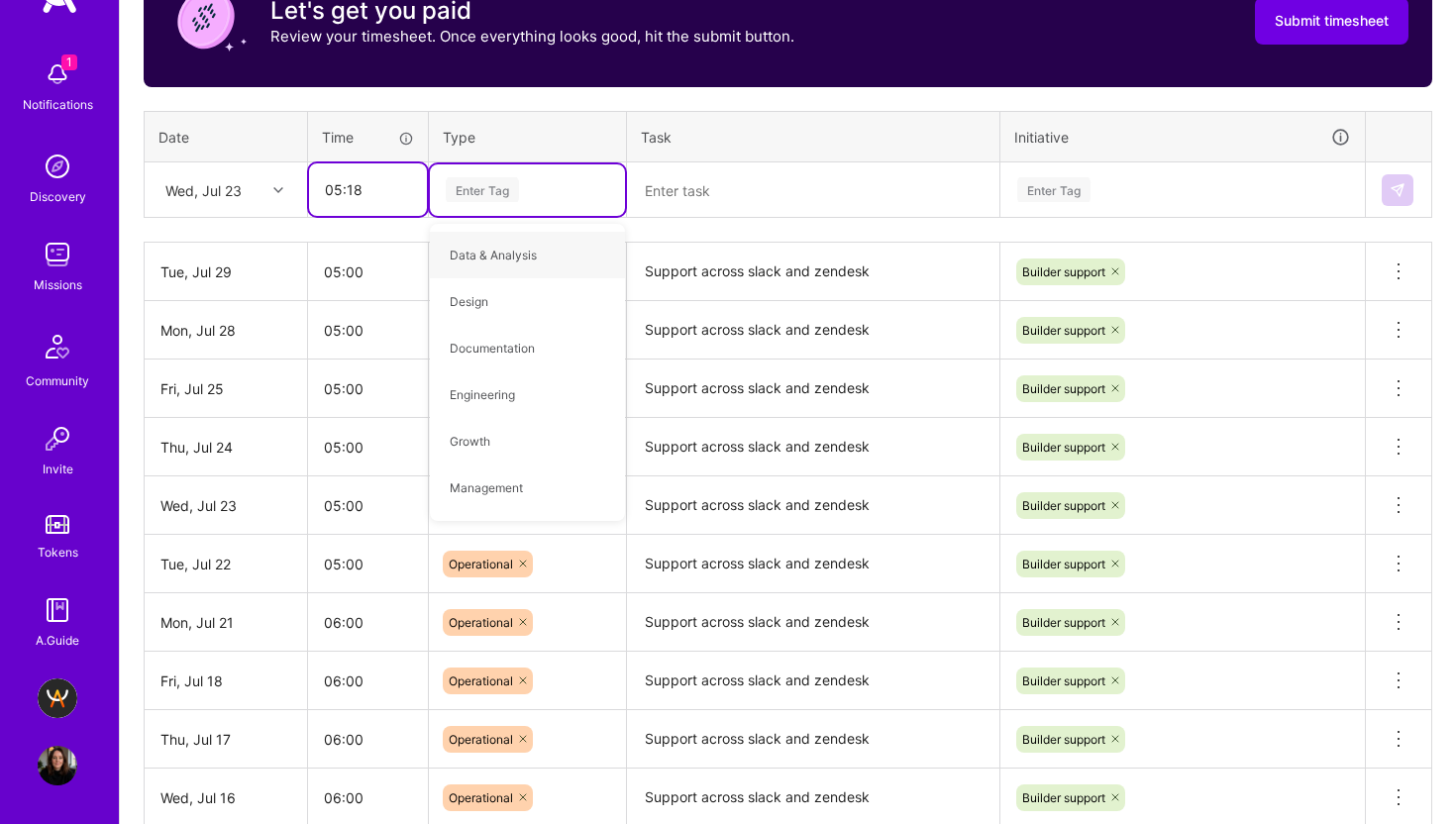 click on "05:18" at bounding box center [367, 189] 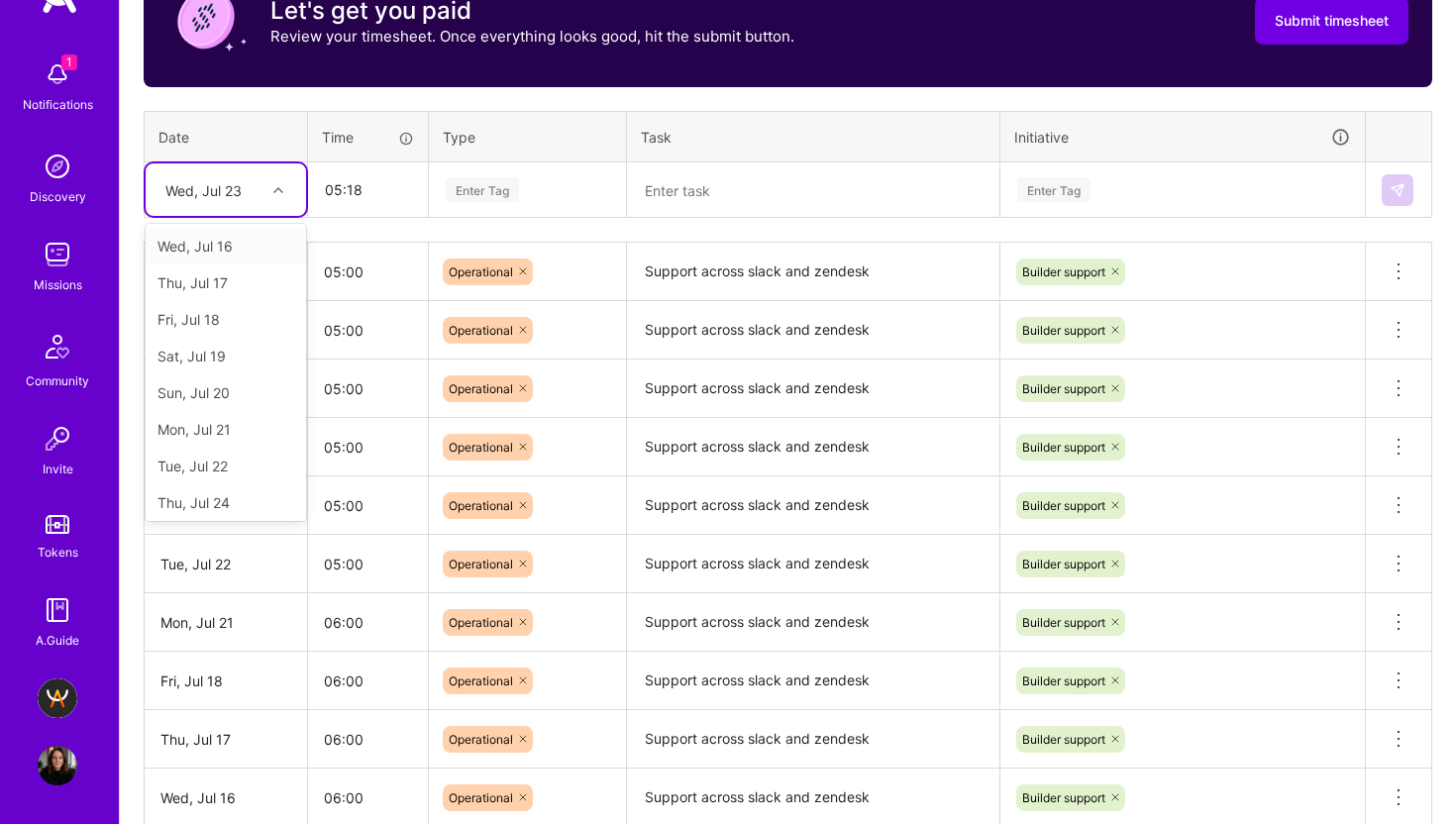 click on "Wed, Jul 23" at bounding box center (210, 189) 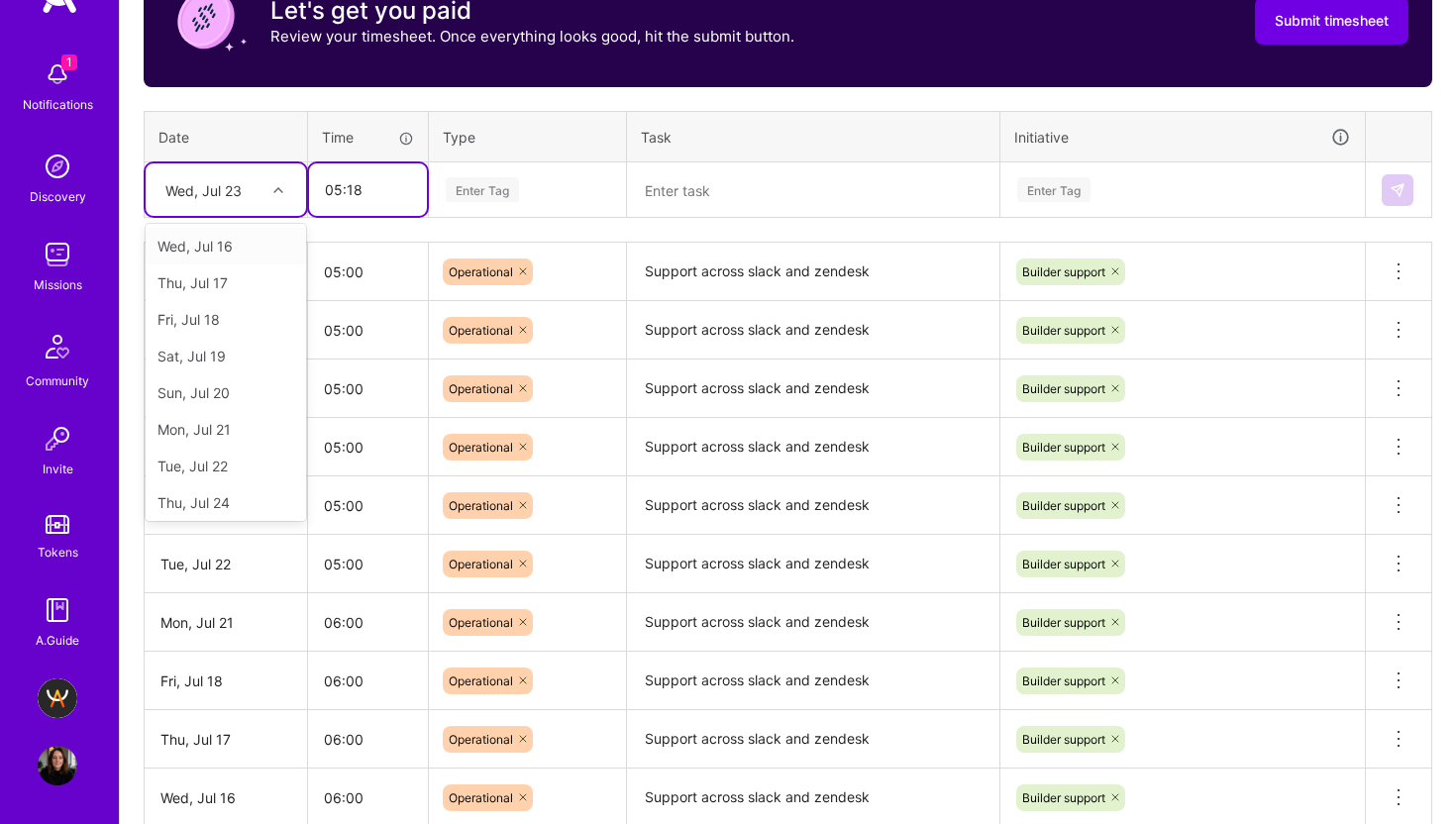 click on "05:18" at bounding box center [367, 189] 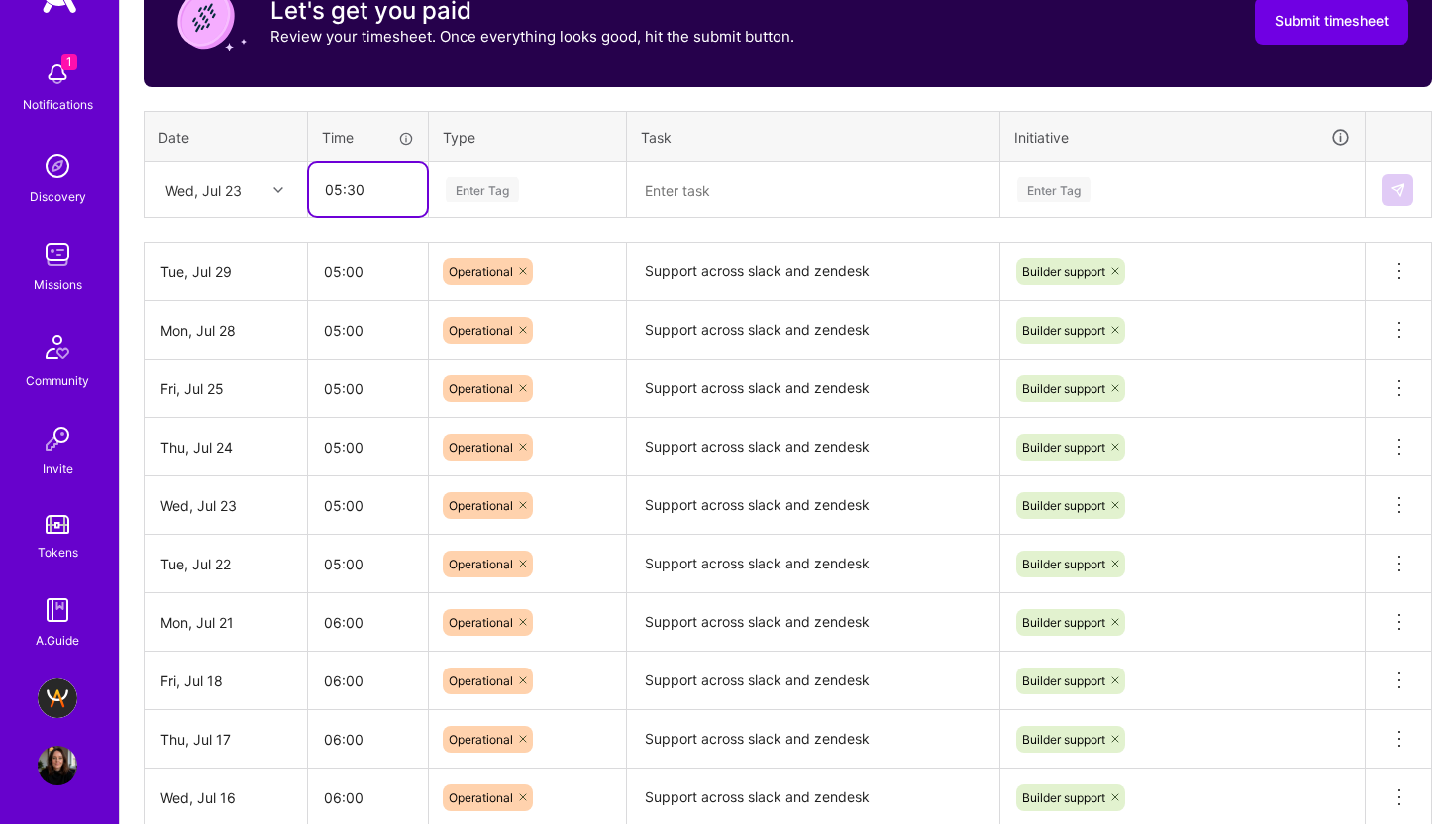 type on "05:30" 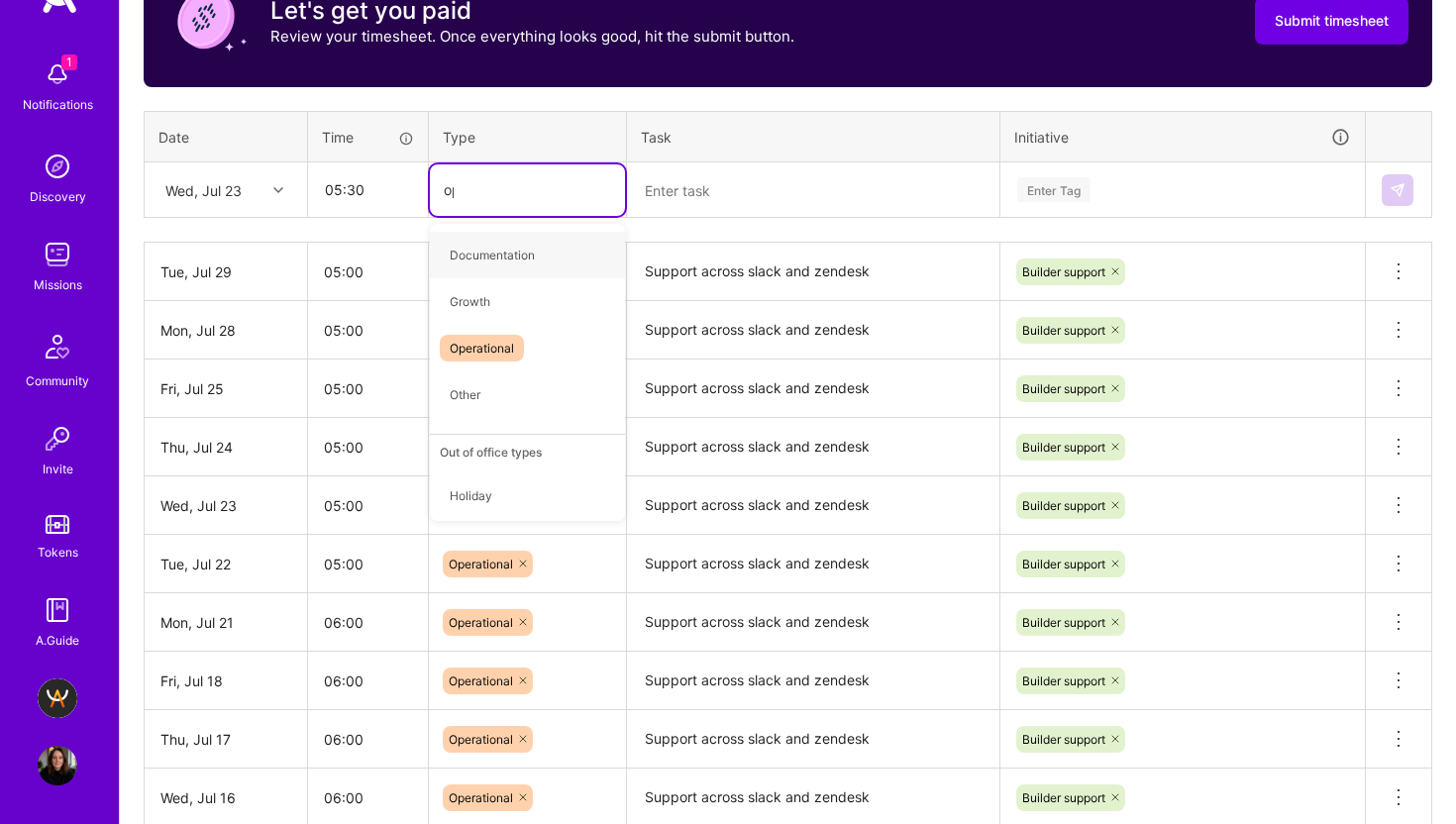 type on "oper" 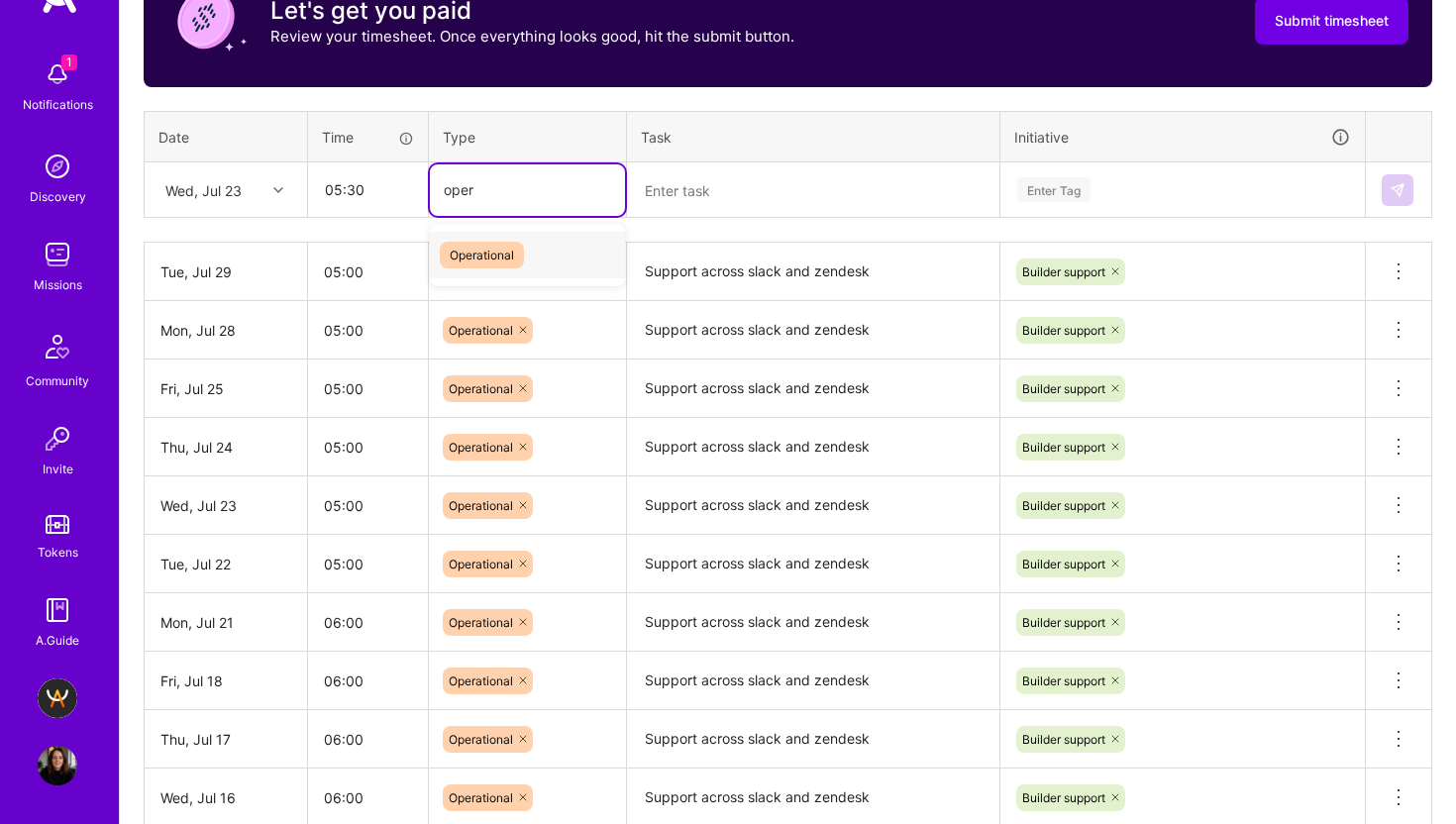 type 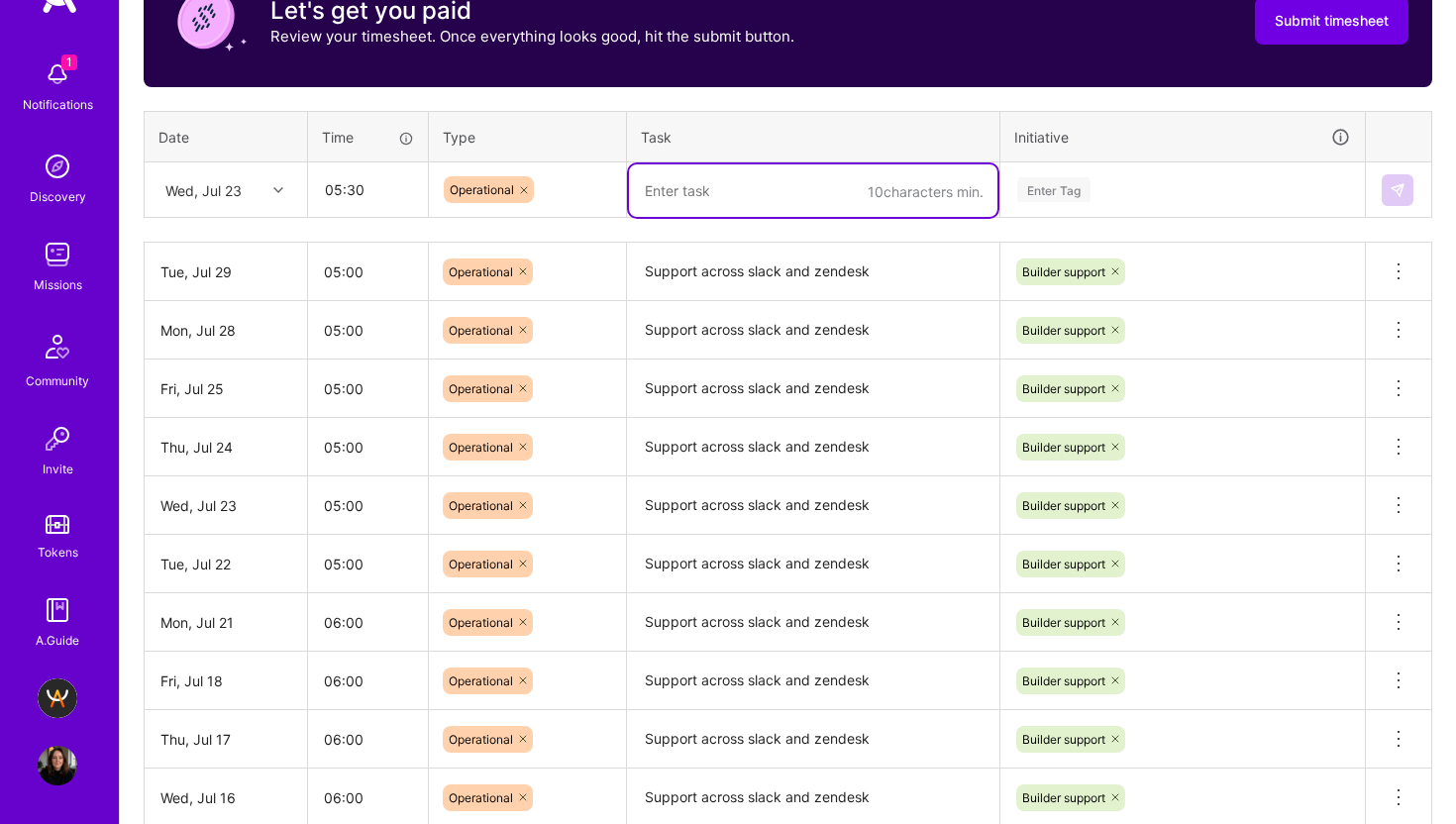 paste on "Support across slack and zendesk" 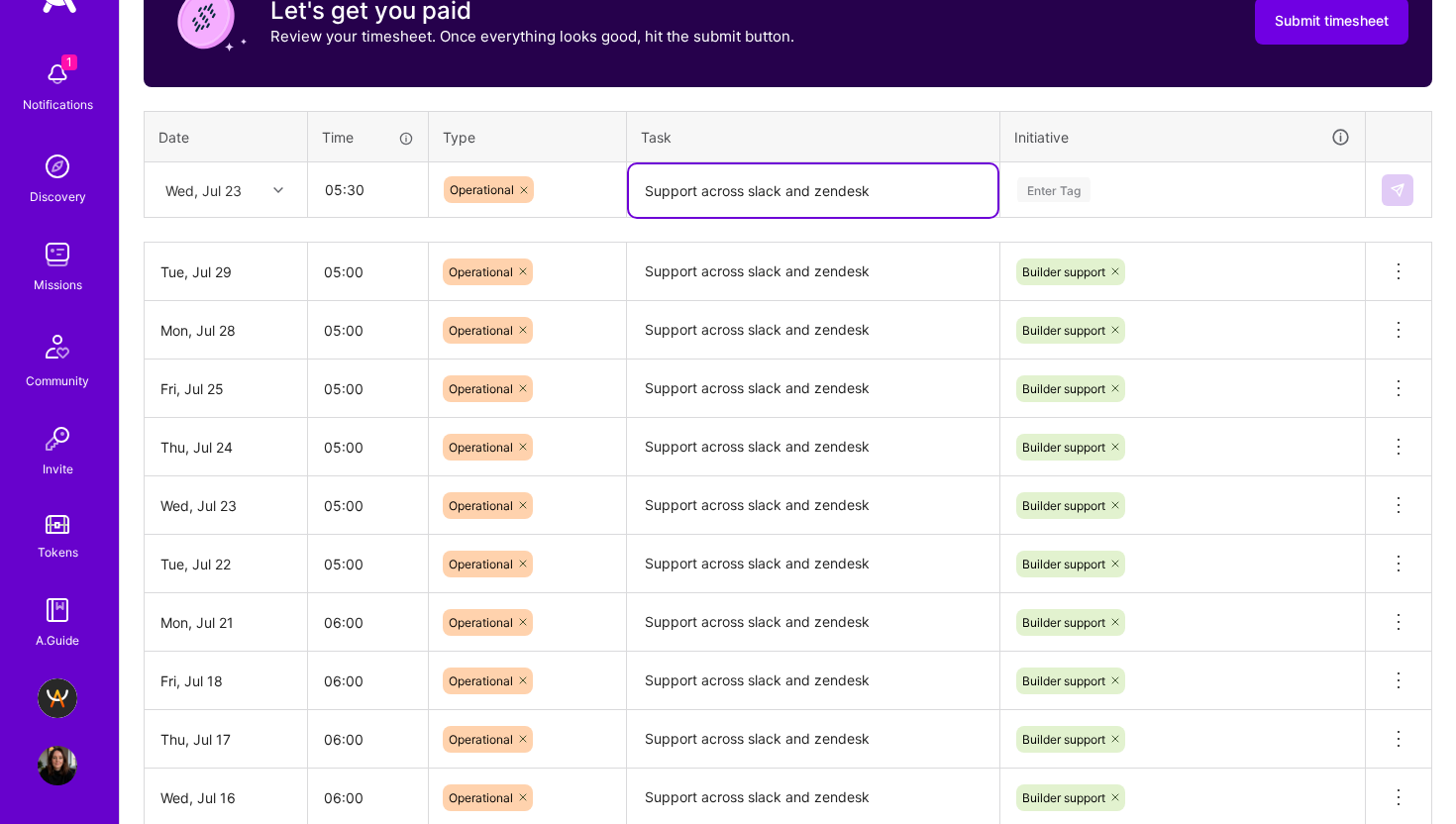 type on "Support across slack and zendesk" 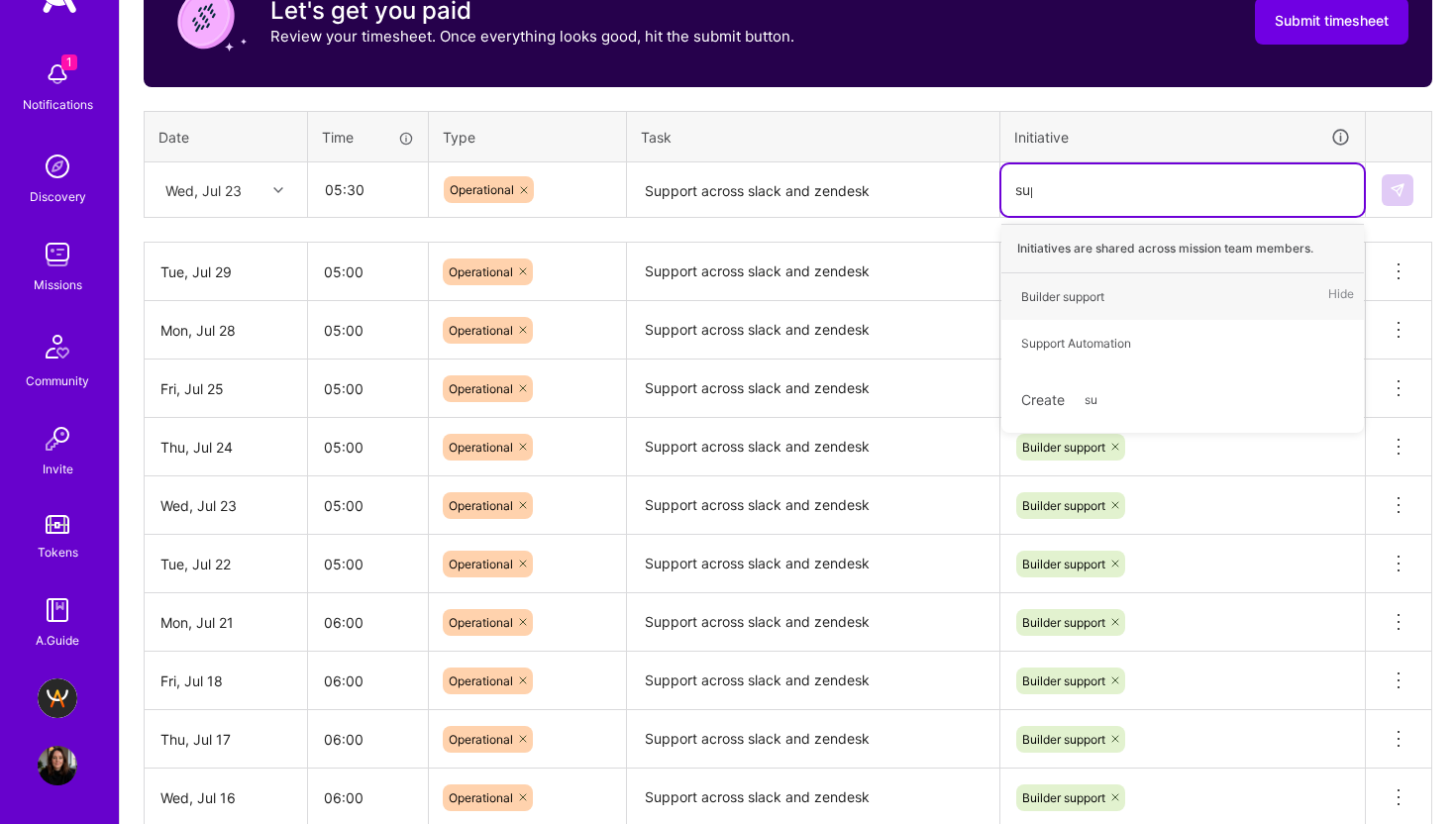 type on "suppo" 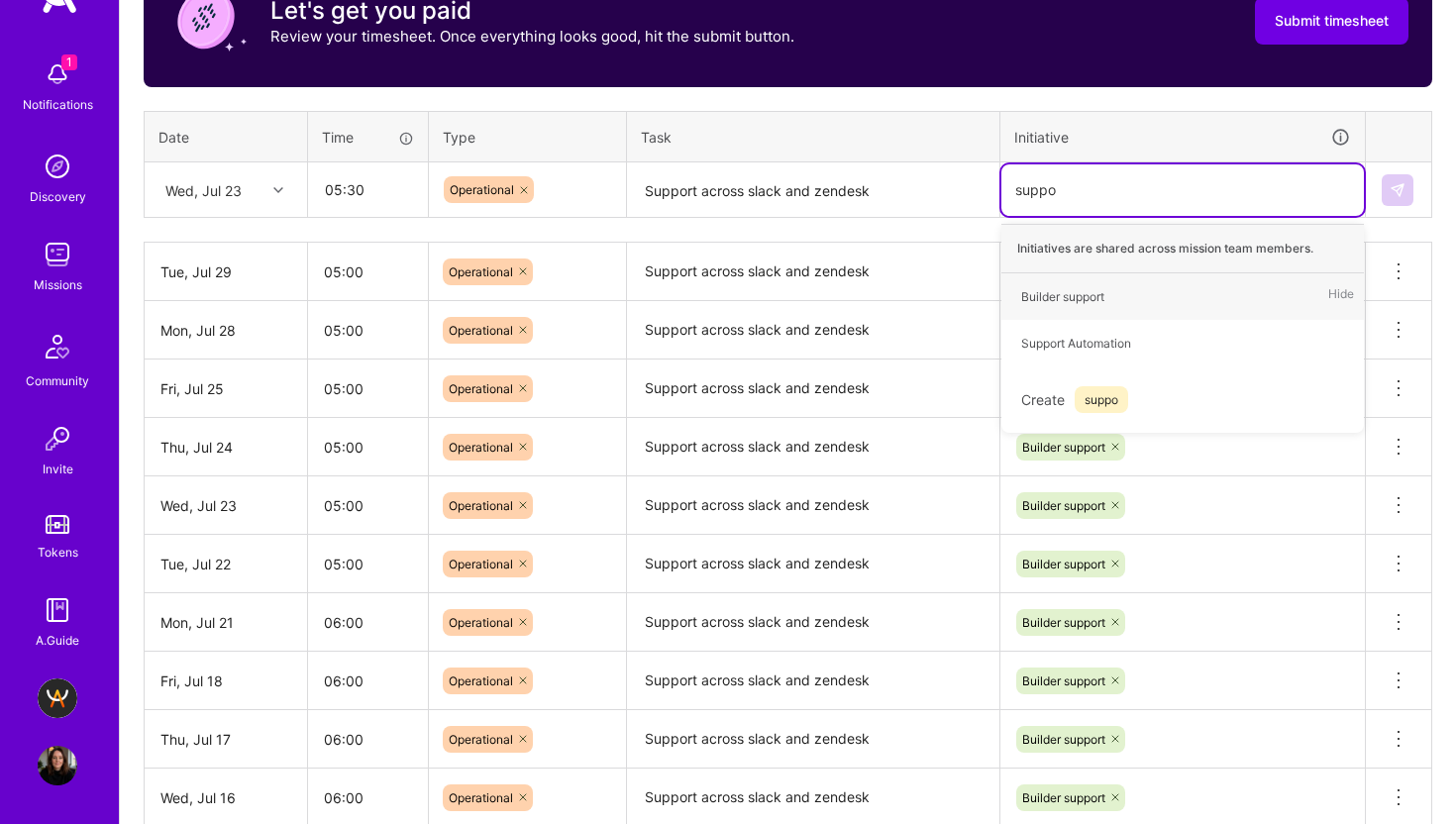 type 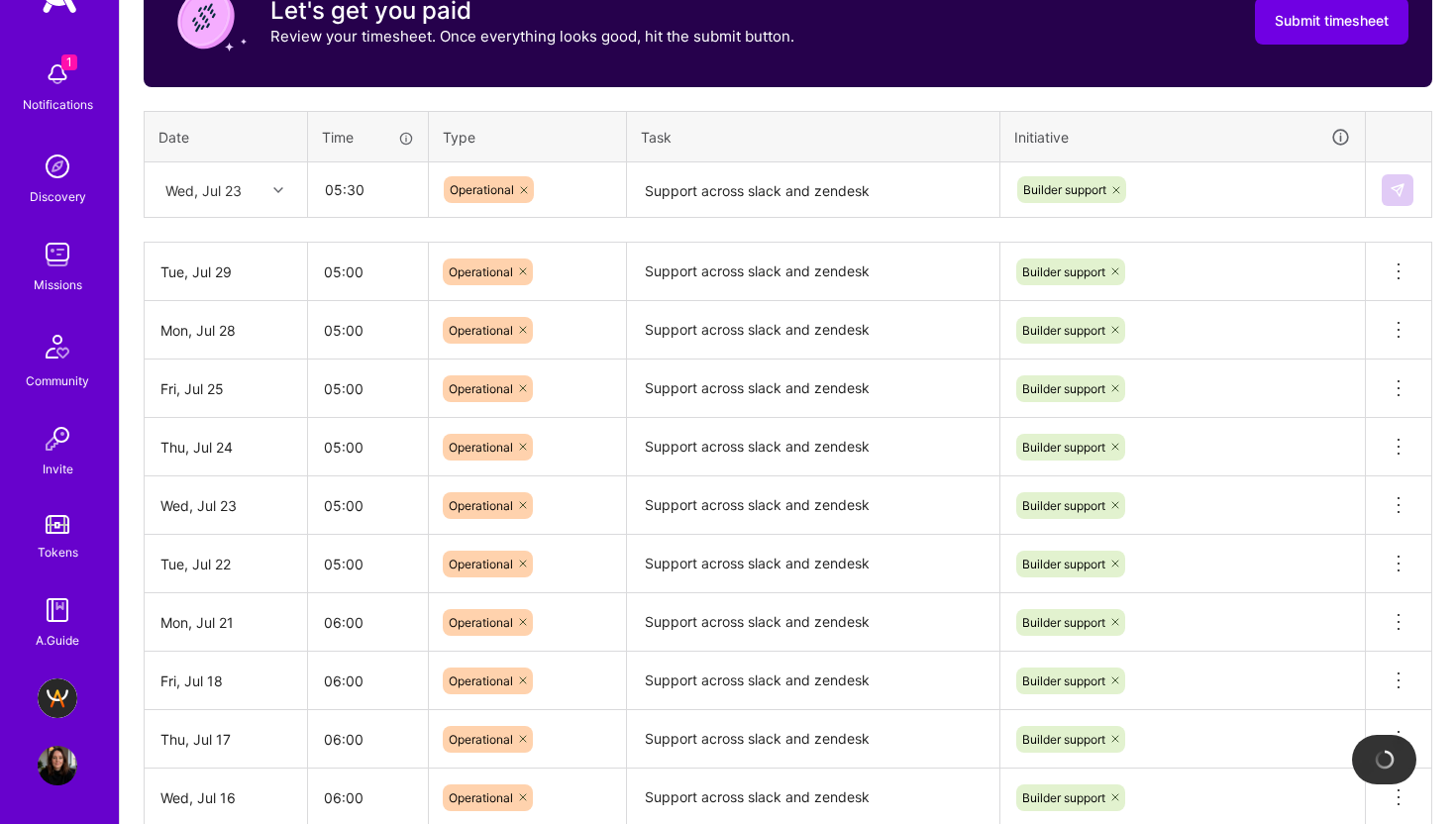 type 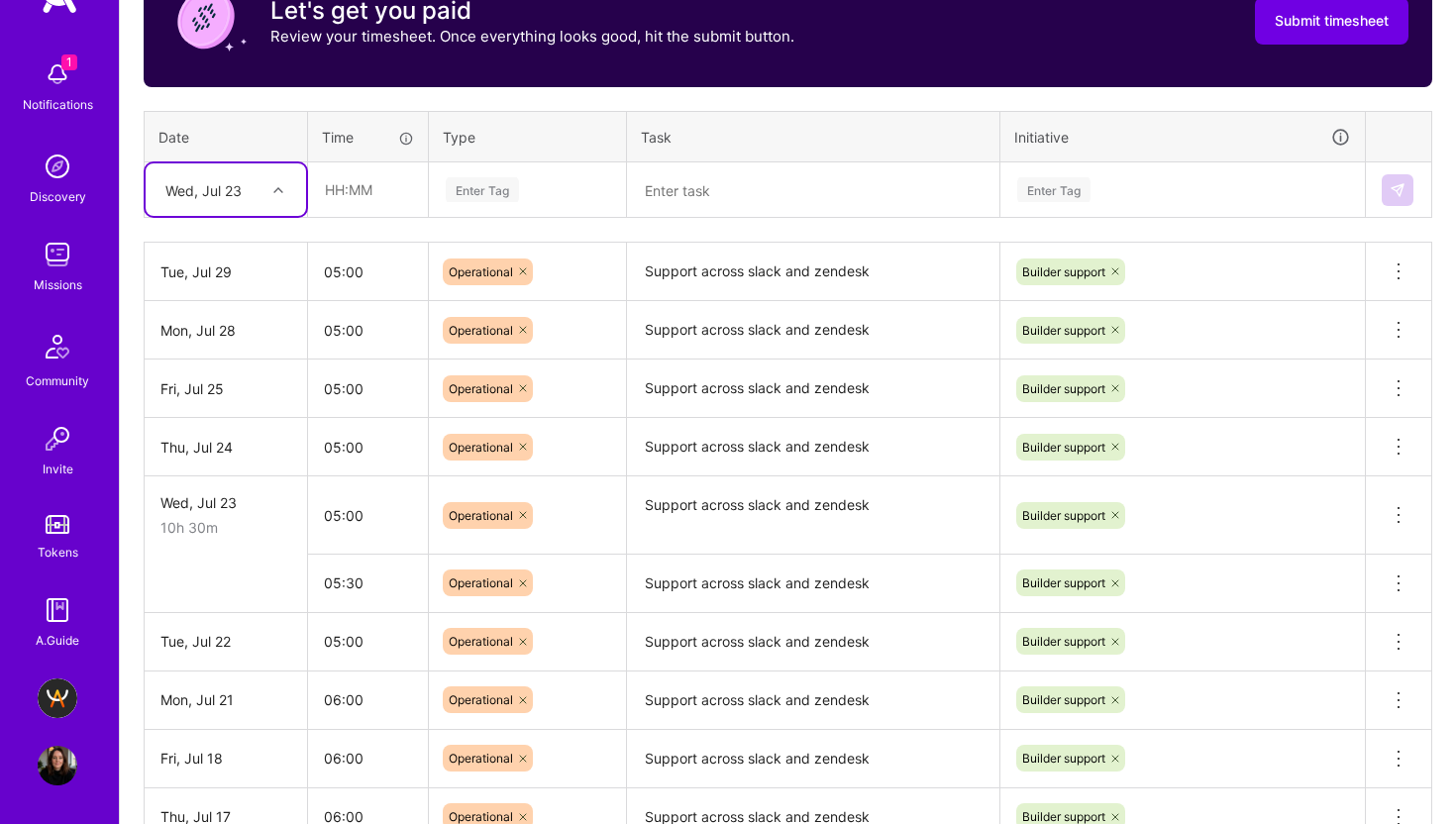 scroll, scrollTop: 909, scrollLeft: 0, axis: vertical 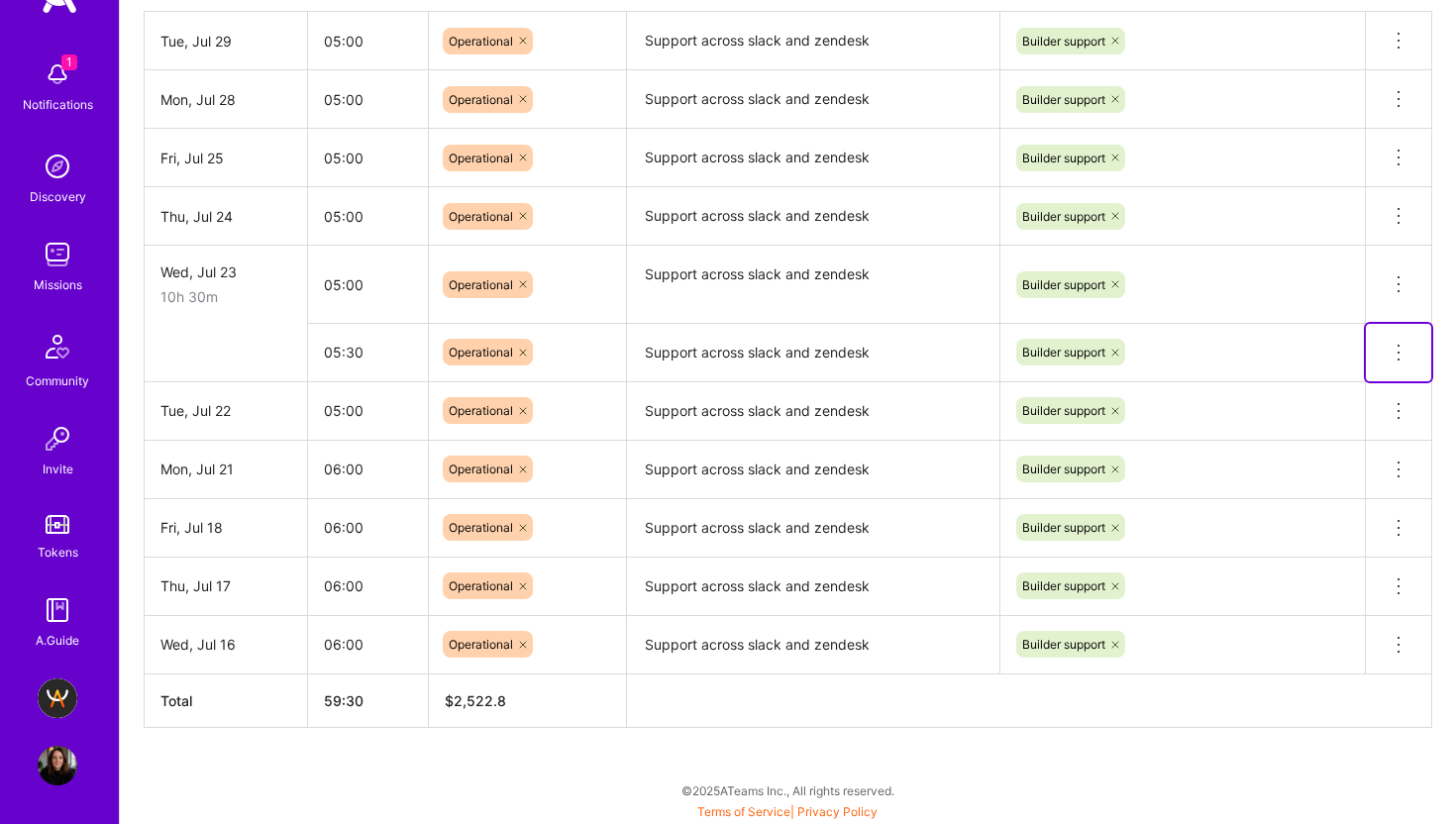 click 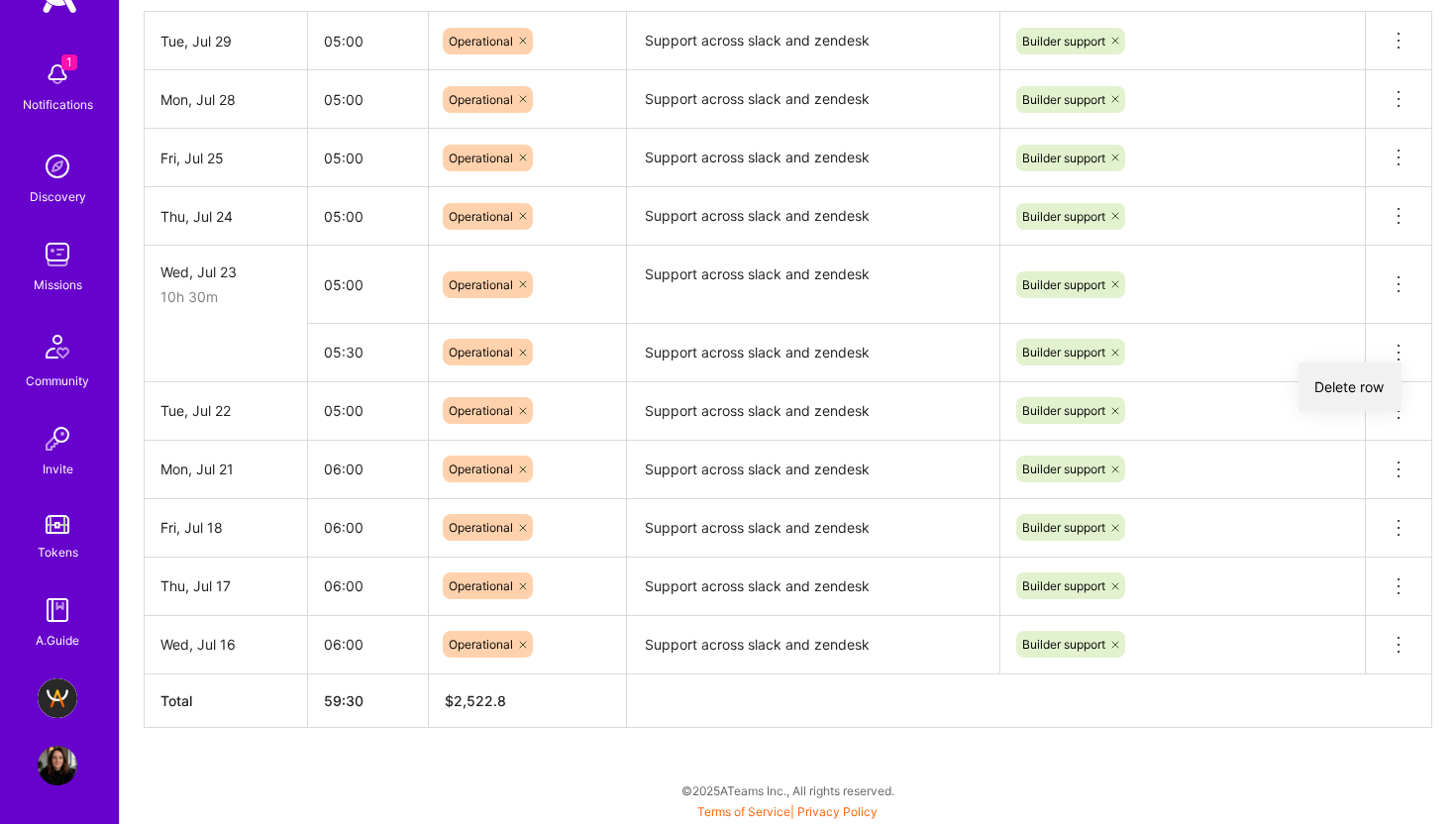 click on "Delete row" at bounding box center [1350, 386] 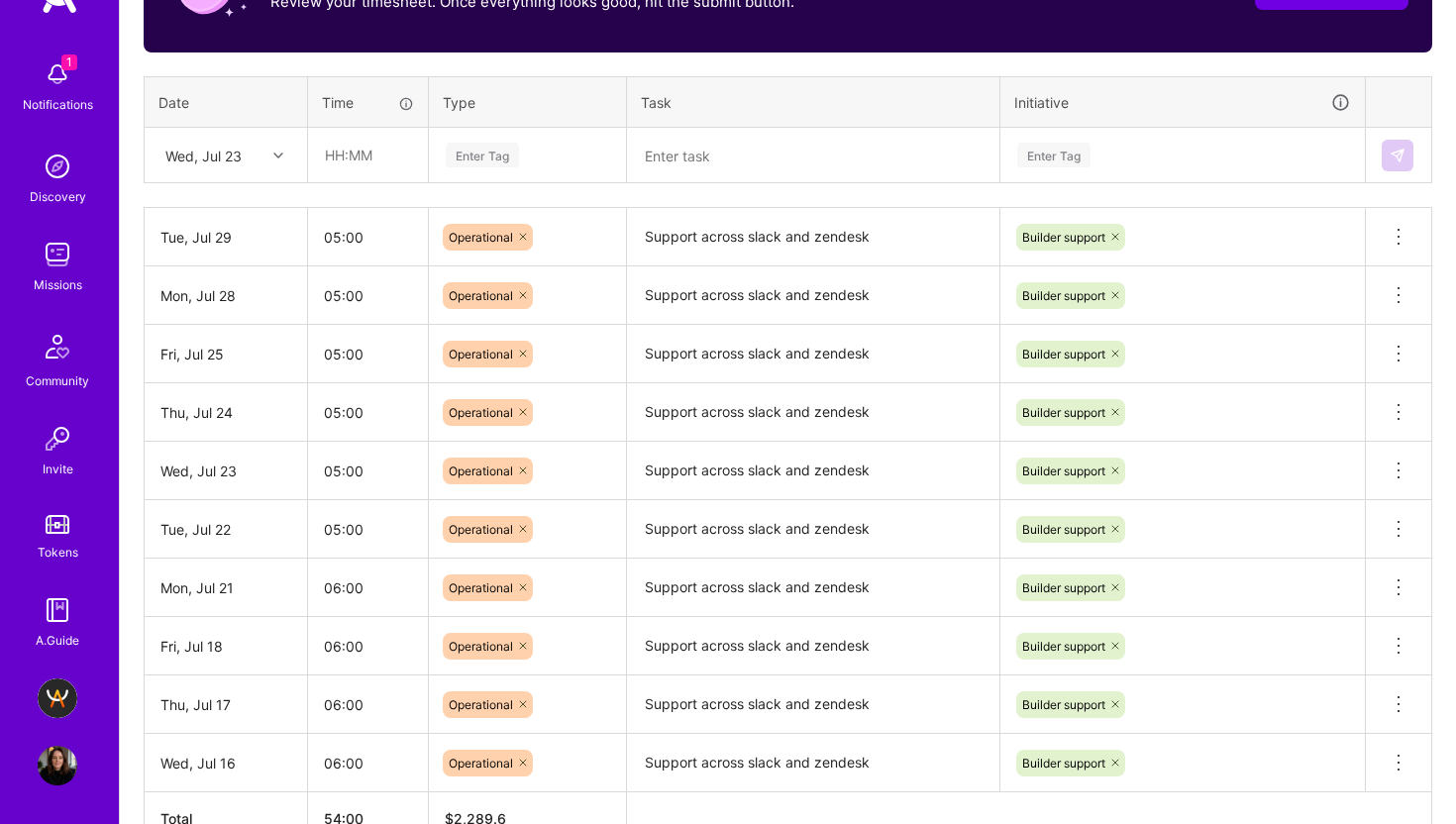scroll, scrollTop: 711, scrollLeft: 0, axis: vertical 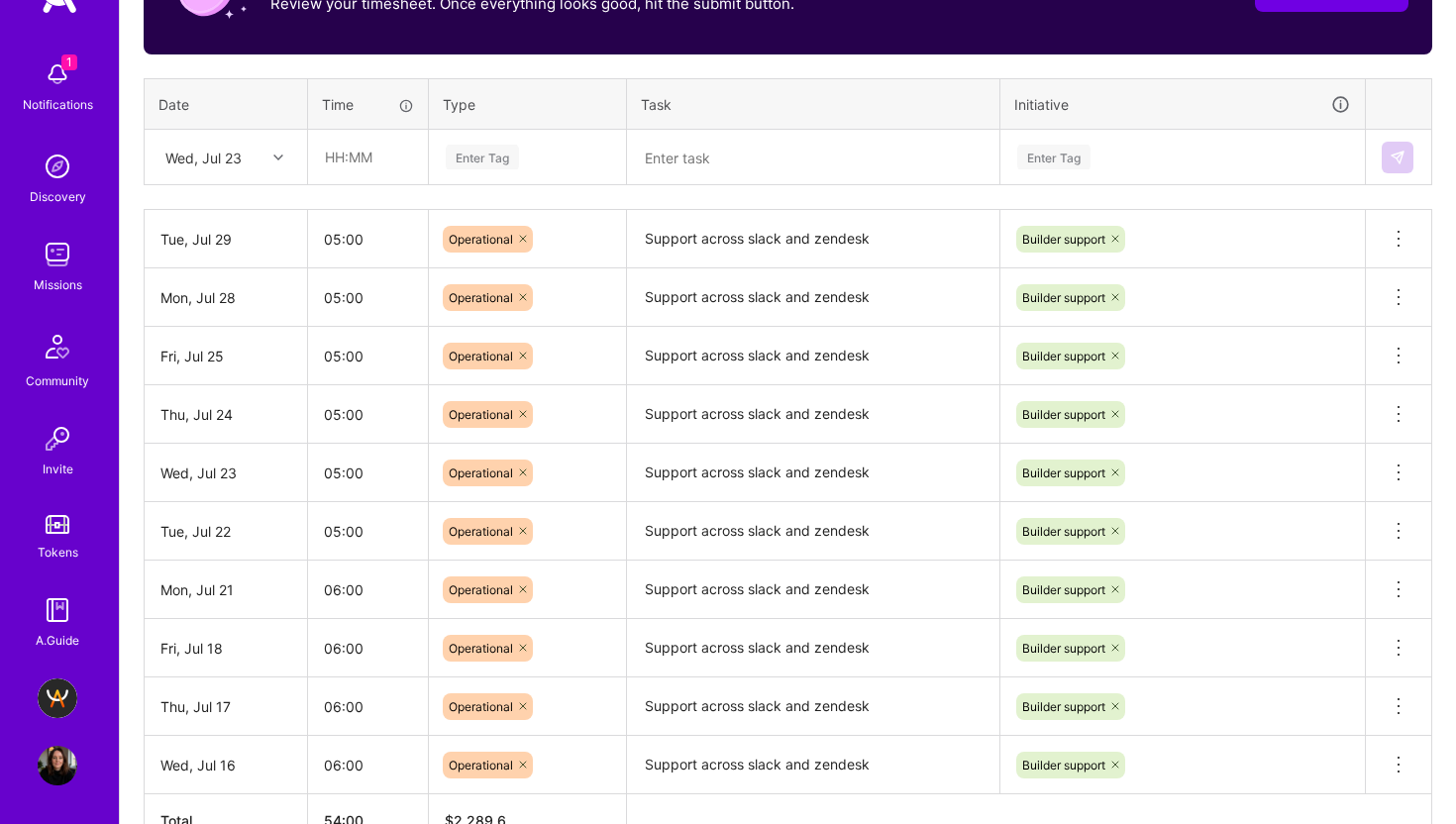 click on "Wed, Jul 23" at bounding box center (203, 156) 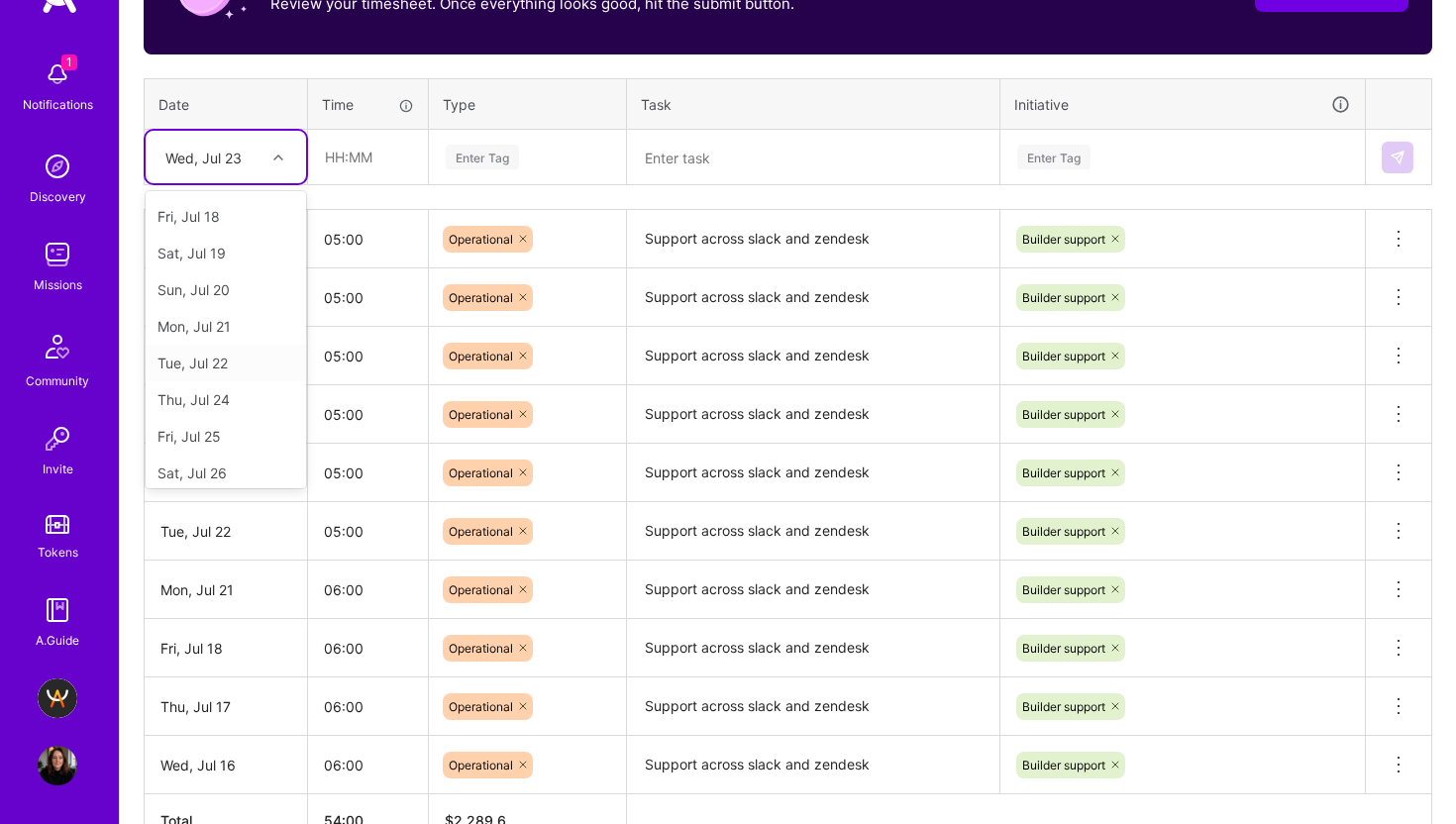 scroll, scrollTop: 260, scrollLeft: 0, axis: vertical 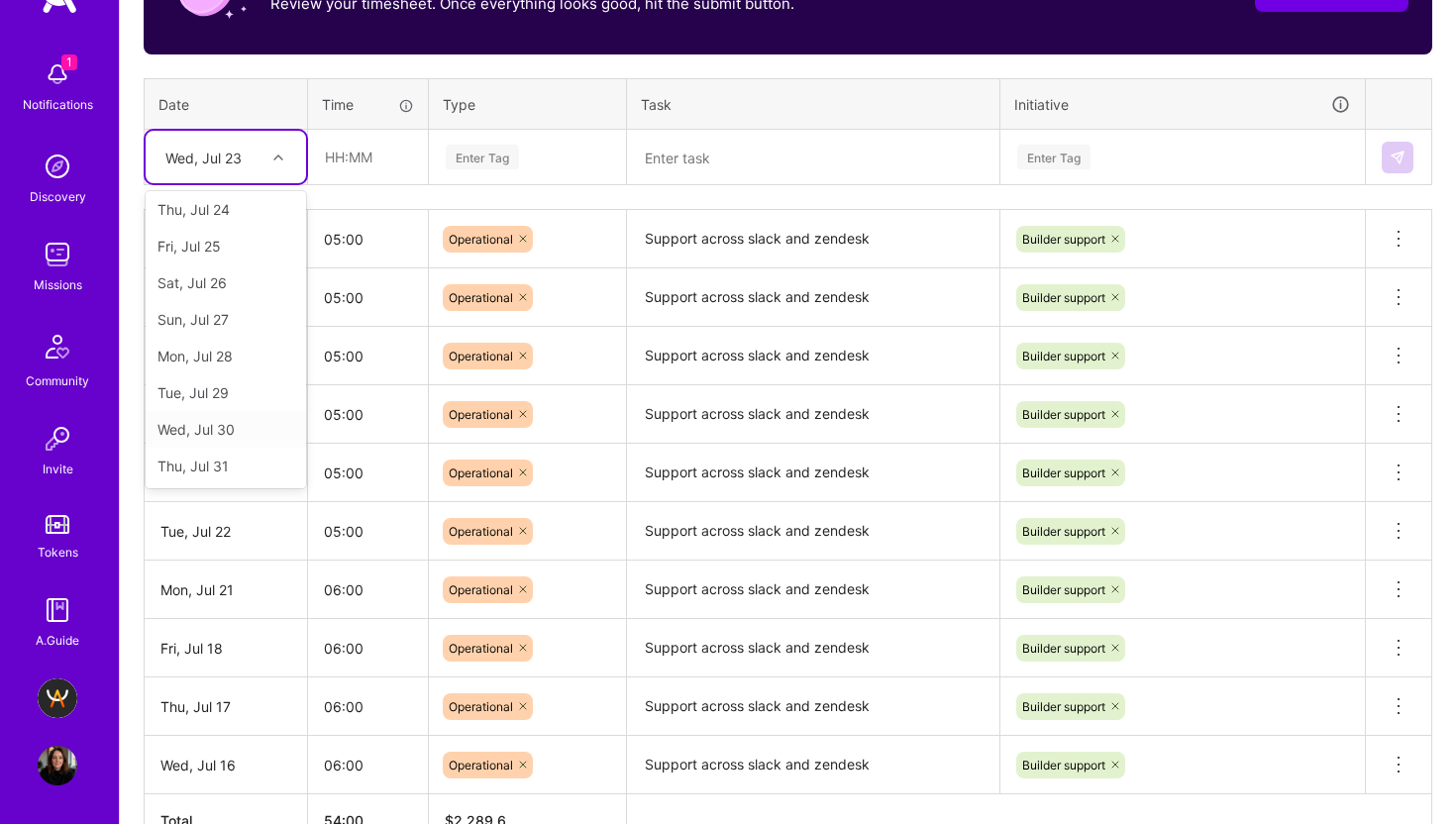 click on "Wed, Jul 30" at bounding box center [226, 429] 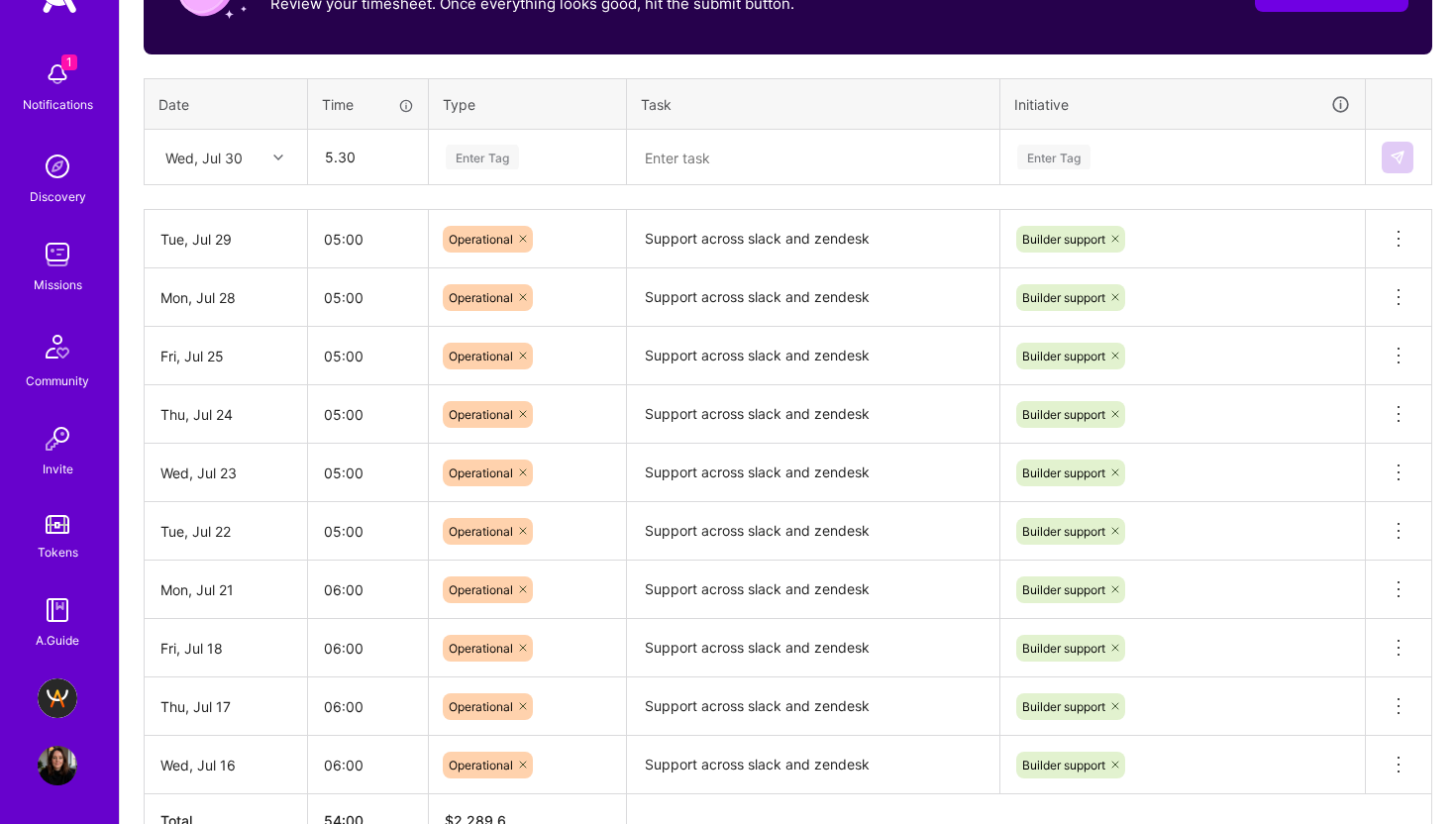 type on "05:18" 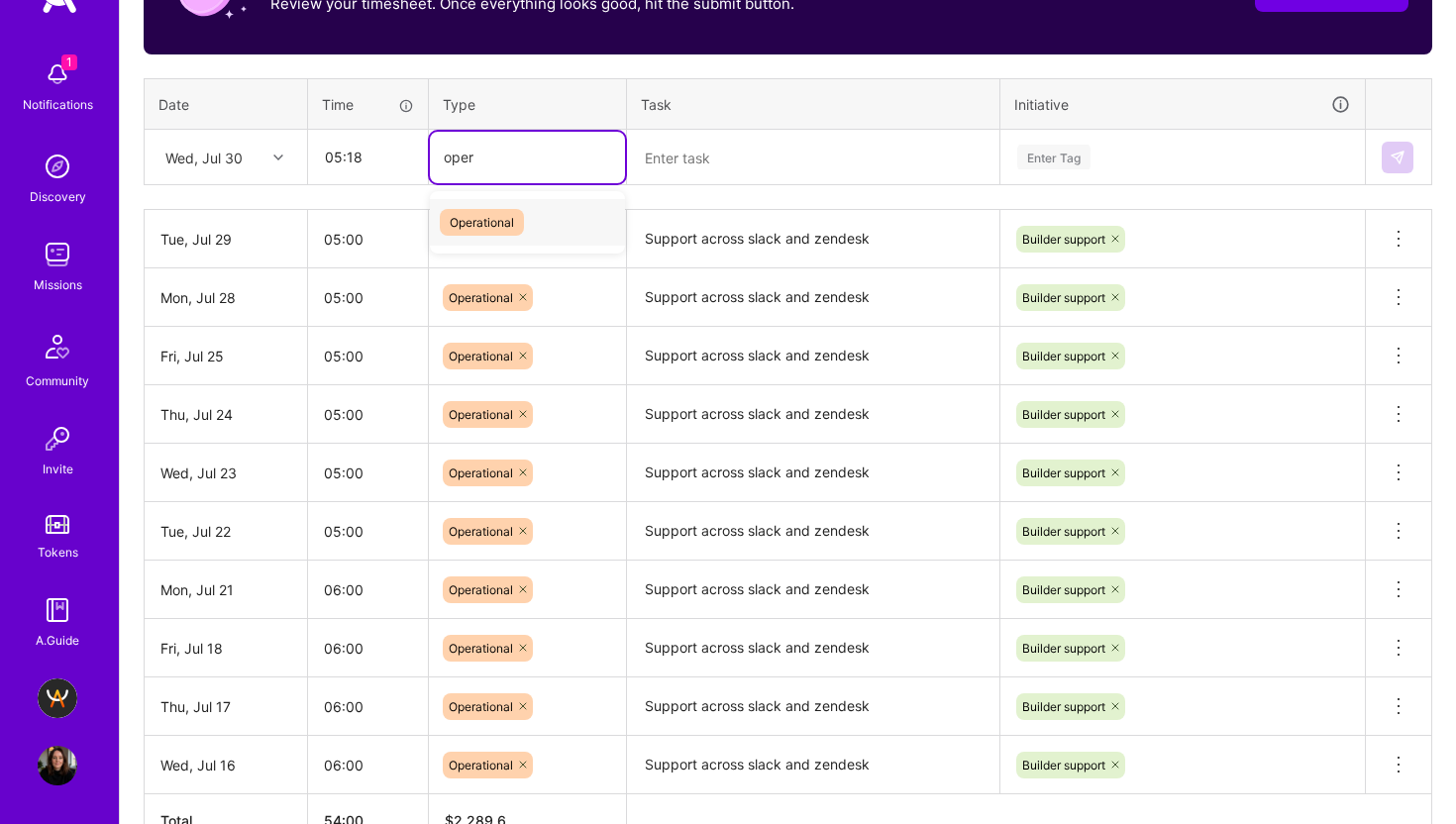 type on "oper" 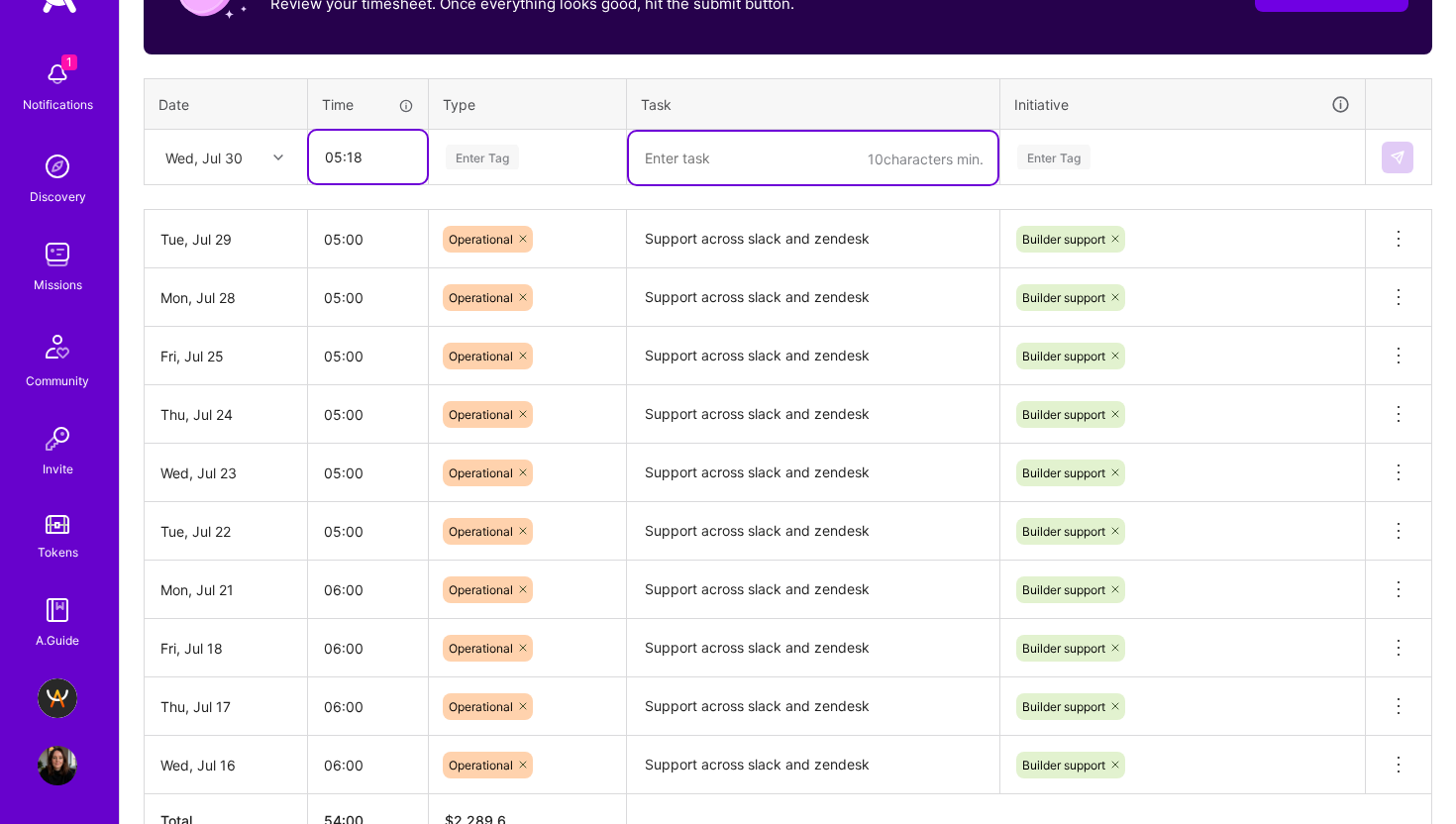 click on "05:18" at bounding box center [367, 156] 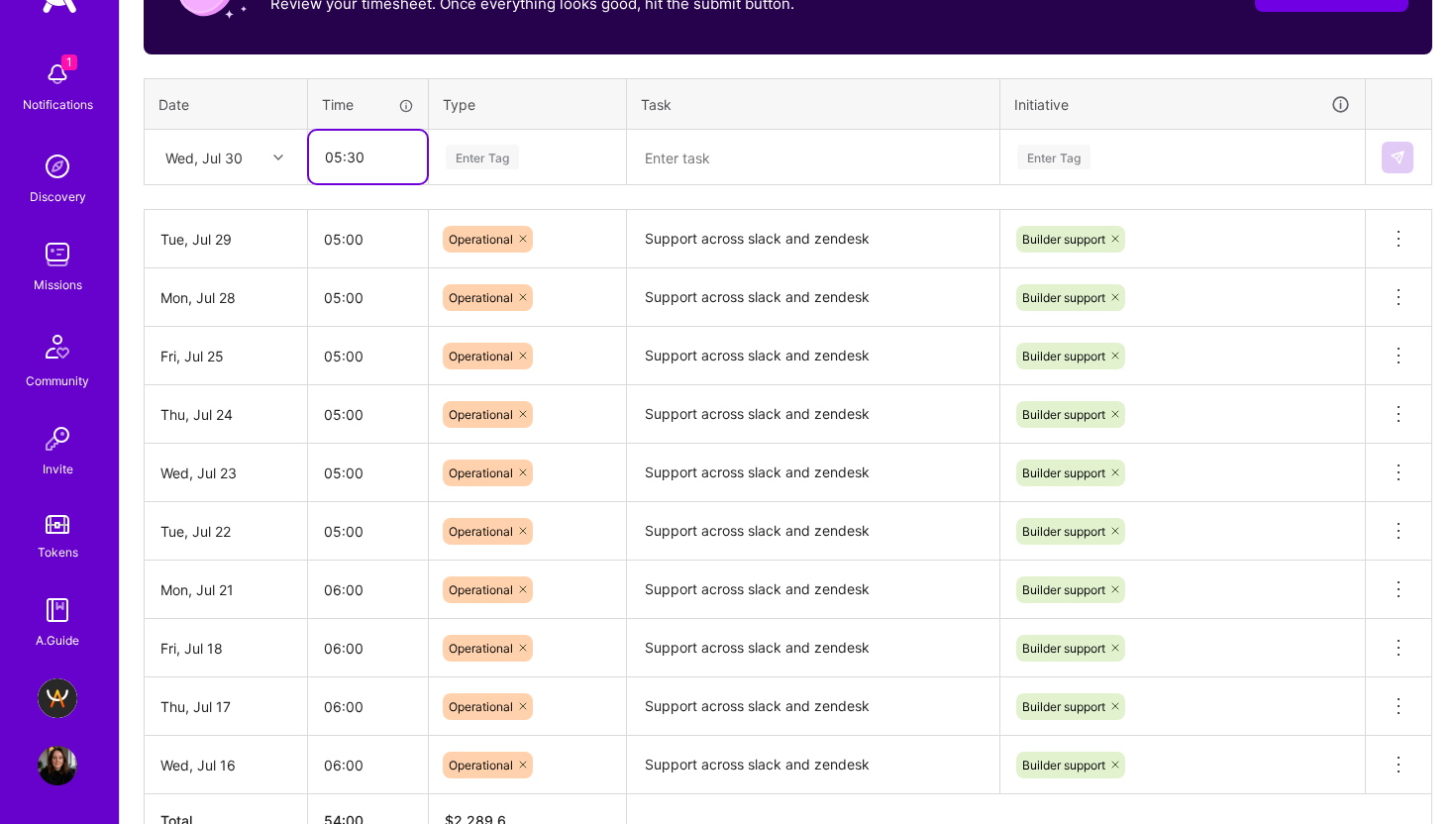 type on "05:30" 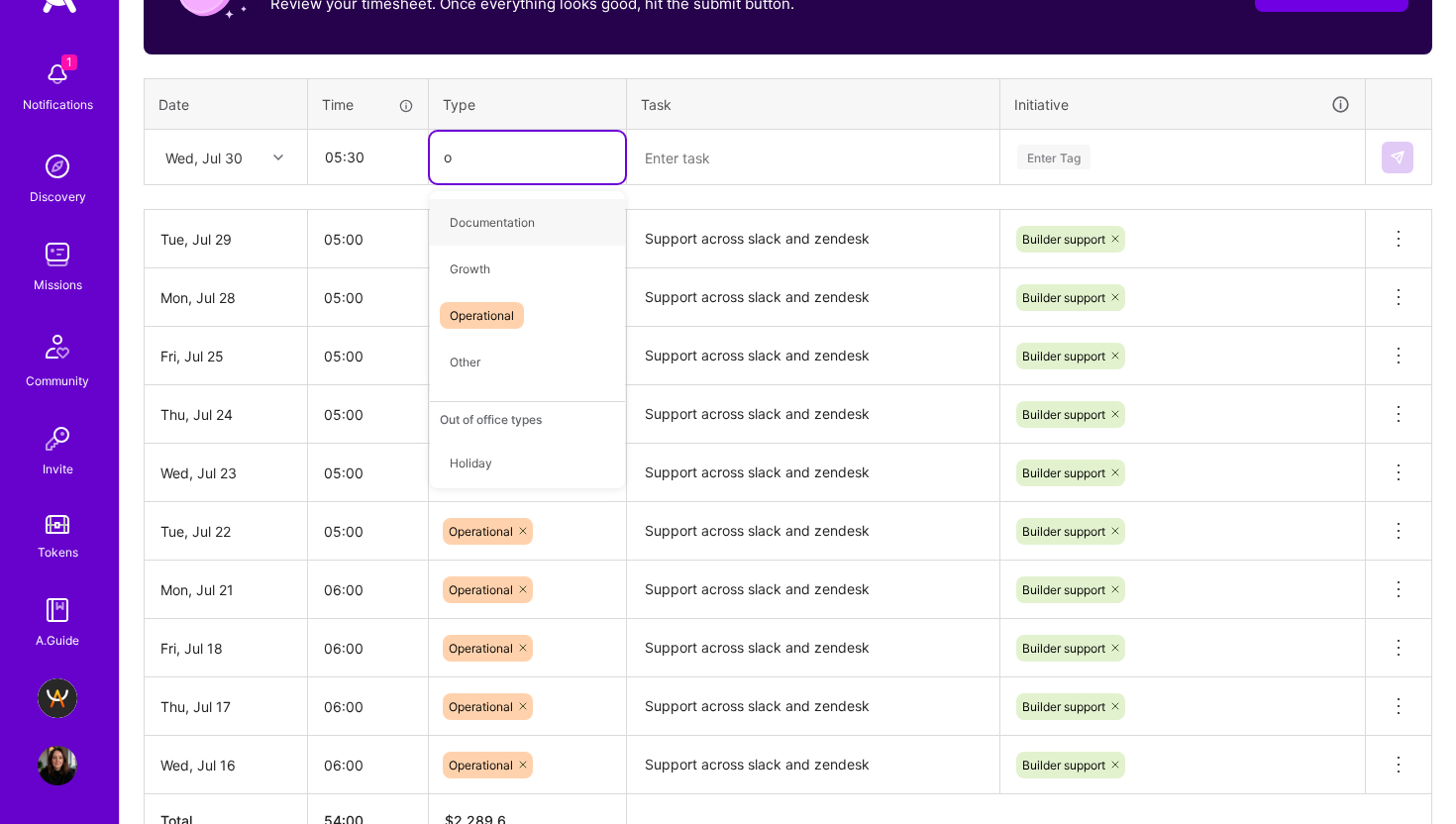 type on "op" 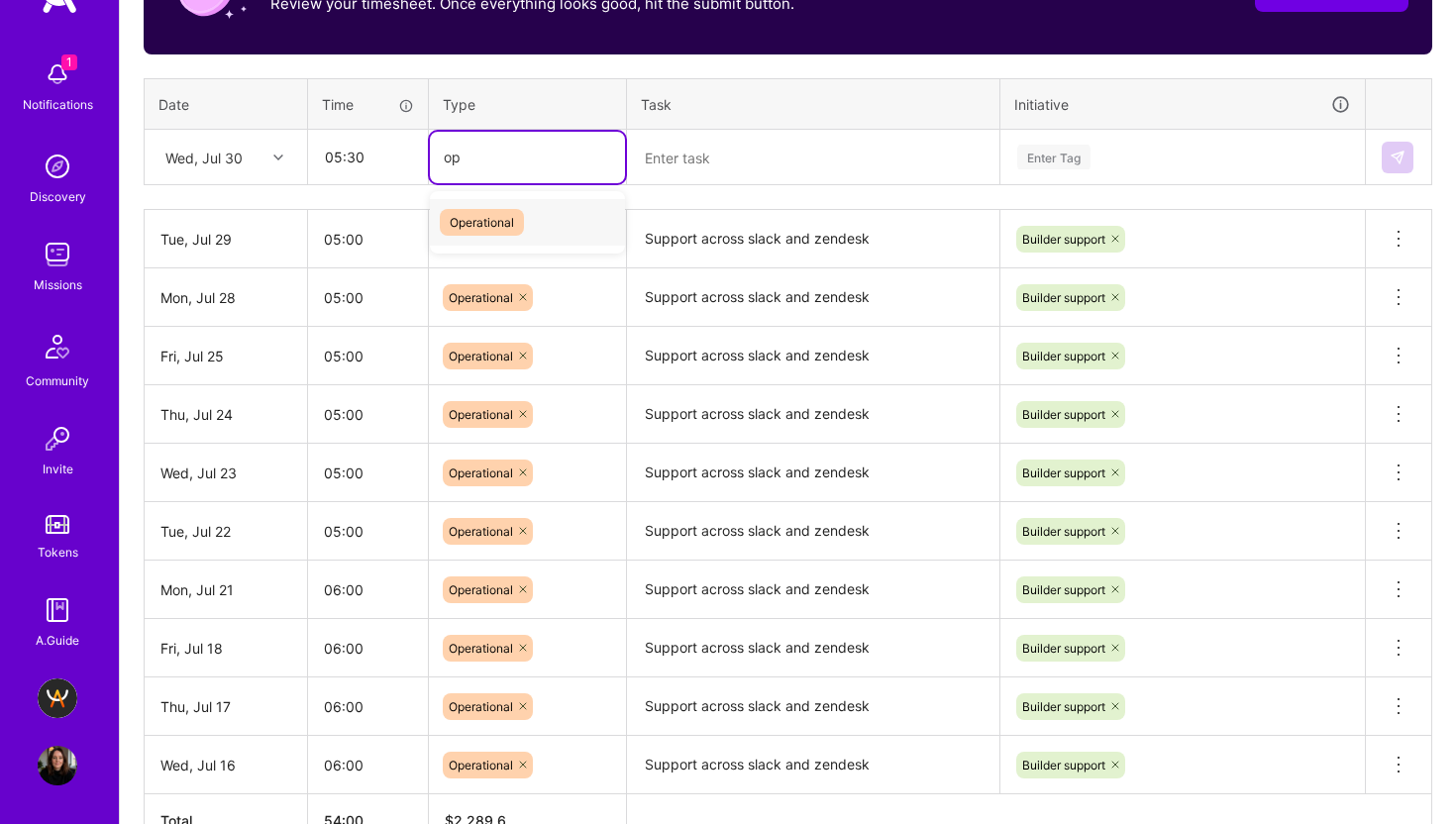 type 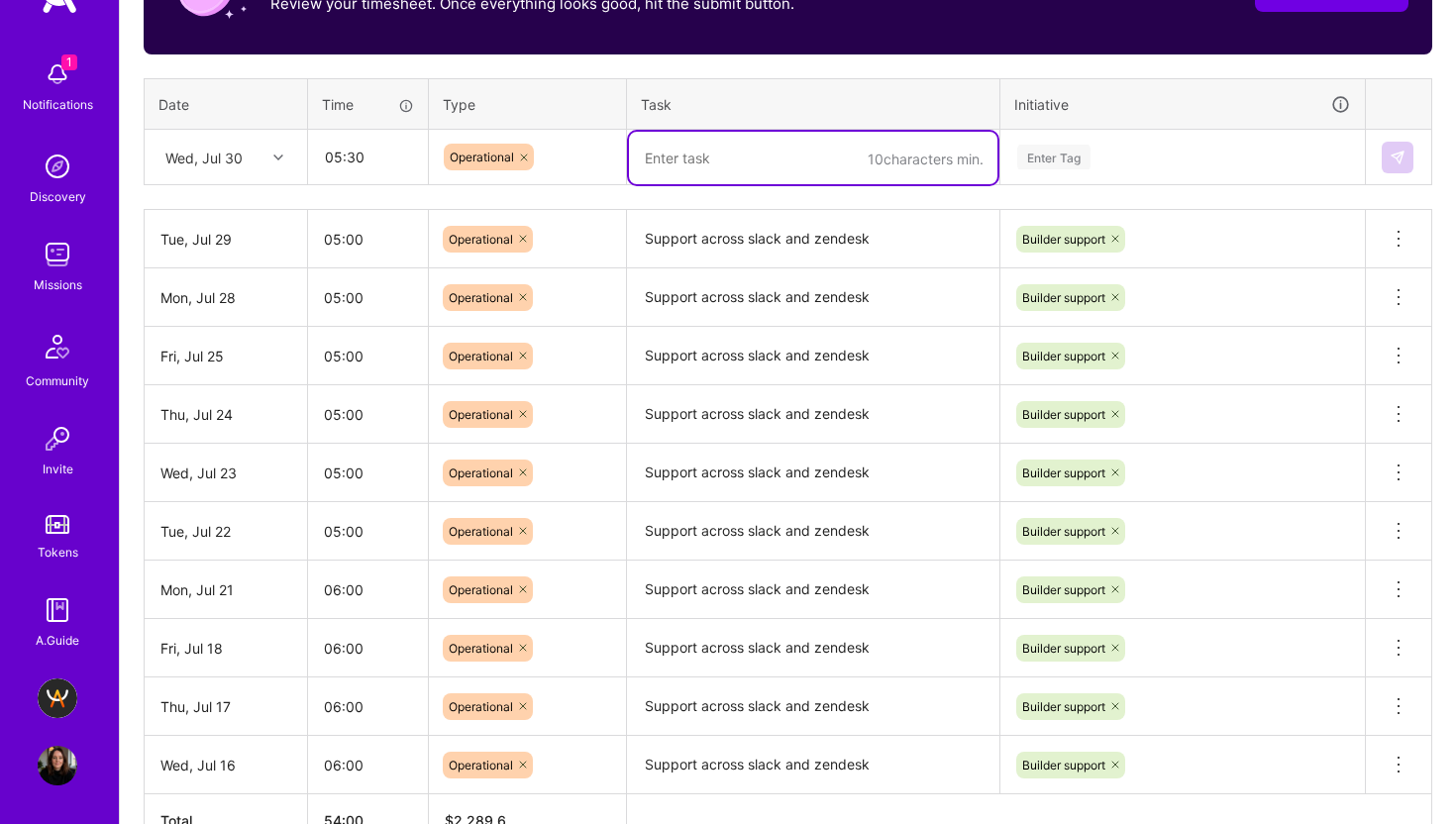 paste on "Support across slack and zendesk" 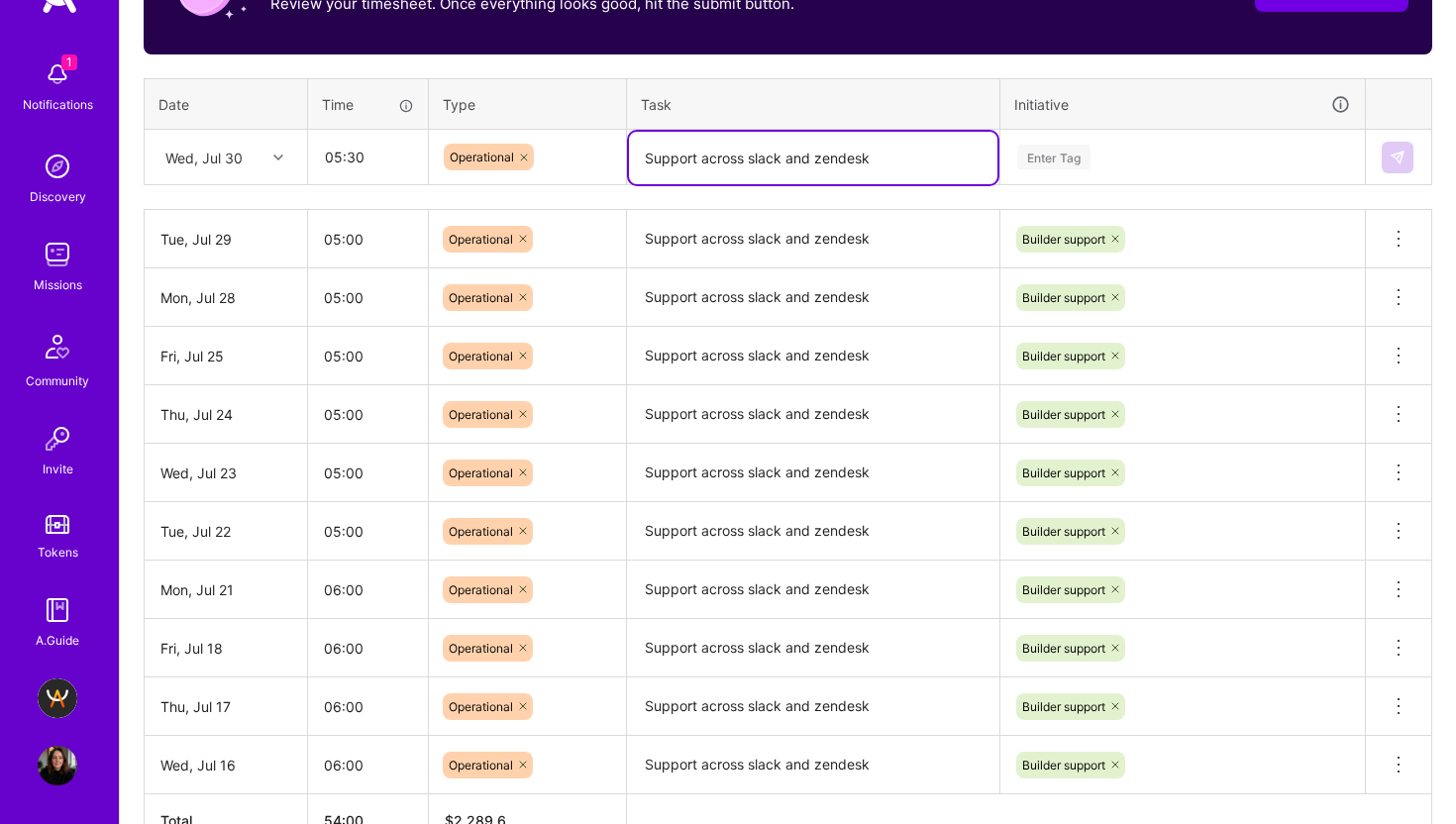 type on "Support across slack and zendesk" 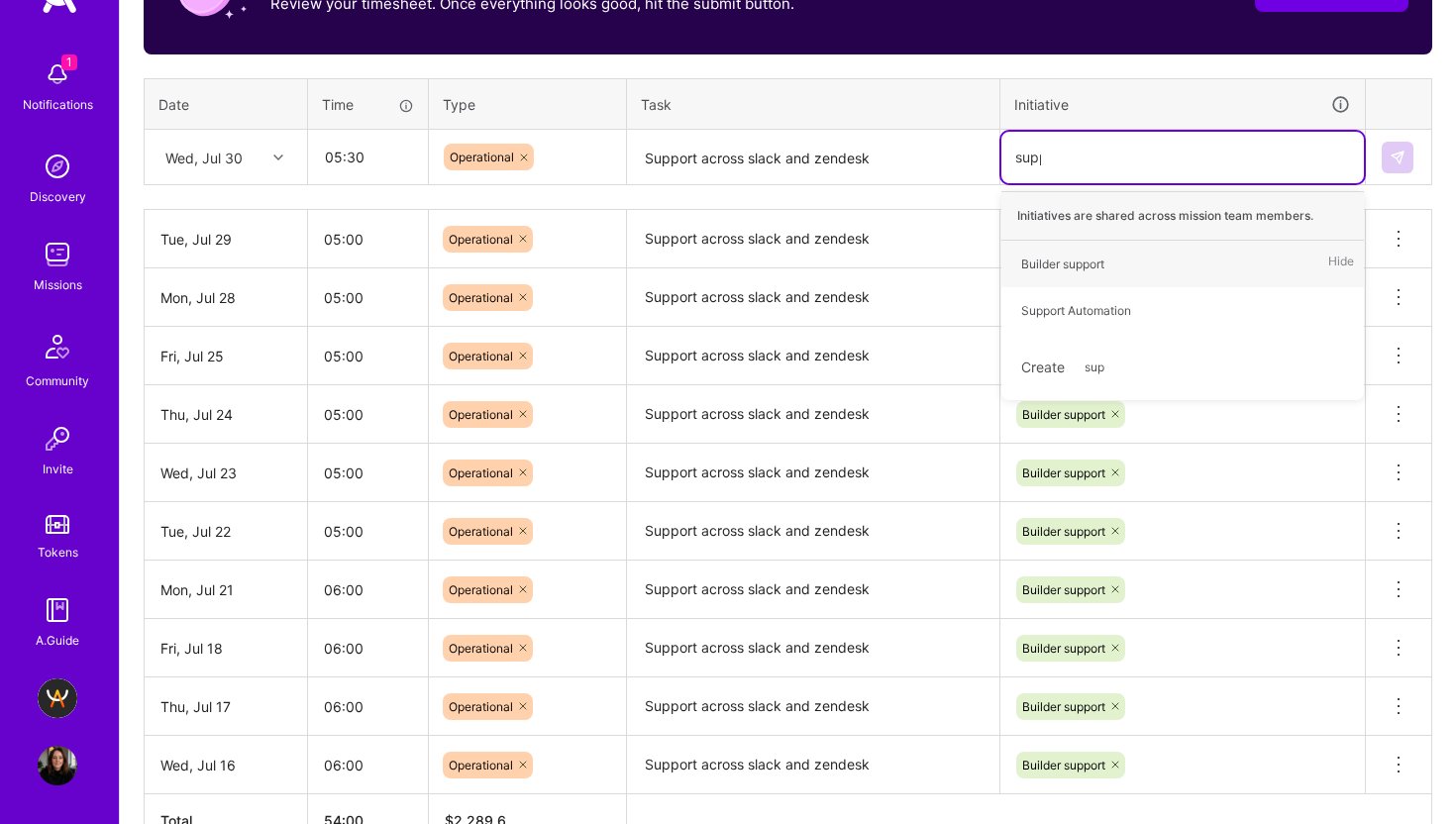 type on "suppo" 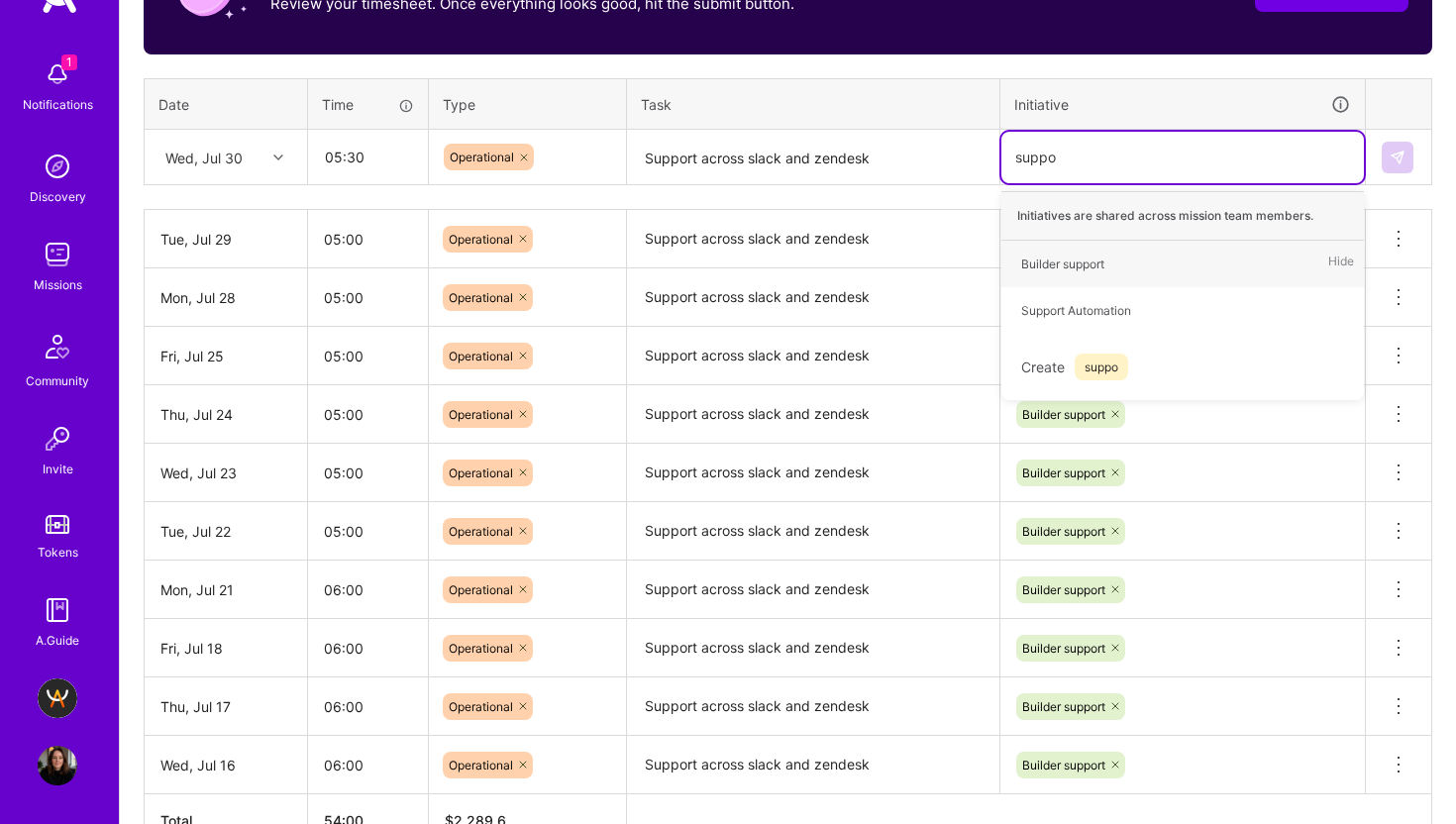 type 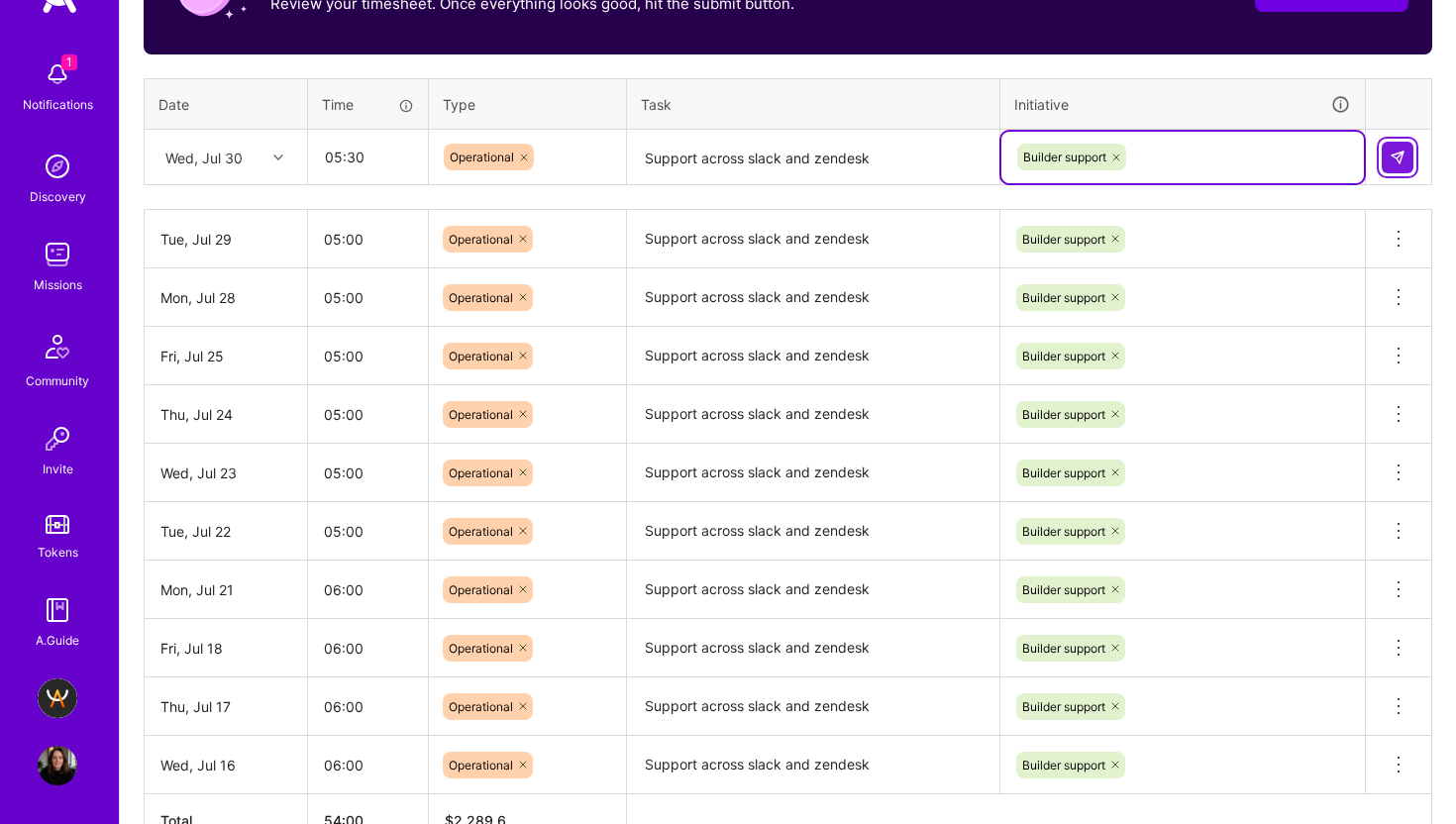 click at bounding box center [1398, 157] 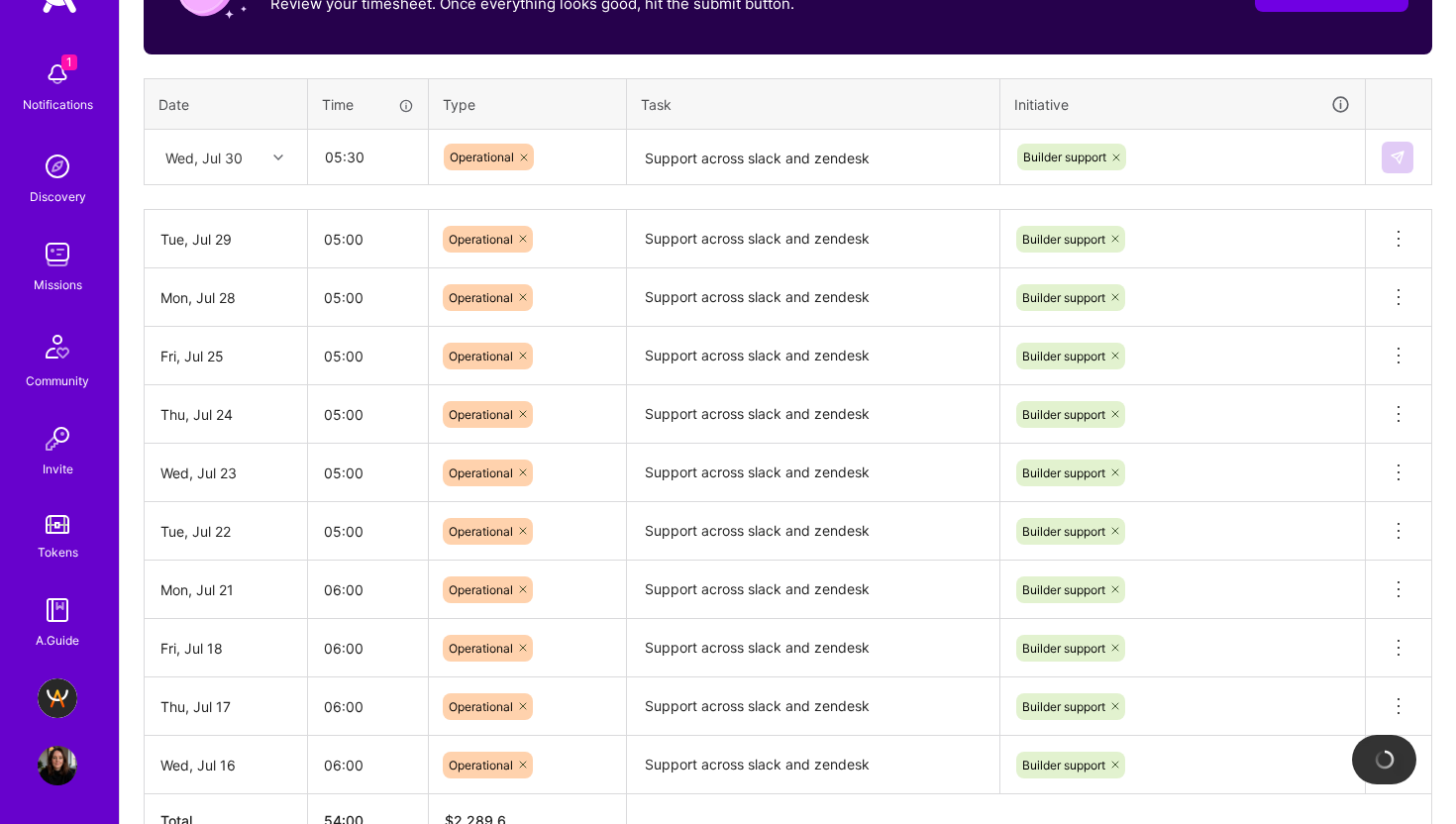 type 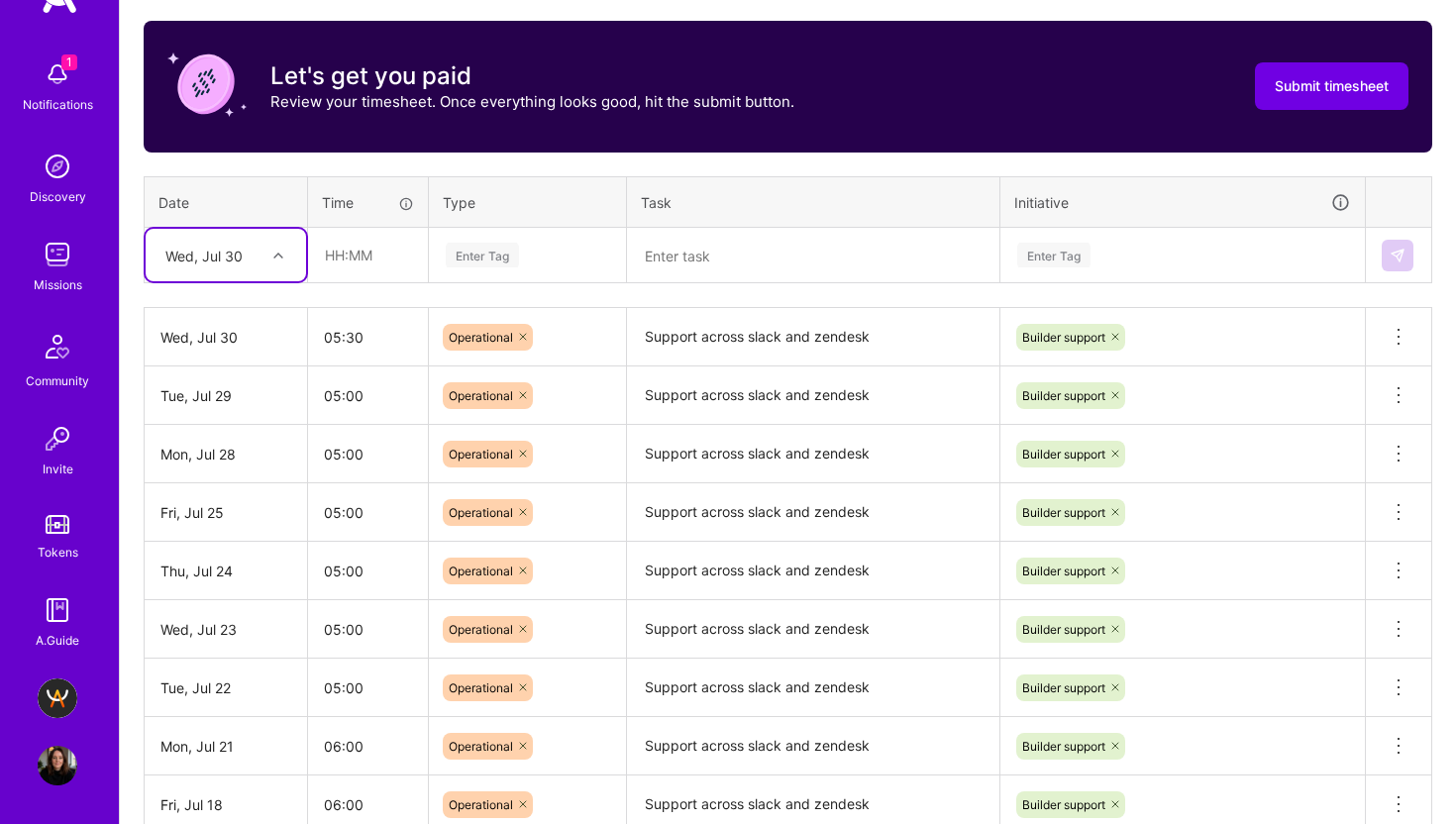 scroll, scrollTop: 542, scrollLeft: 0, axis: vertical 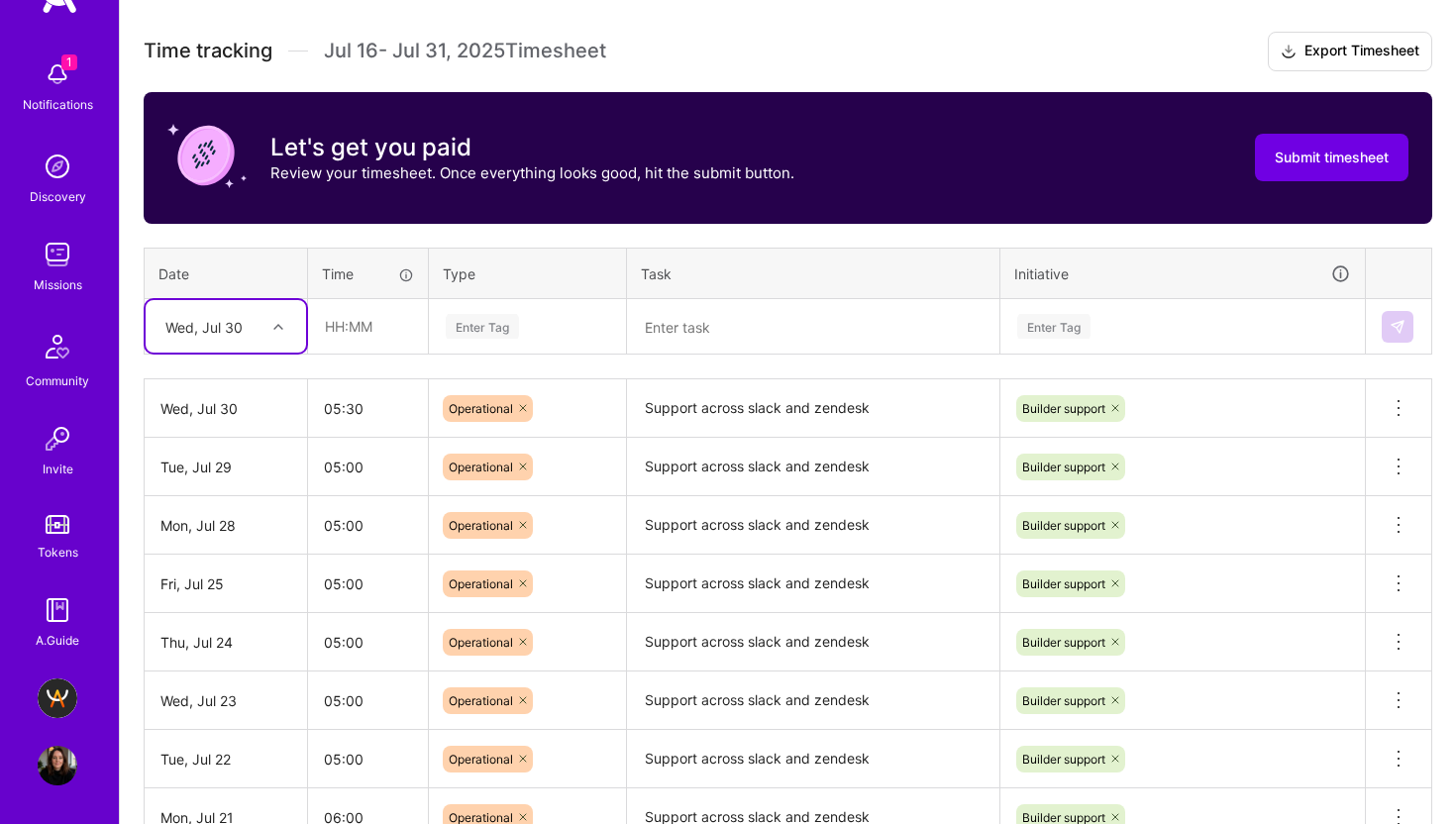 click on "Wed, Jul 30" at bounding box center [204, 326] 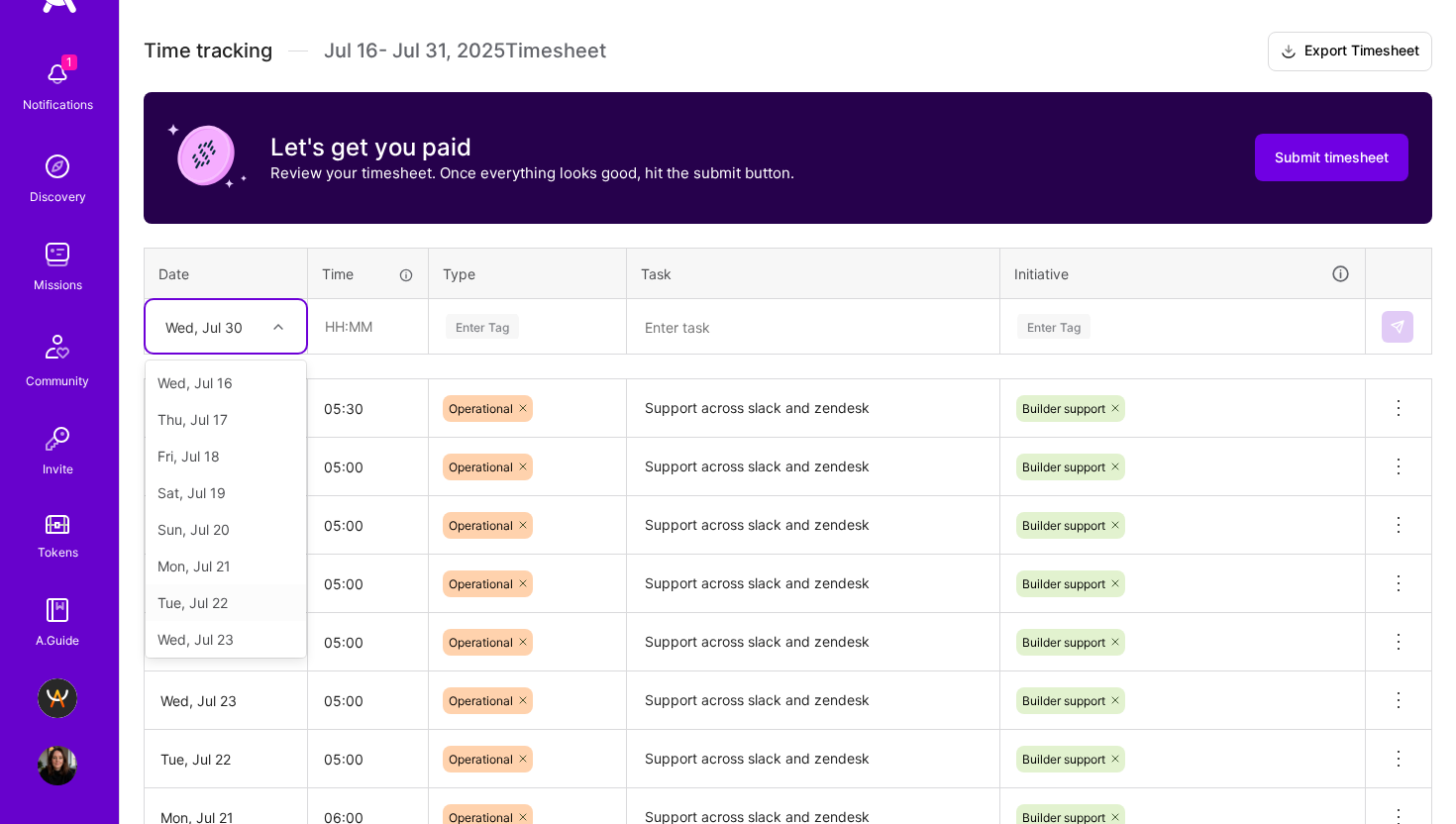 scroll, scrollTop: 260, scrollLeft: 0, axis: vertical 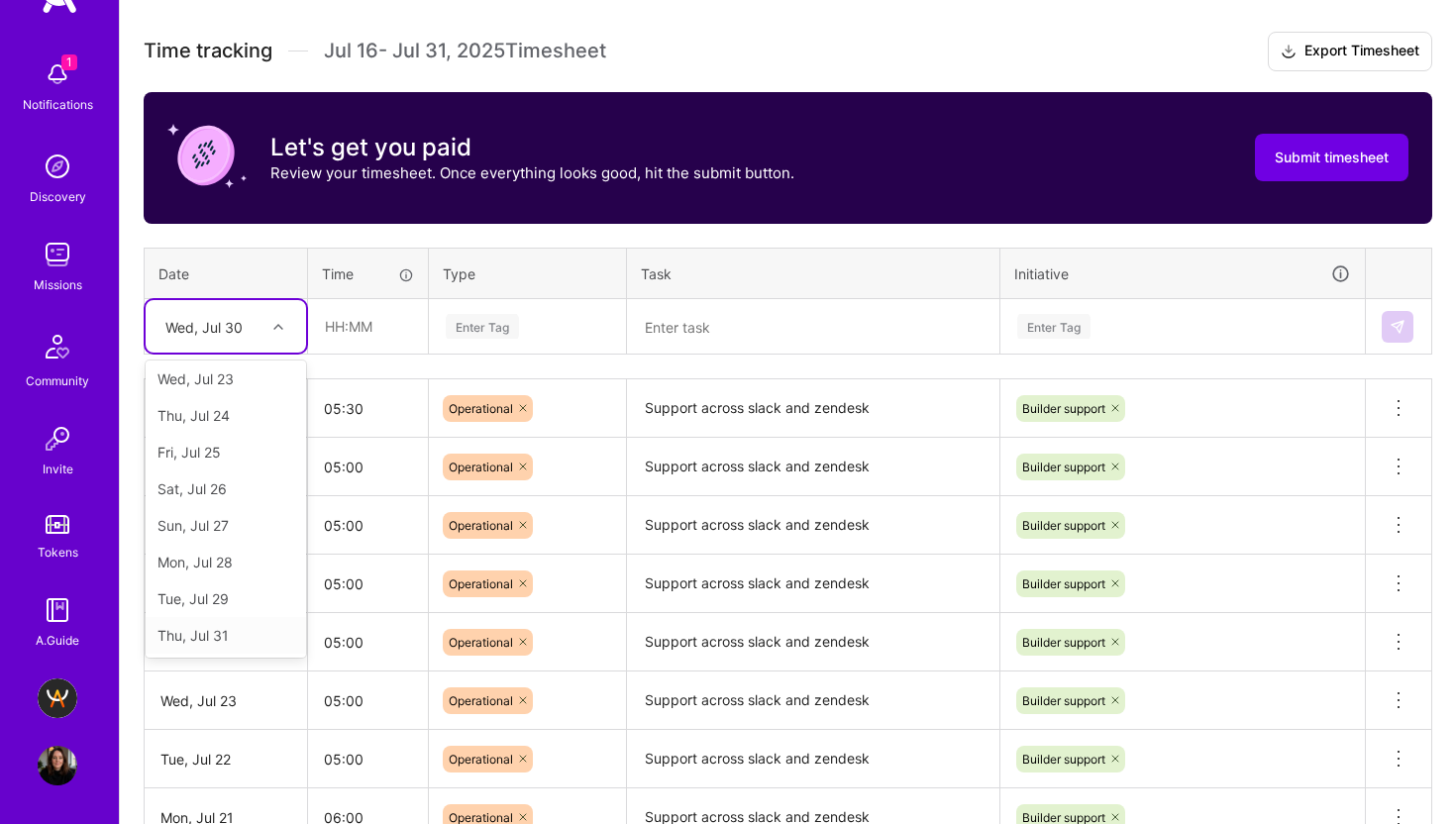 click on "Thu, Jul 31" at bounding box center (226, 635) 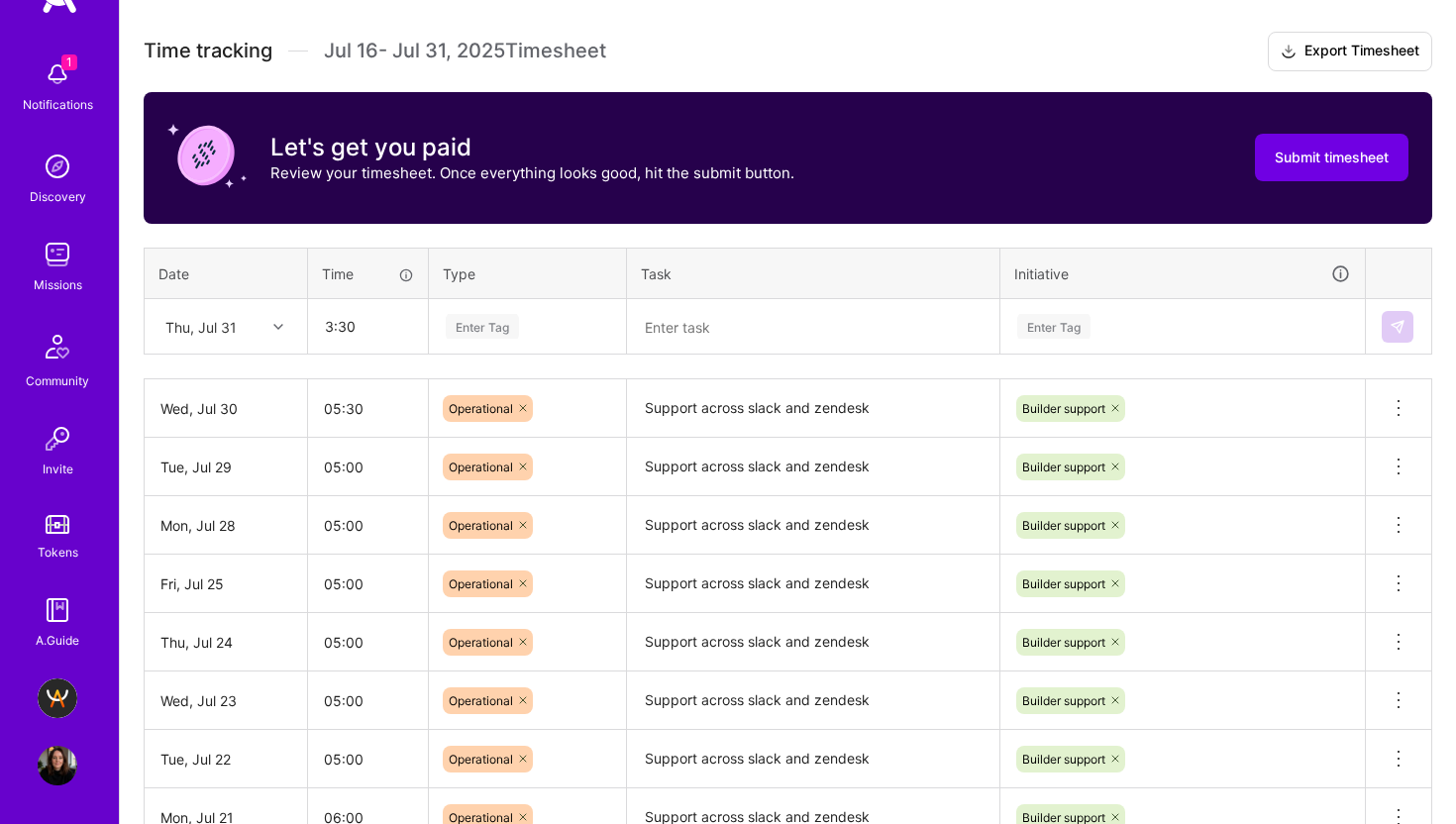 type on "03:30" 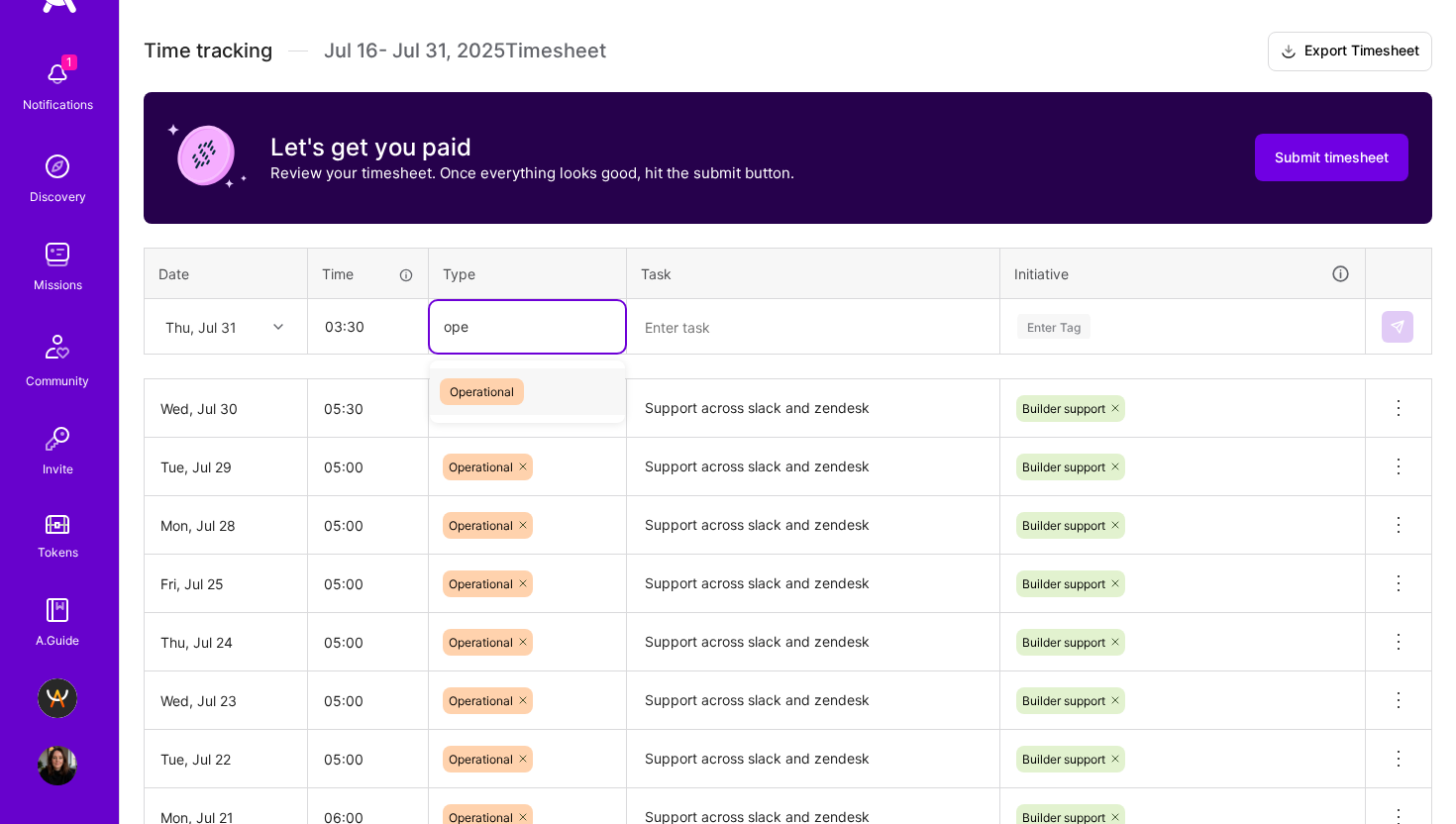 type on "oper" 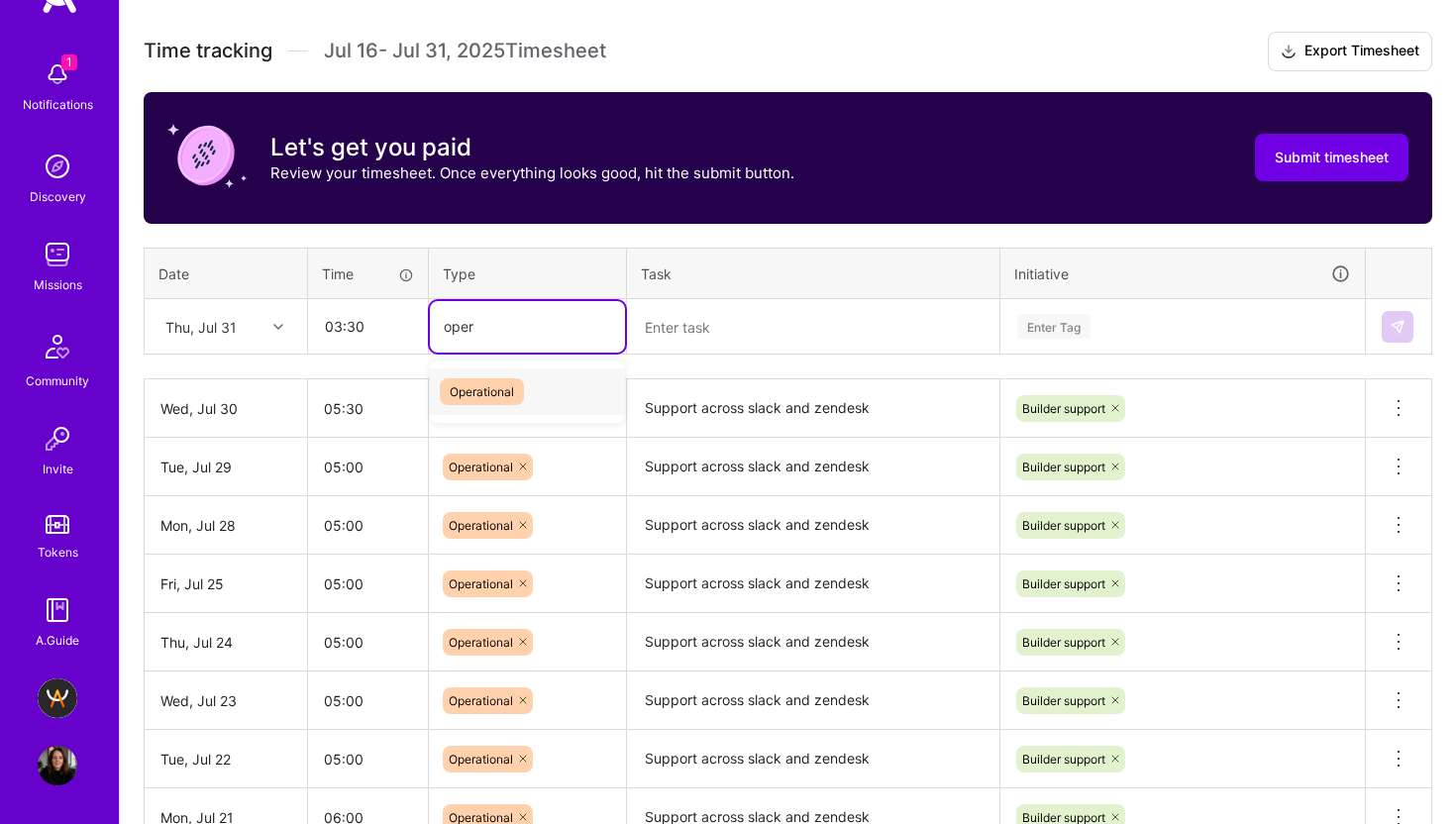 type 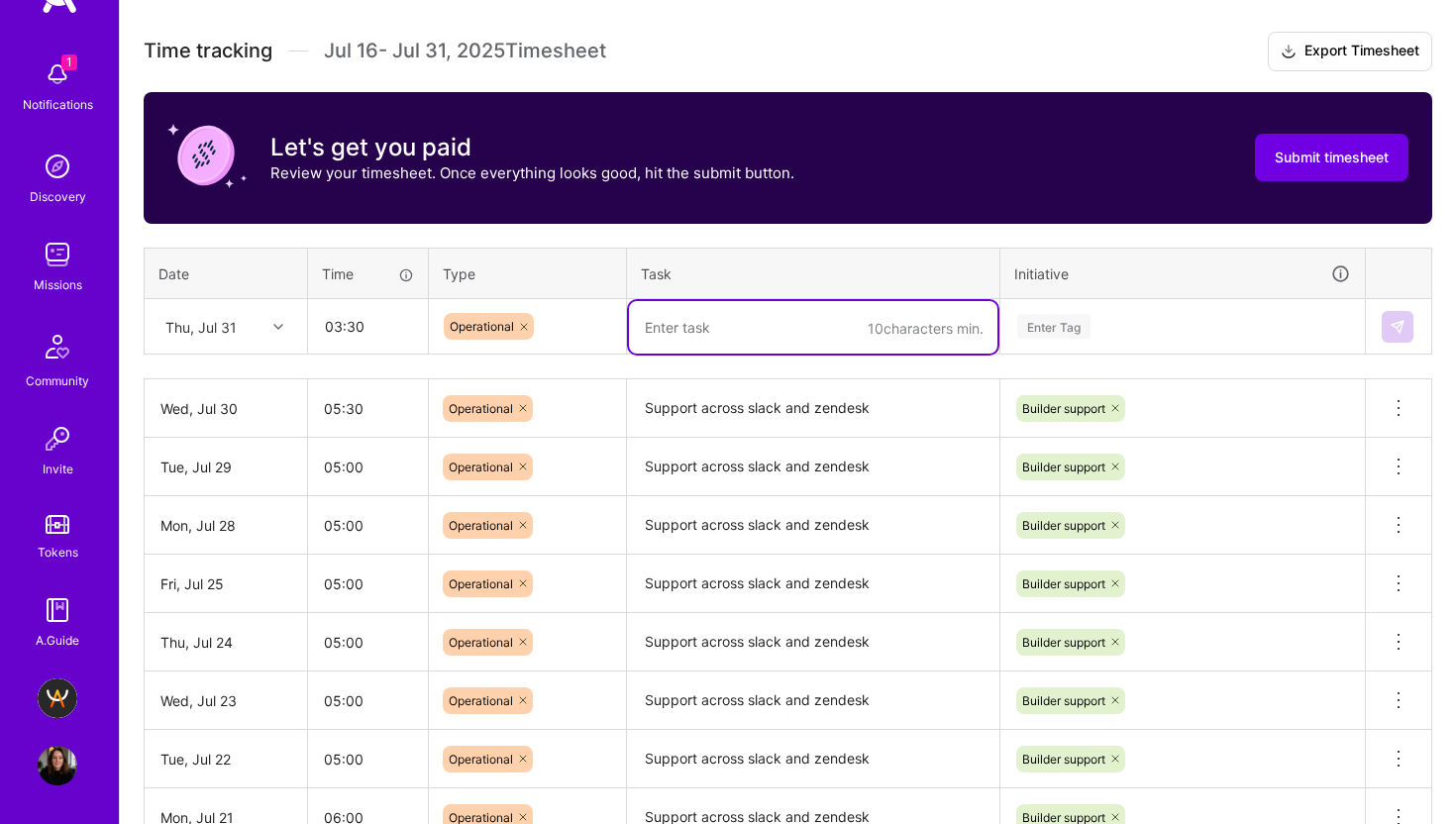 paste on "Support across slack and zendesk" 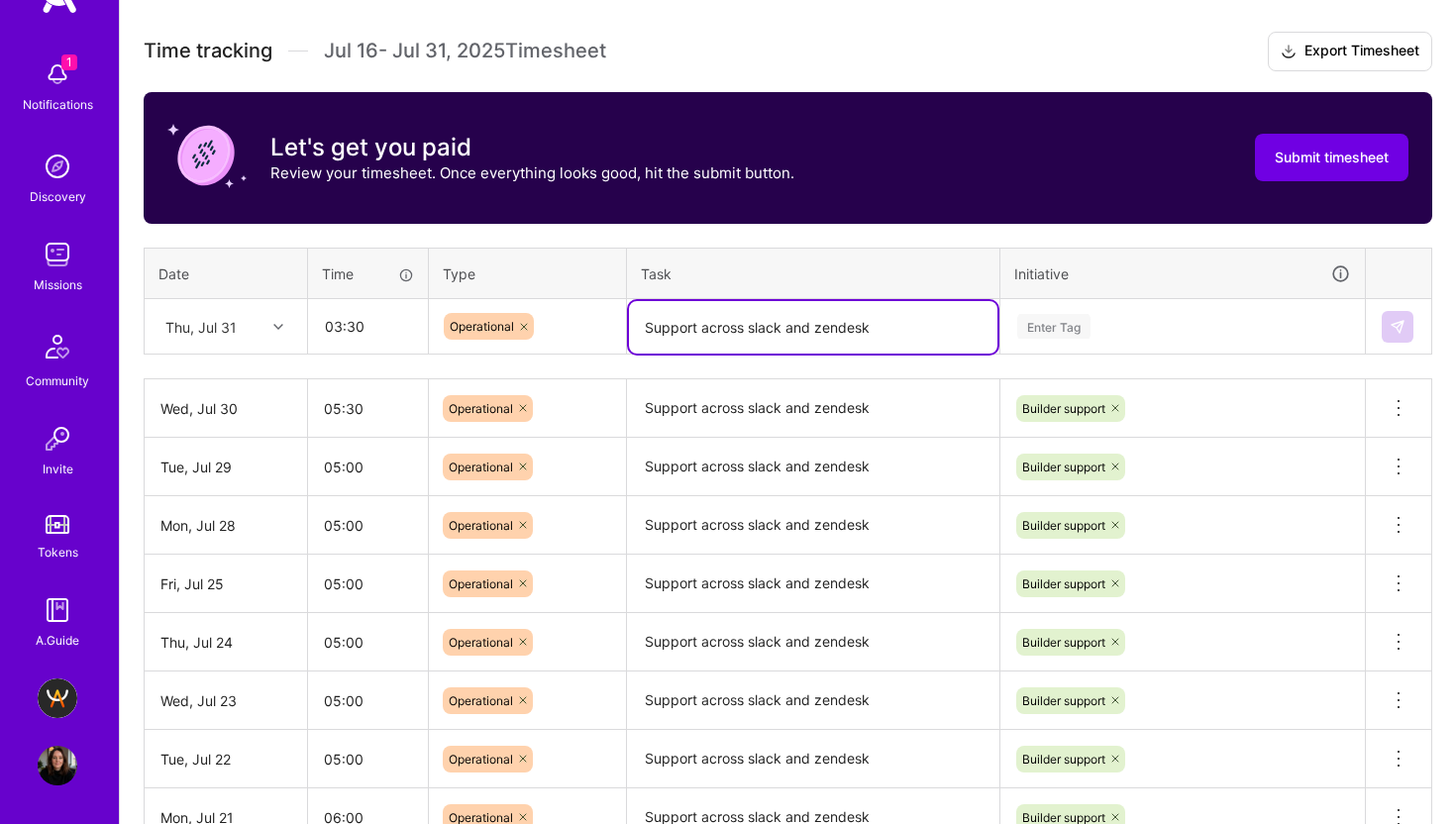 type on "Support across slack and zendesk" 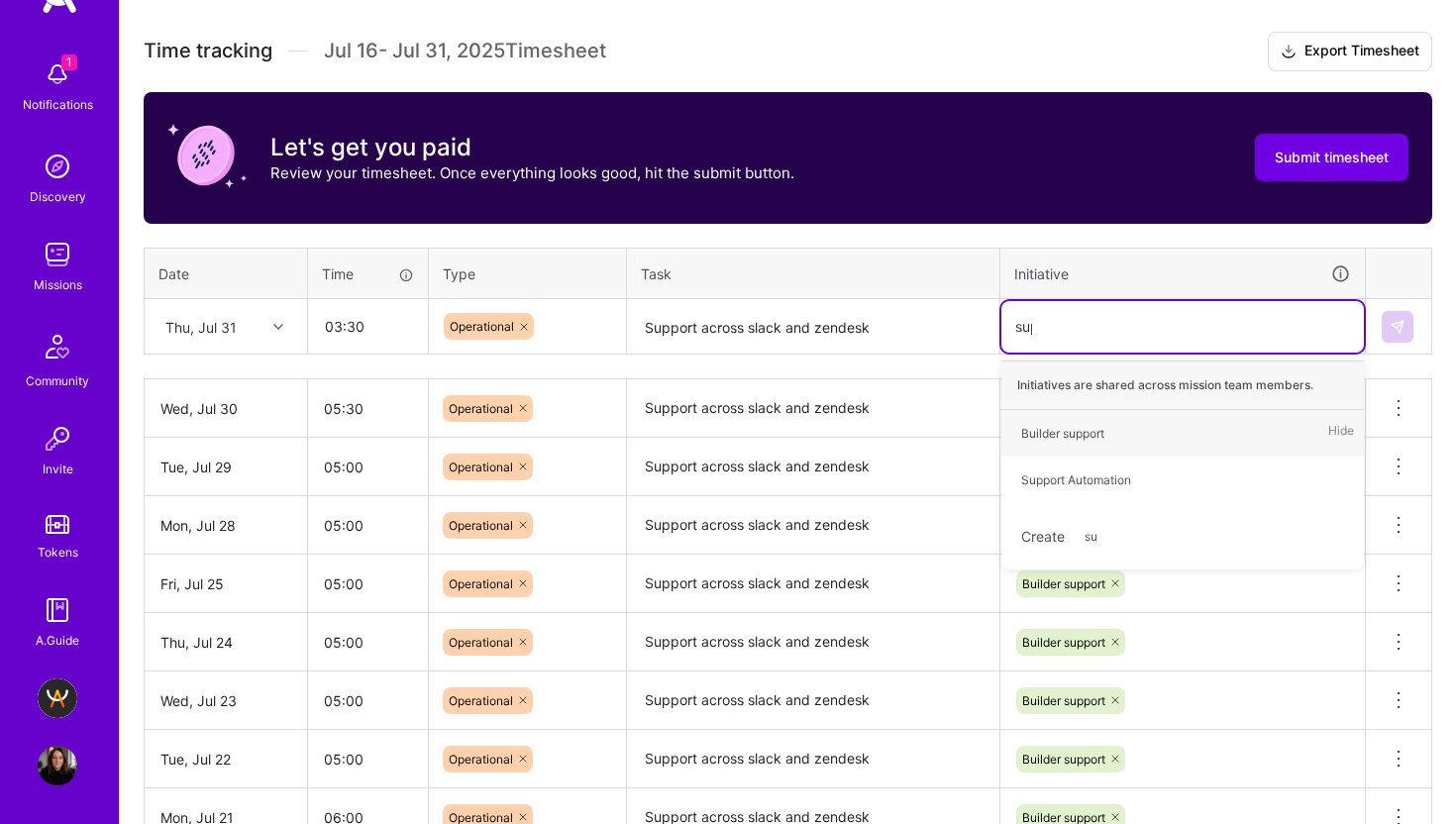 type on "suppo" 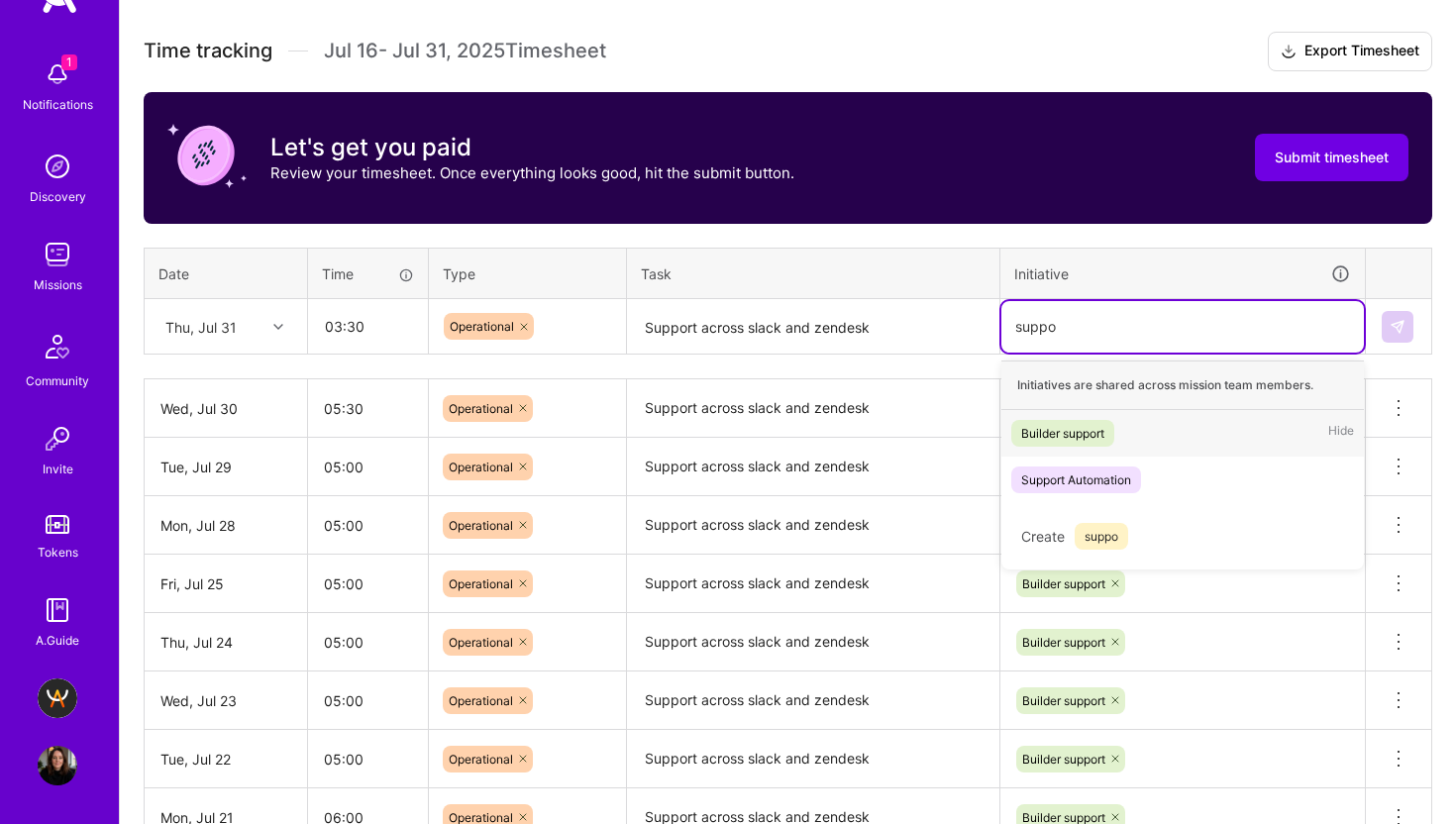 click on "Builder support" at bounding box center (1063, 433) 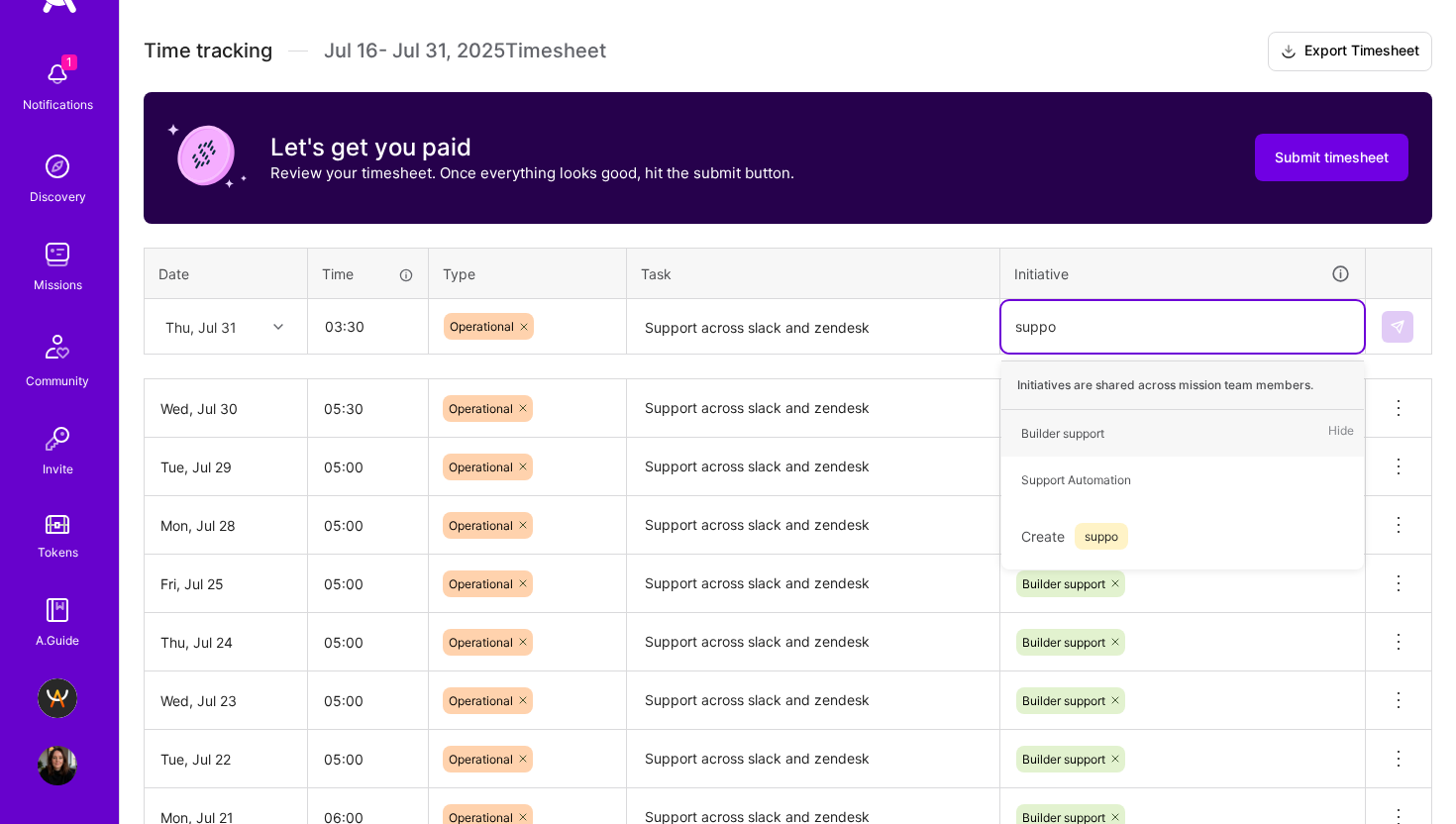 type 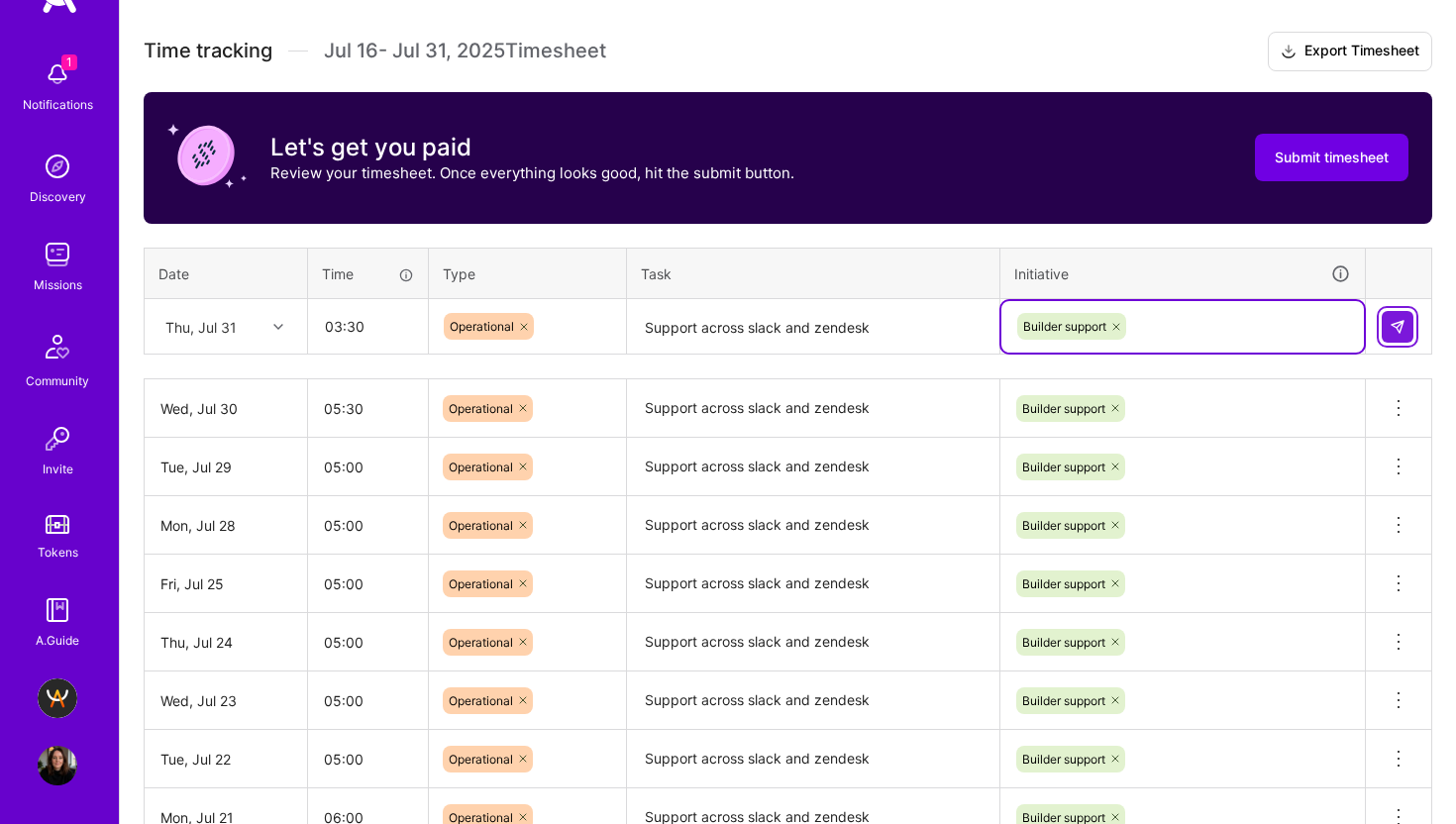 click at bounding box center (1398, 327) 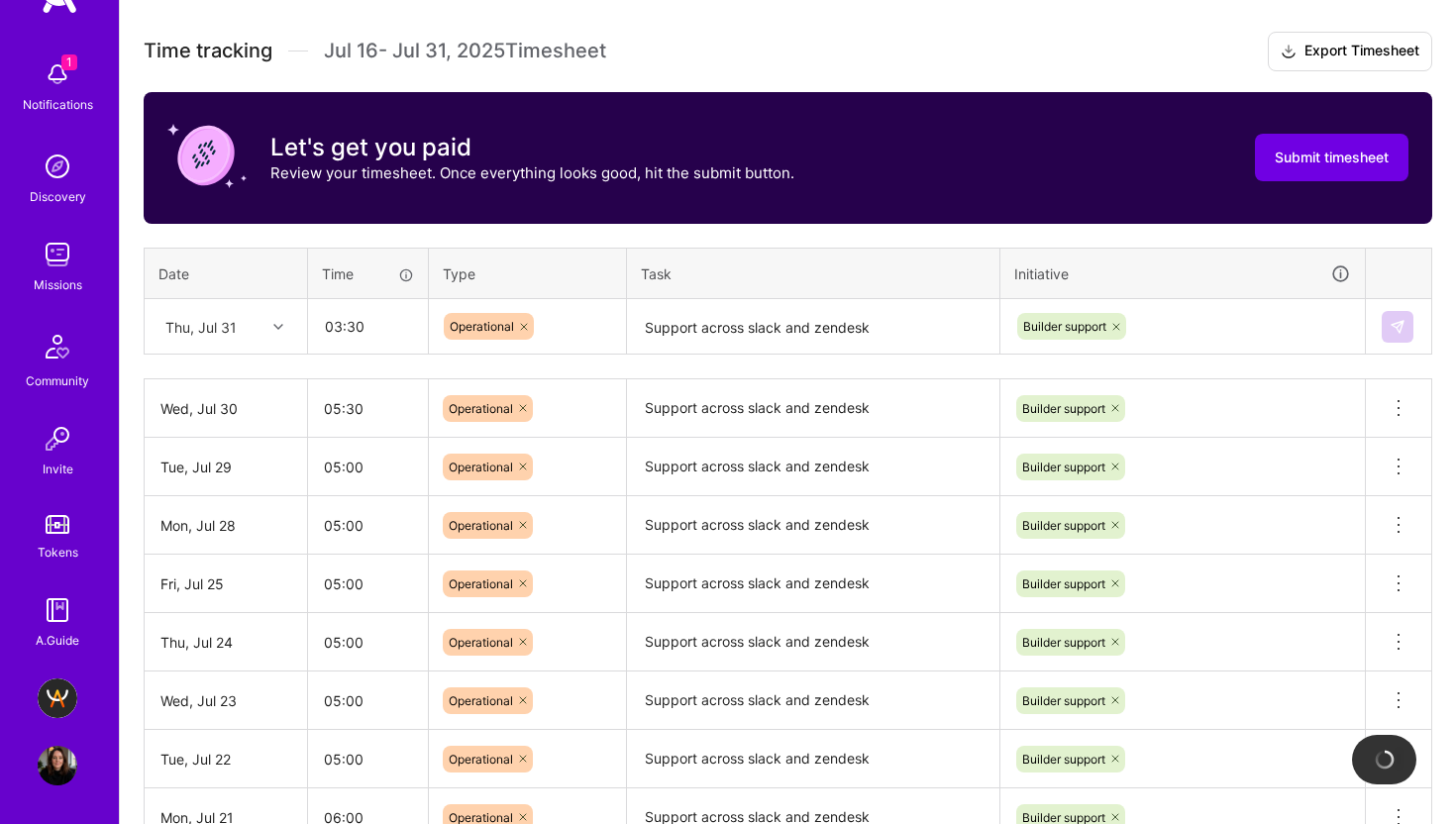 type 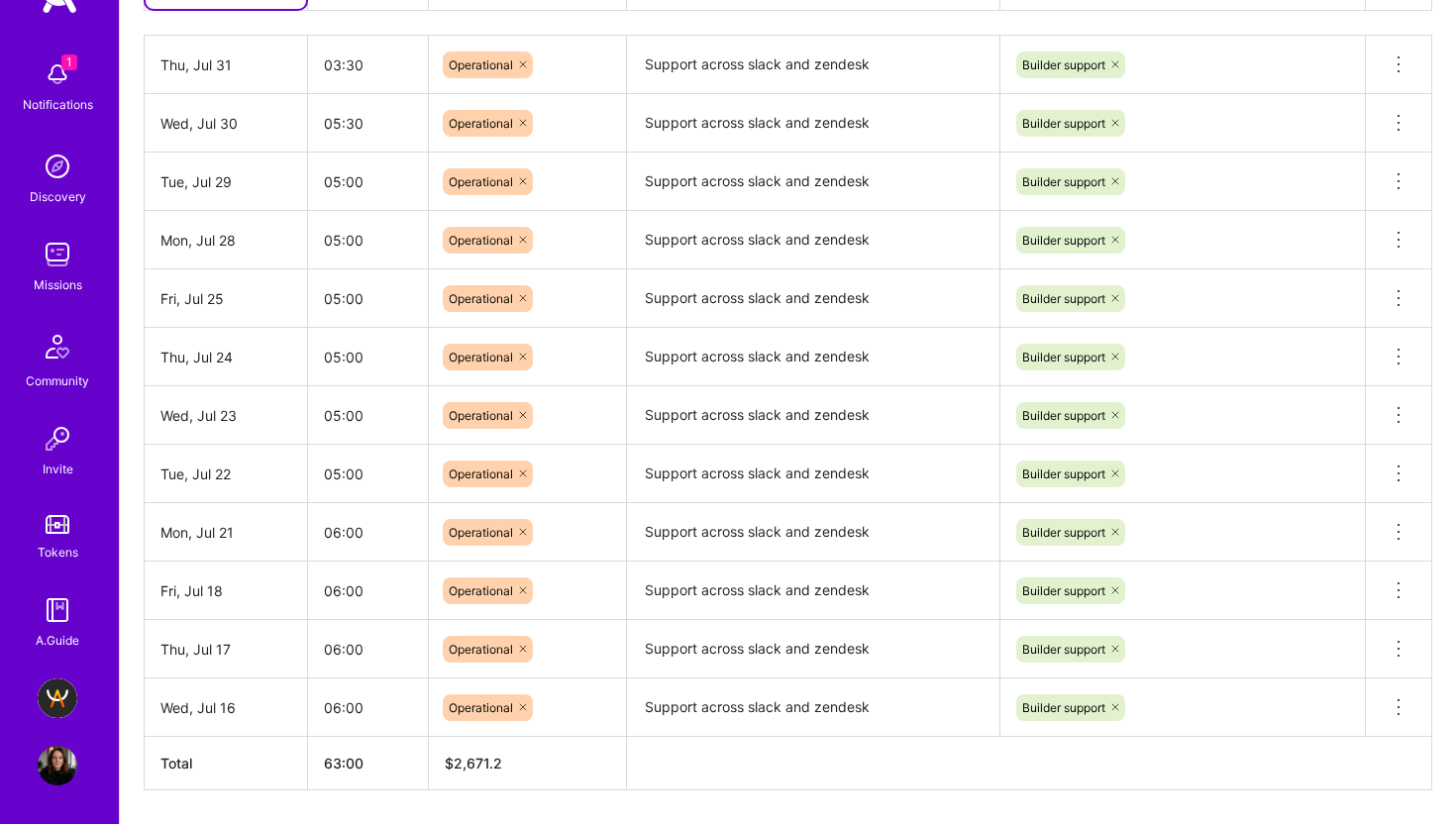 scroll, scrollTop: 887, scrollLeft: 0, axis: vertical 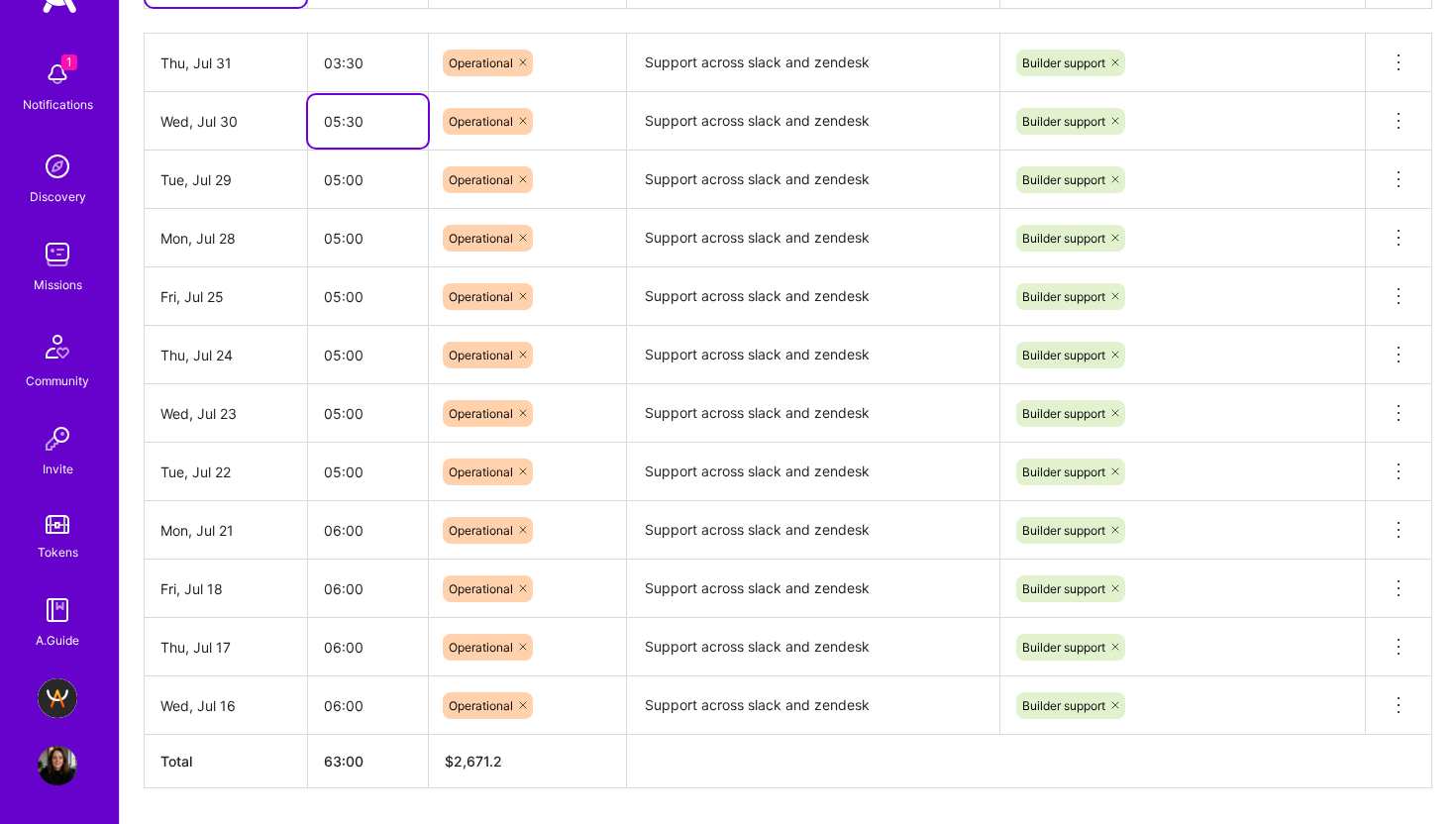 click on "05:30" at bounding box center (367, 121) 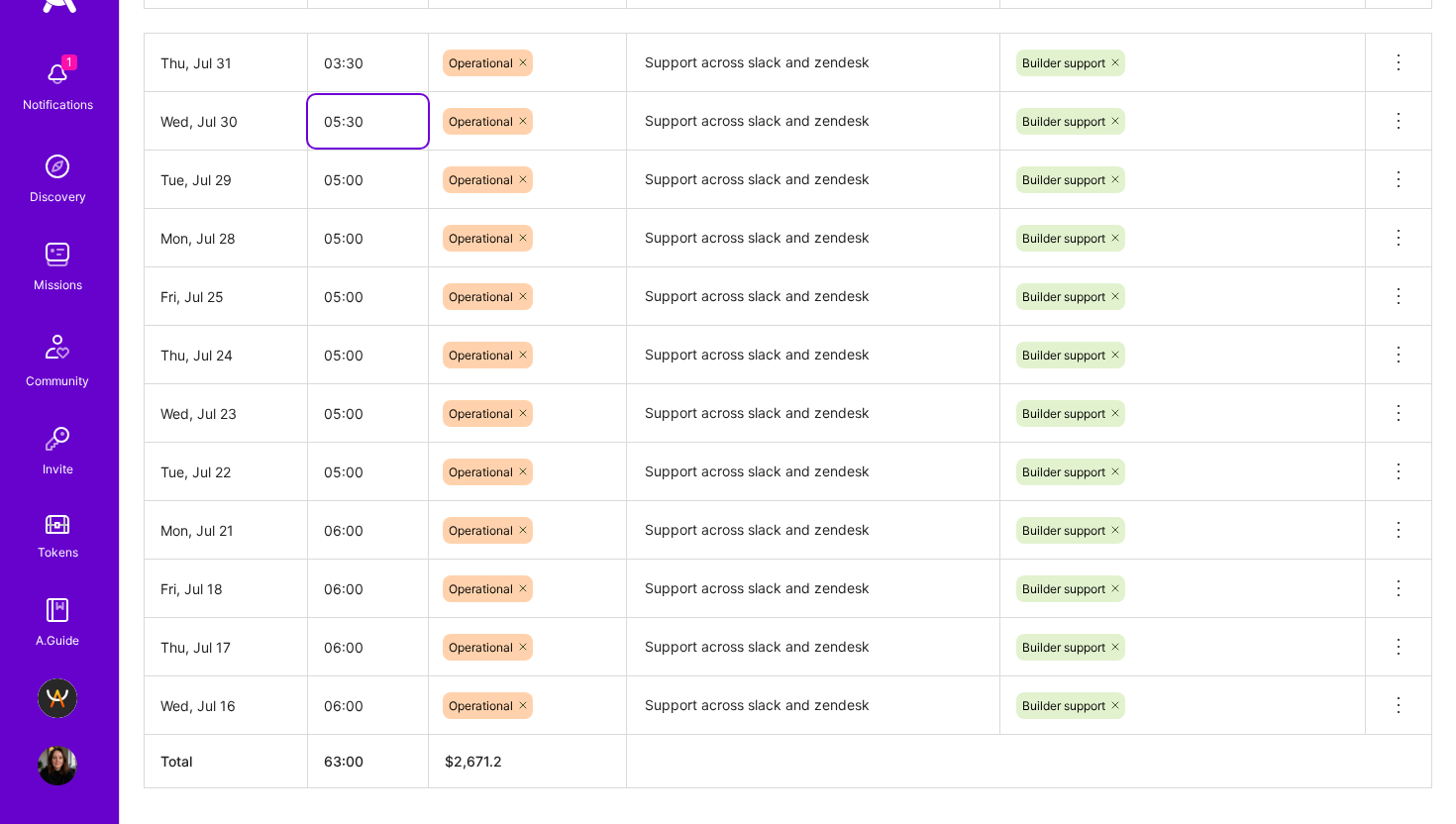 click on "05:30" at bounding box center [367, 121] 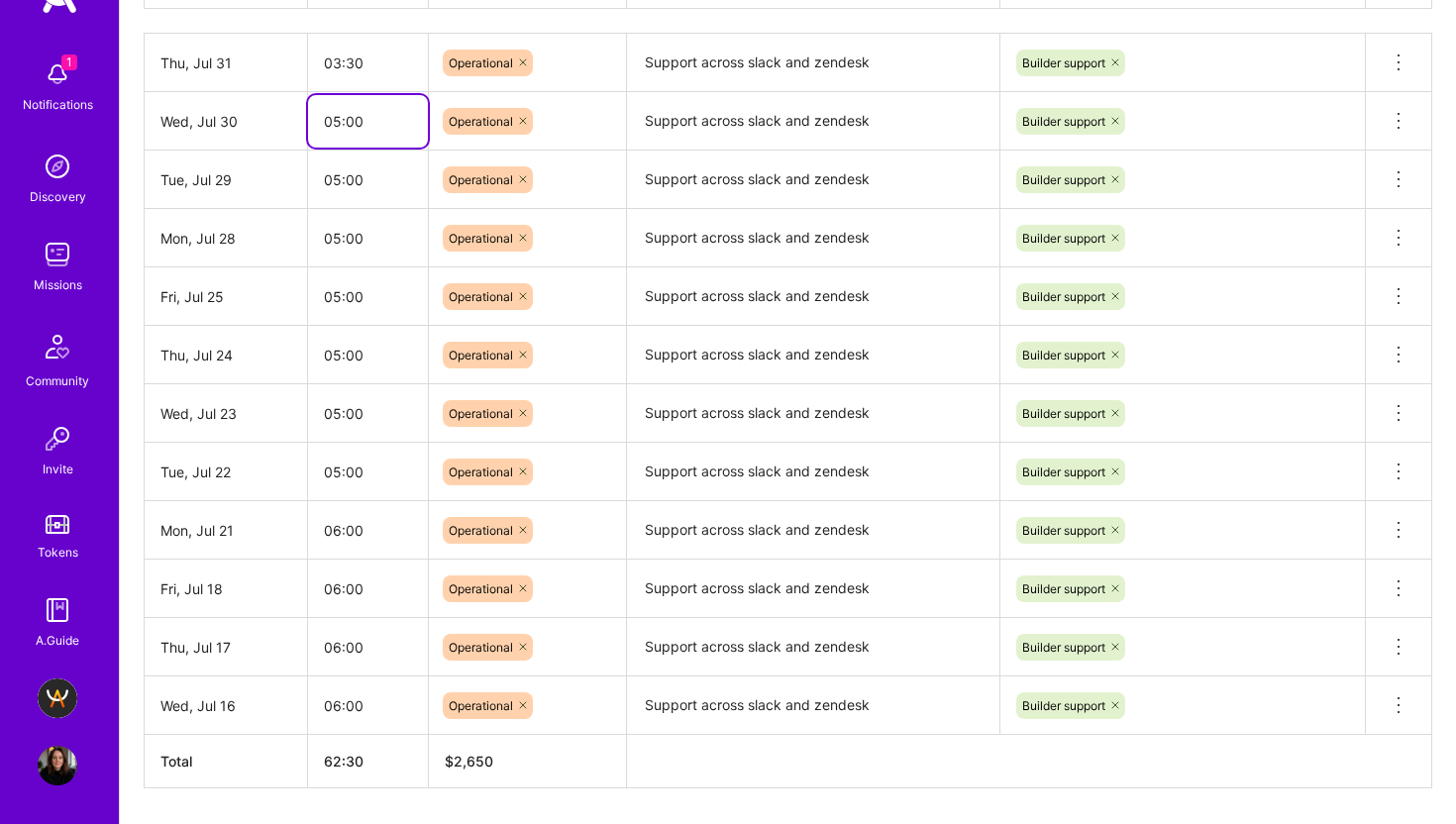 type on "05:00" 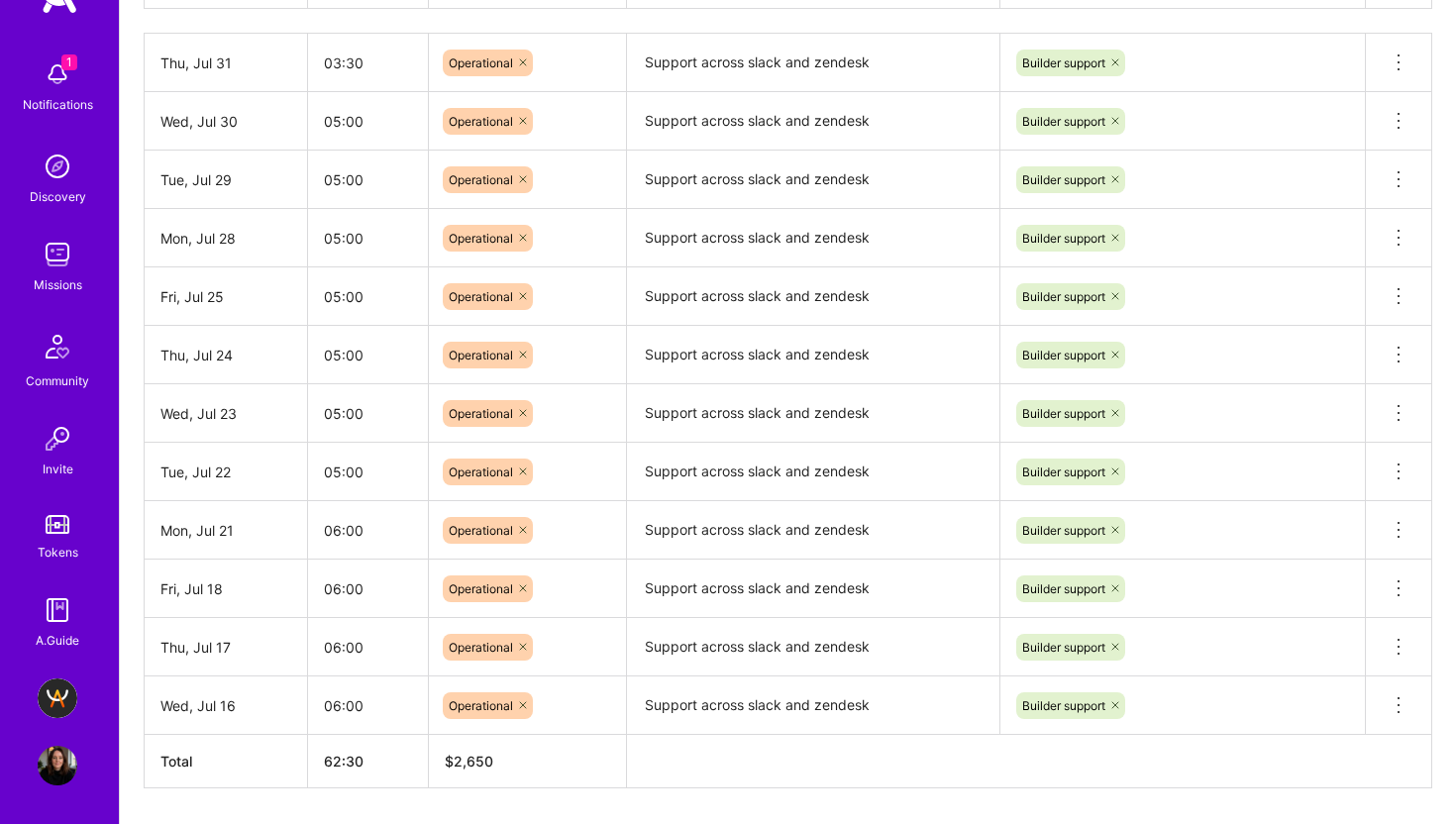click on "Active [MONTH] [DAY] - [MONTH] [DAY], [YEAR] 0:00 h $0 To Submit Submit now [MONTH] [DAY] - [MONTH] [DAY], [YEAR] 62:30 h $[NUMBER] Paid Out [MONTH] [DAY] - [MONTH] [DAY], [YEAR] 62:30 h $[NUMBER] Paid Out [MONTH] [DAY] - [MONTH] [DAY], [YEAR] 62:30 h $[NUMBER] Paid Out [MONTH] [DAY] - [MONTH] [DAY], [YEAR] 62:30 h $[NUMBER] Paid Out [MONTH] [DAY] - [MONTH] [DAY], [YEAR] 62:30 h $[NUMBER] Paid Out [MONTH] [DAY] - [MONTH] [DAY], [YEAR] 62:30 h $[NUMBER] Paid Out [MONTH] [DAY] - [MONTH] [DAY], [YEAR] 62:30 h $[NUMBER] Paid Out [MONTH] [DAY] - [MONTH] [DAY], [YEAR] 62:30 h $[NUMBER] Paid Out [MONTH] [DAY] - [MONTH] [DAY], [YEAR] 62:30 h $[NUMBER] Paid Out [MONTH] [DAY] - [MONTH] [DAY], [YEAR] 62:30 h $[NUMBER] Paid Out [MONTH] [DAY] - [MONTH] [DAY], [YEAR] 62:30 h $[NUMBER] Paid Out [MONTH] [DAY] - [MONTH] [DAY], [YEAR] 163:45 h $[NUMBER] Paid Out [MONTH] [DAY] - [MONTH] [DAY], [YEAR] 62:30 h $[NUMBER] Paid Out [MONTH] [DAY] - [MONTH] [DAY], [YEAR] 62:30 h $[NUMBER] Paid Out [MONTH] [DAY] - [MONTH] [DAY], [YEAR] 62:30 h $[NUMBER] Paid Out [MONTH] [DAY] - [MONTH] [DAY], [YEAR] 62:30 h $[NUMBER] Paid Out [MONTH] [DAY] - [MONTH] [DAY], [YEAR] 62:30 h $[NUMBER] Paid Out [MONTH] [DAY] - [MONTH] [DAY], [YEAR] 62:30 h $[NUMBER] Paid Out [MONTH] [DAY] - [MONTH] [DAY], [YEAR] 62:30 h $[NUMBER] Paid Out [MONTH] [DAY] - [MONTH] [DAY], [YEAR] 62:30 h $[NUMBER] Paid Out [MONTH] [DAY] - [MONTH] [DAY], [YEAR] 62:30 h $[NUMBER] Paid Out [MONTH] [DAY] - [MONTH] [DAY], [YEAR] 62:30 h $[NUMBER] Paid Out [MONTH] [DAY] - [MONTH] [DAY], [YEAR] 62:30 h $[NUMBER] Paid Out [MONTH] [DAY] - [MONTH] [DAY], [YEAR] 62:30 h $[NUMBER] Paid Out [MONTH] [DAY] - [MONTH] [DAY], [YEAR] 62:30 h $[NUMBER] Paid Out" at bounding box center (787, 169) 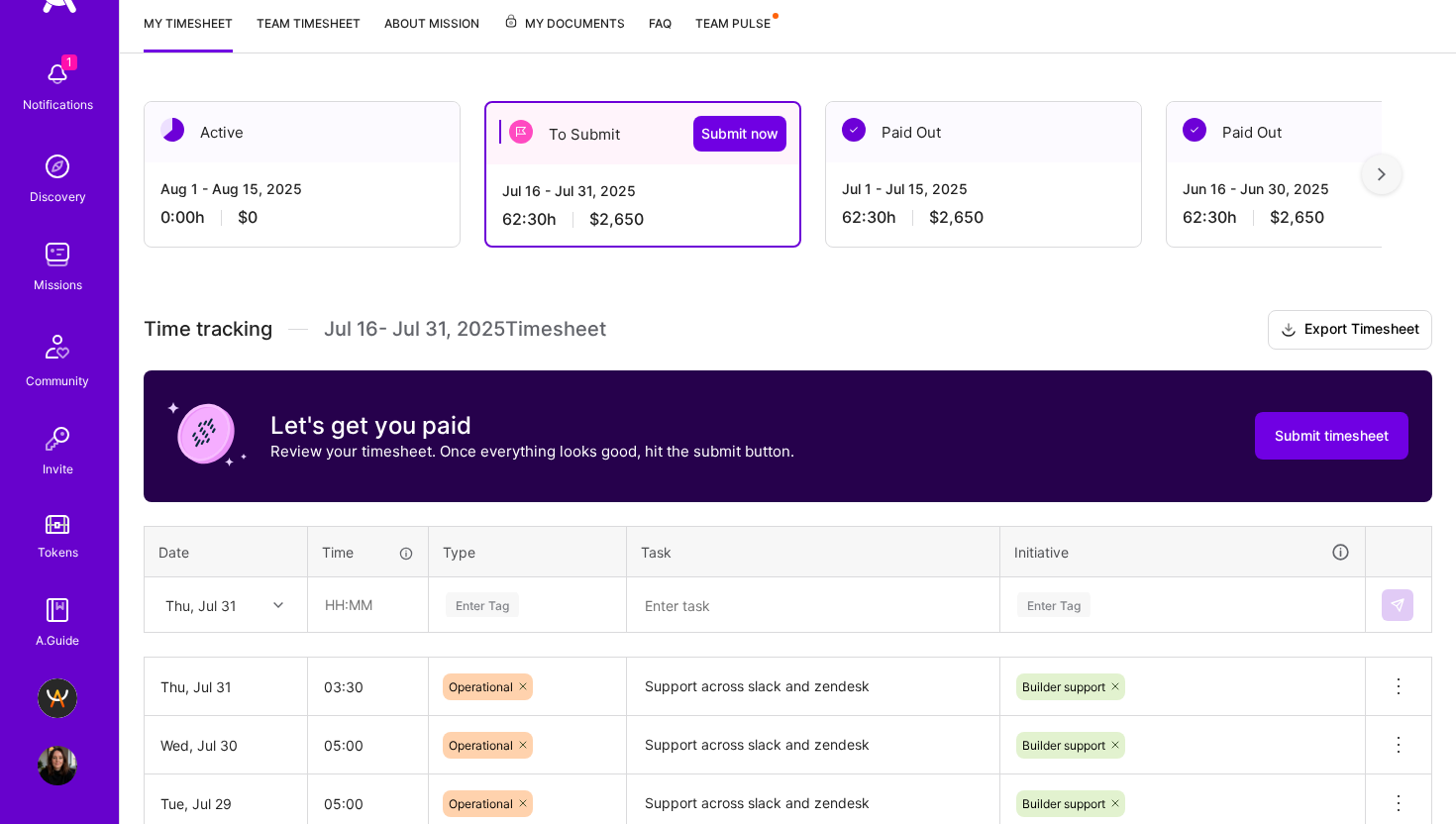 scroll, scrollTop: 0, scrollLeft: 0, axis: both 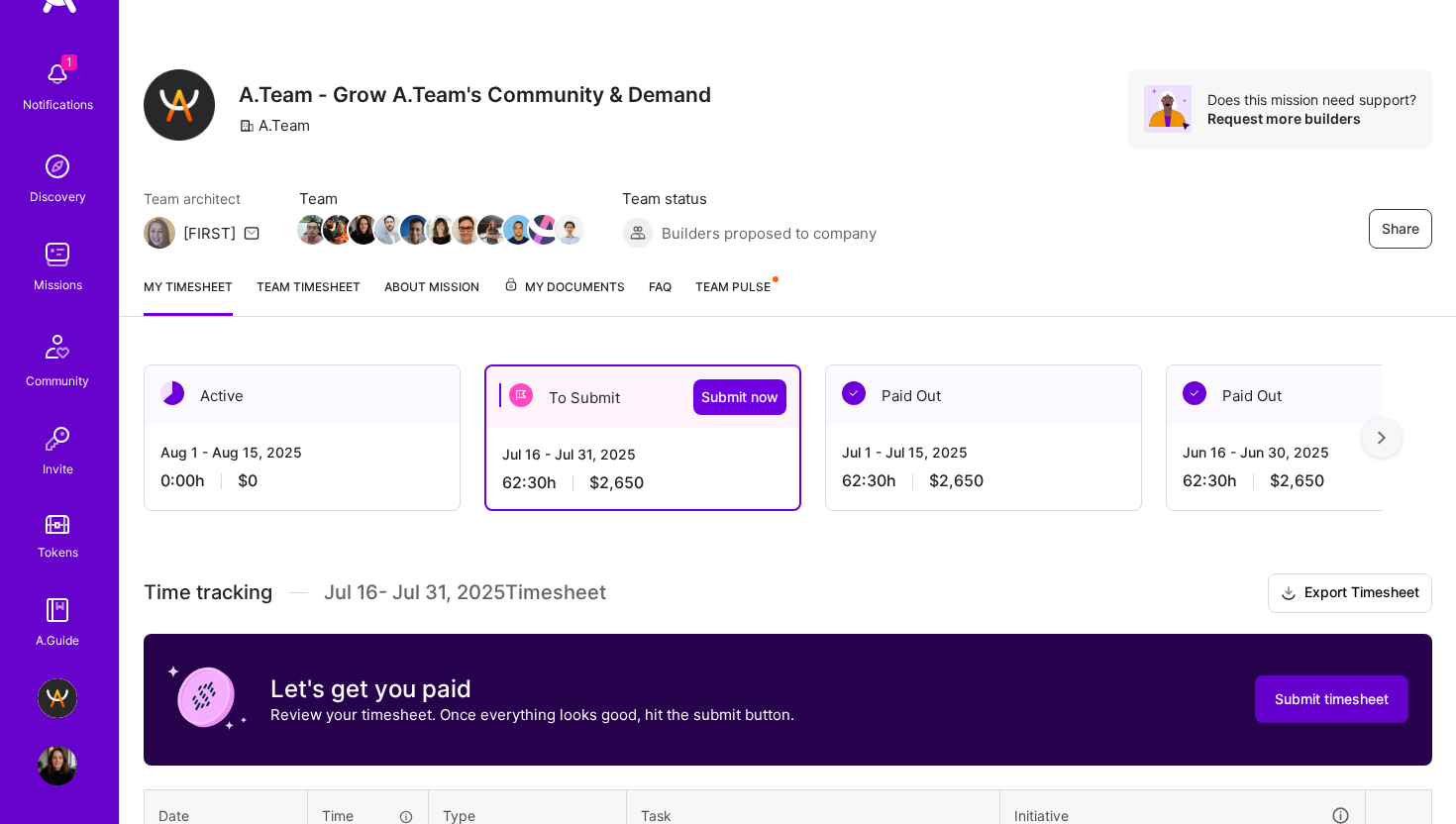 click on "Submit timesheet" at bounding box center (1331, 699) 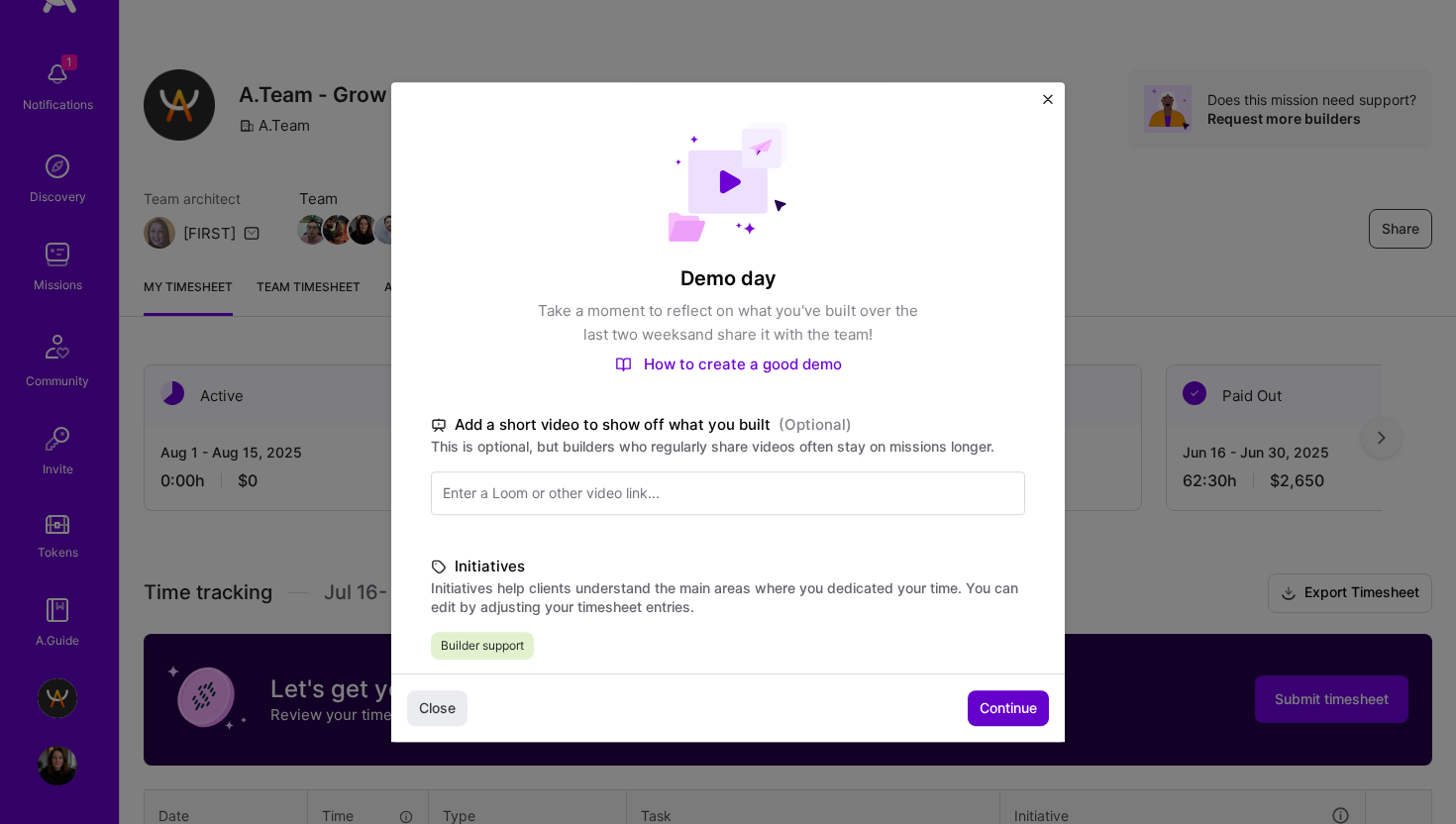 click on "Continue" at bounding box center (1008, 708) 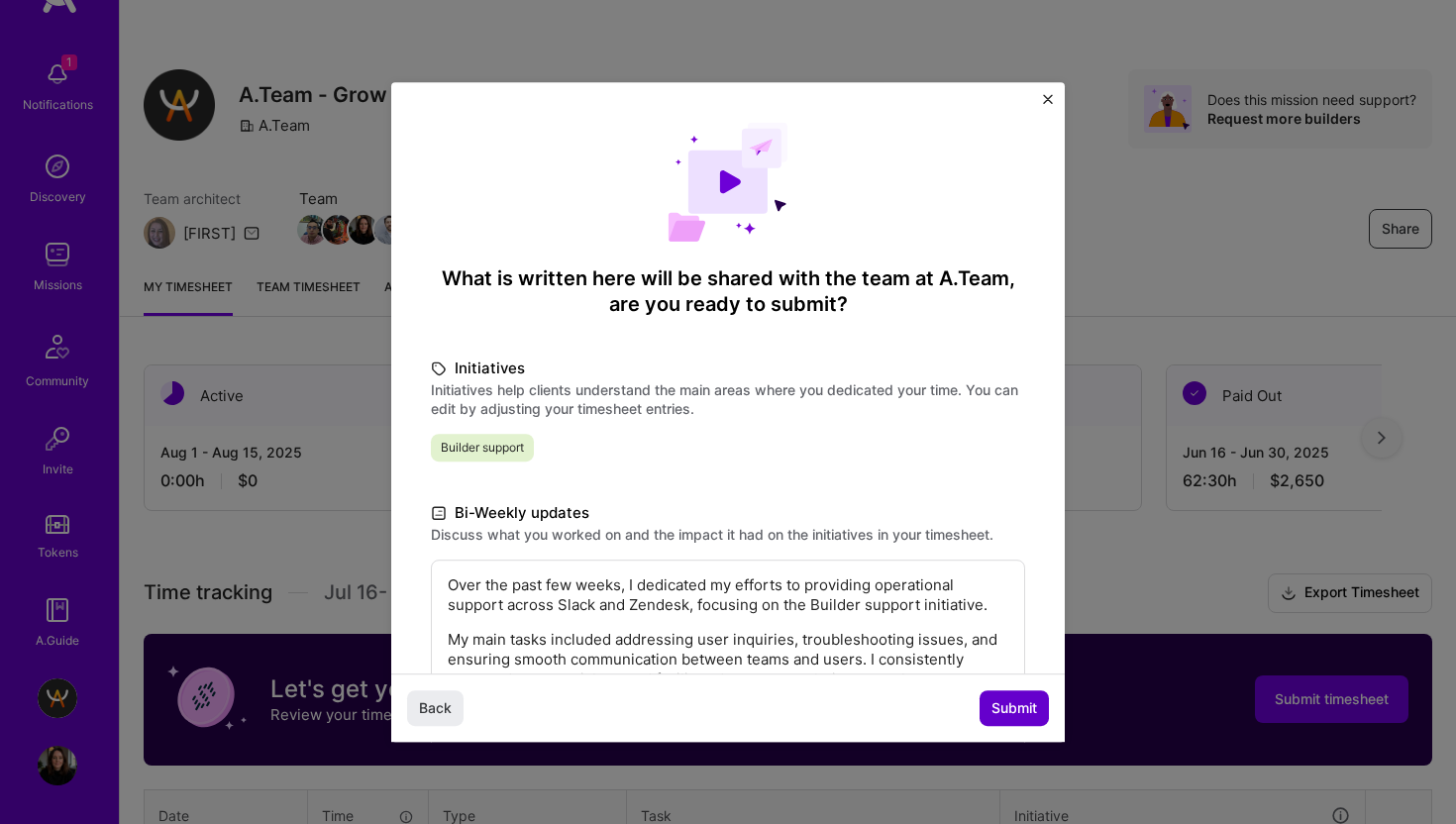 click on "Submit" at bounding box center (1014, 708) 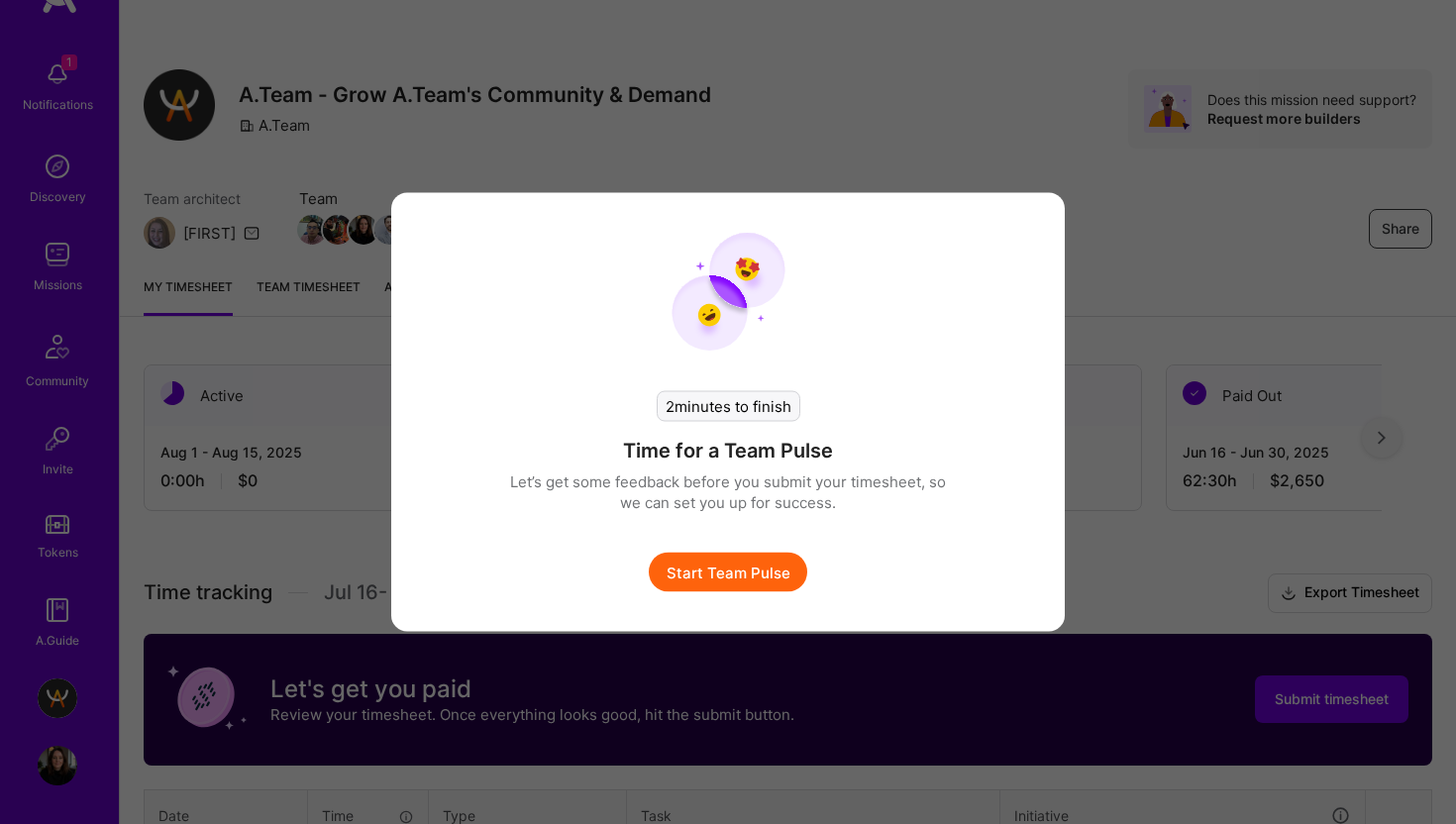 click on "Start Team Pulse" at bounding box center (728, 572) 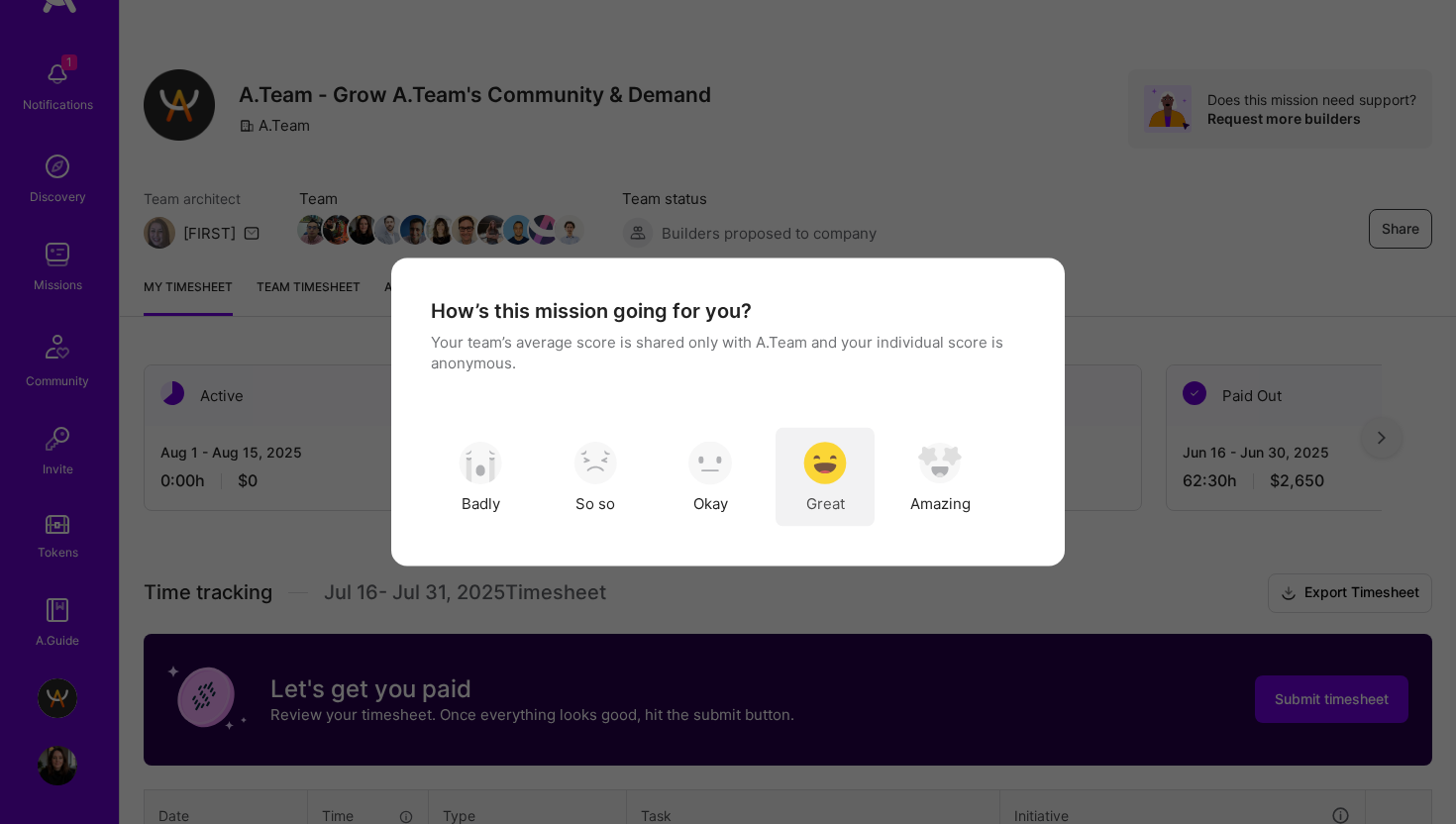 click at bounding box center [825, 463] 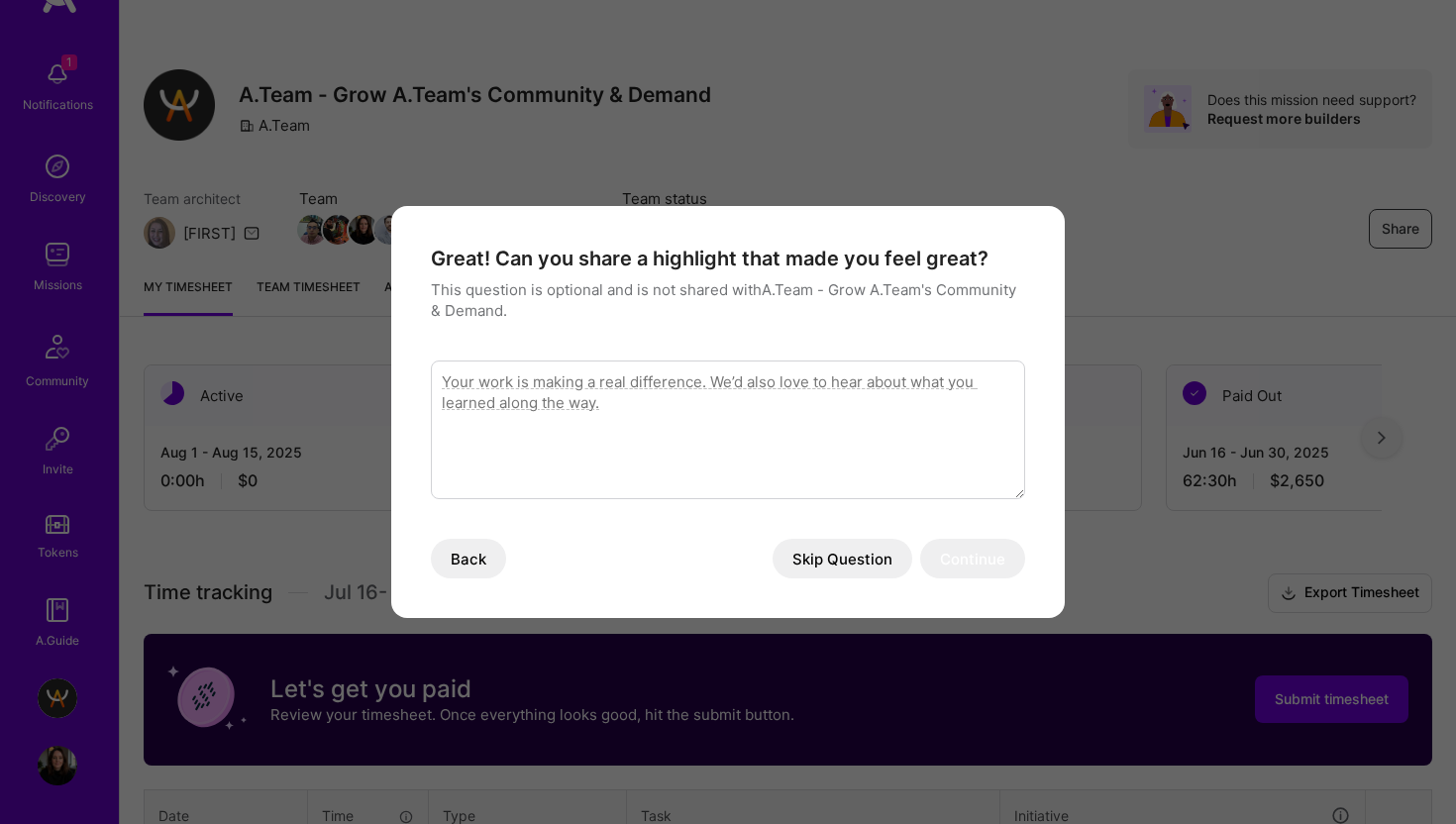 click on "Skip Question" at bounding box center (842, 559) 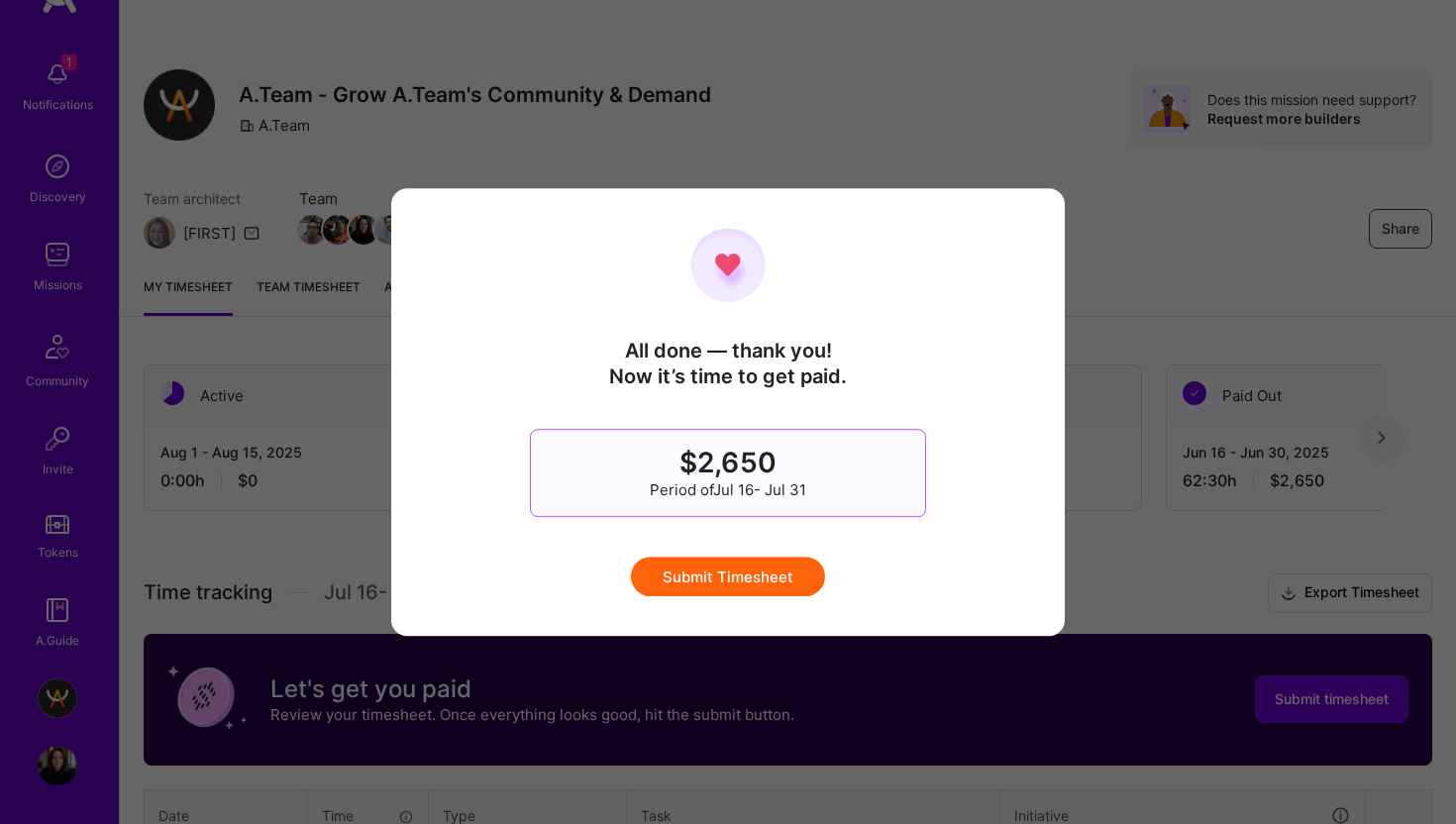 click on "Submit Timesheet" at bounding box center (728, 576) 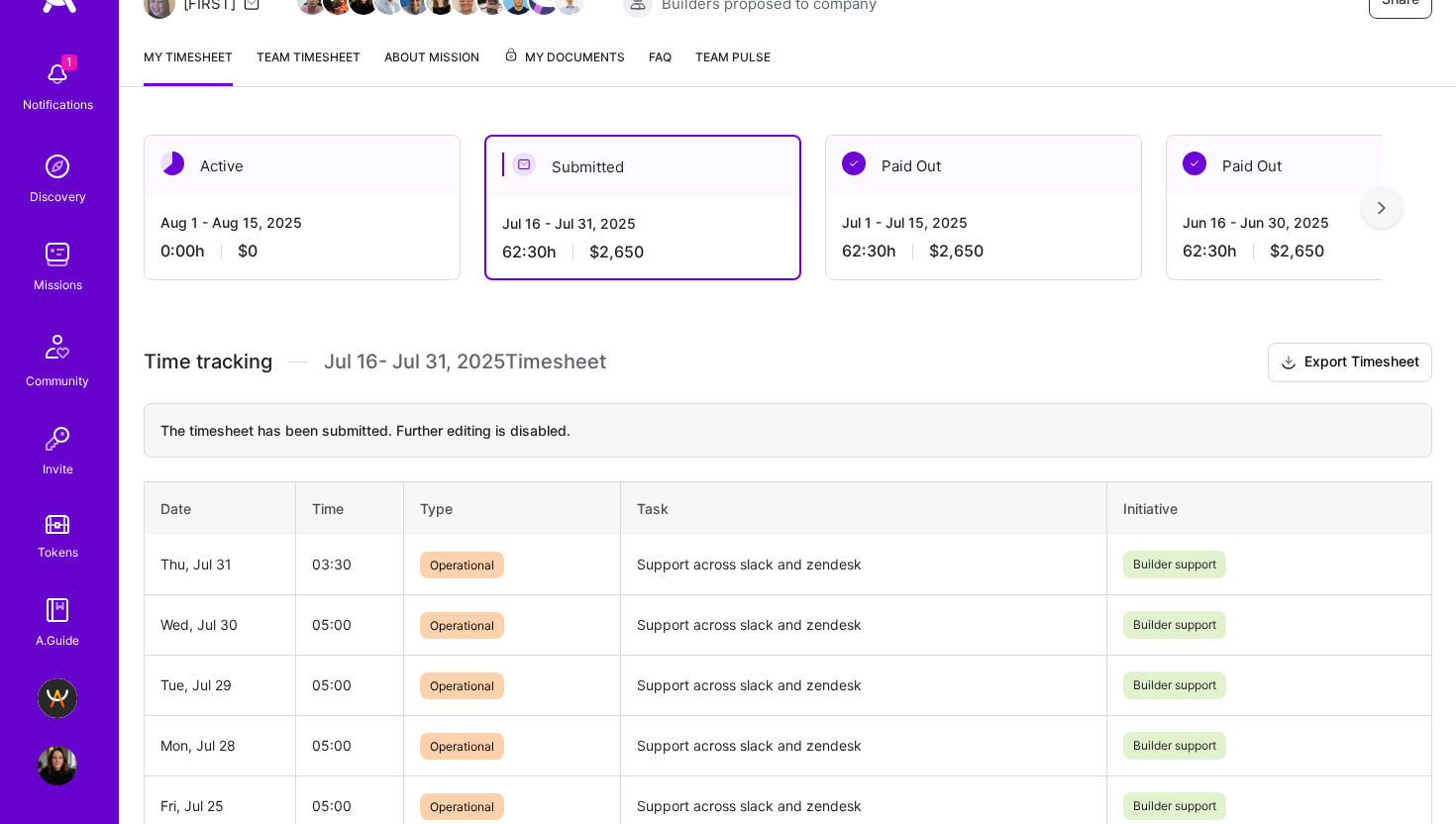 scroll, scrollTop: 0, scrollLeft: 0, axis: both 